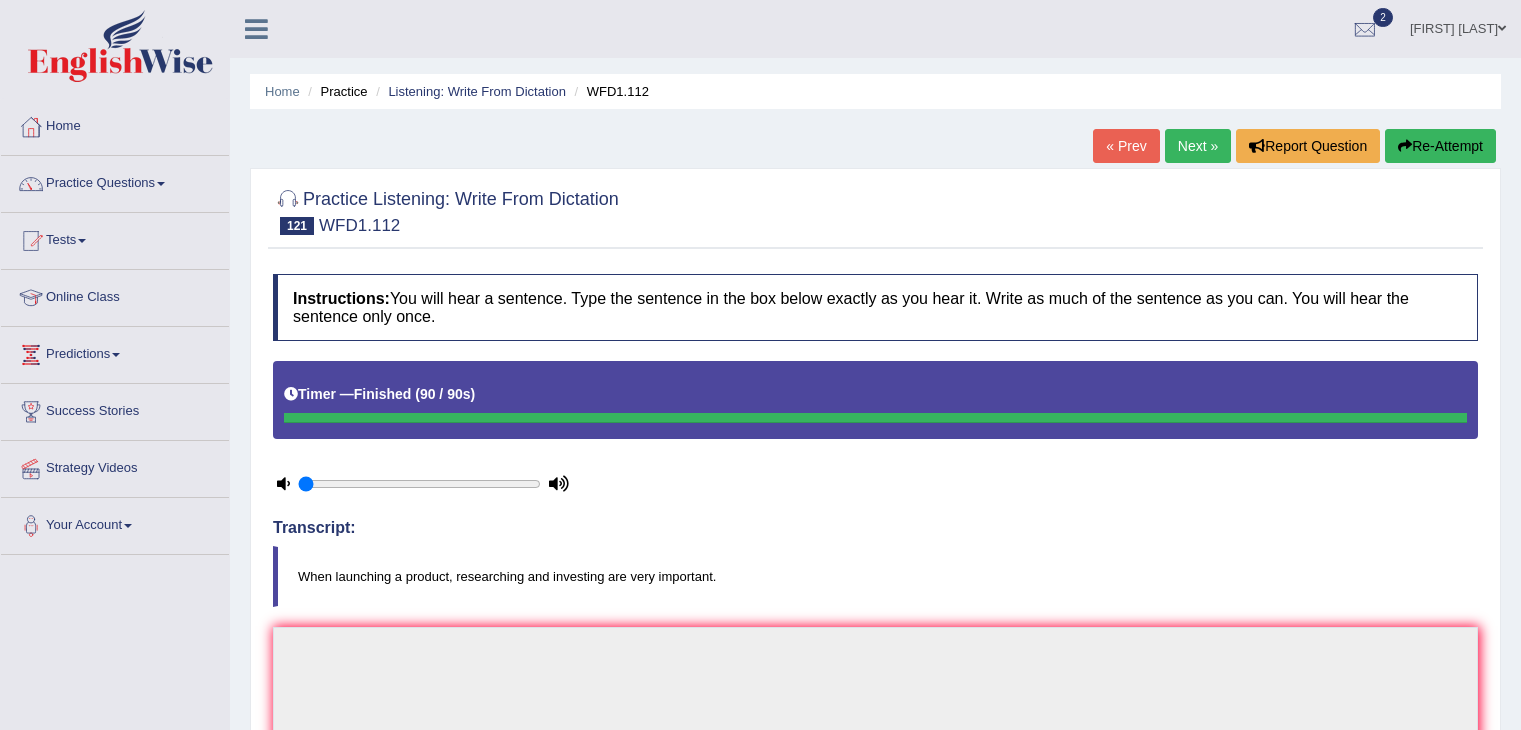 scroll, scrollTop: 188, scrollLeft: 0, axis: vertical 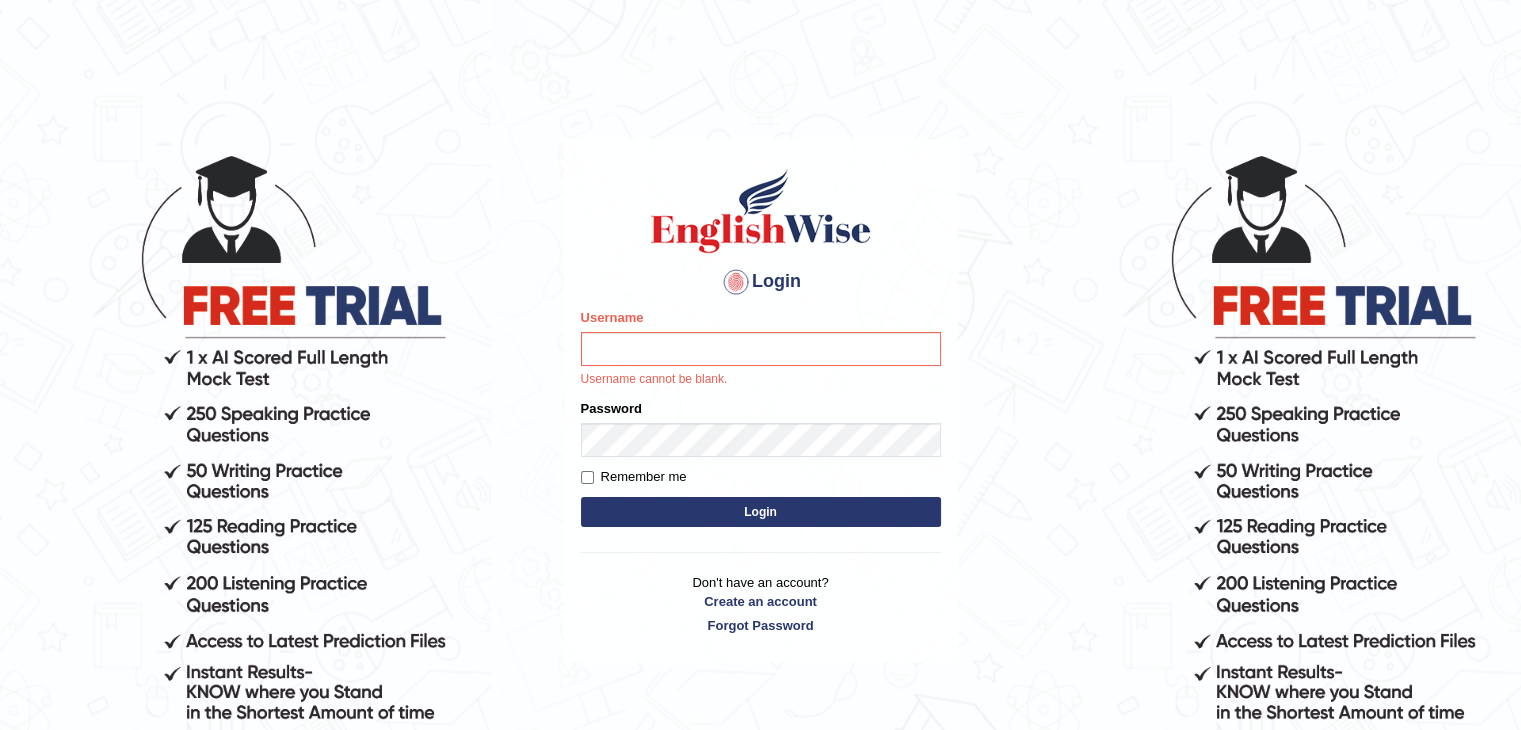 click on "Username" at bounding box center [761, 349] 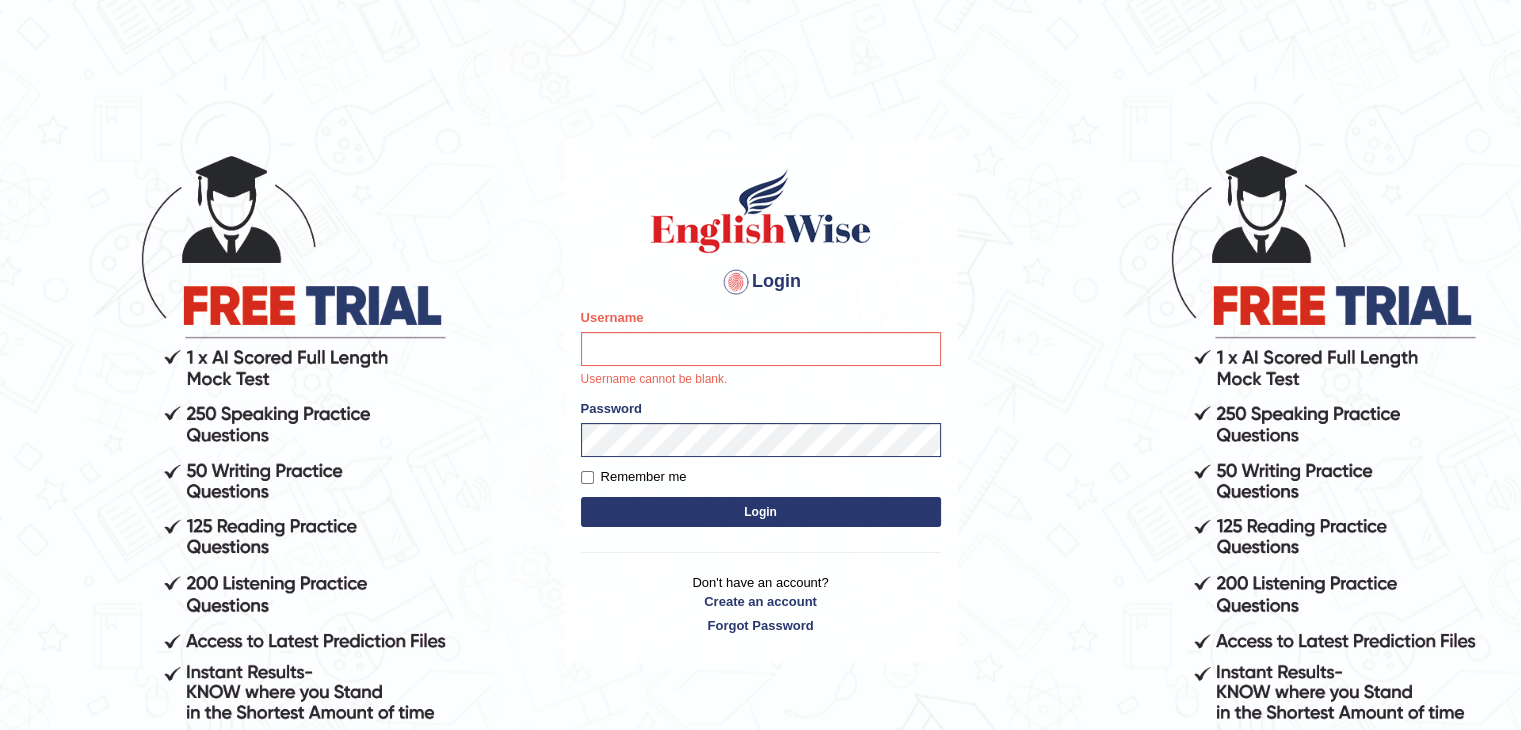 type on "Bharath_chary" 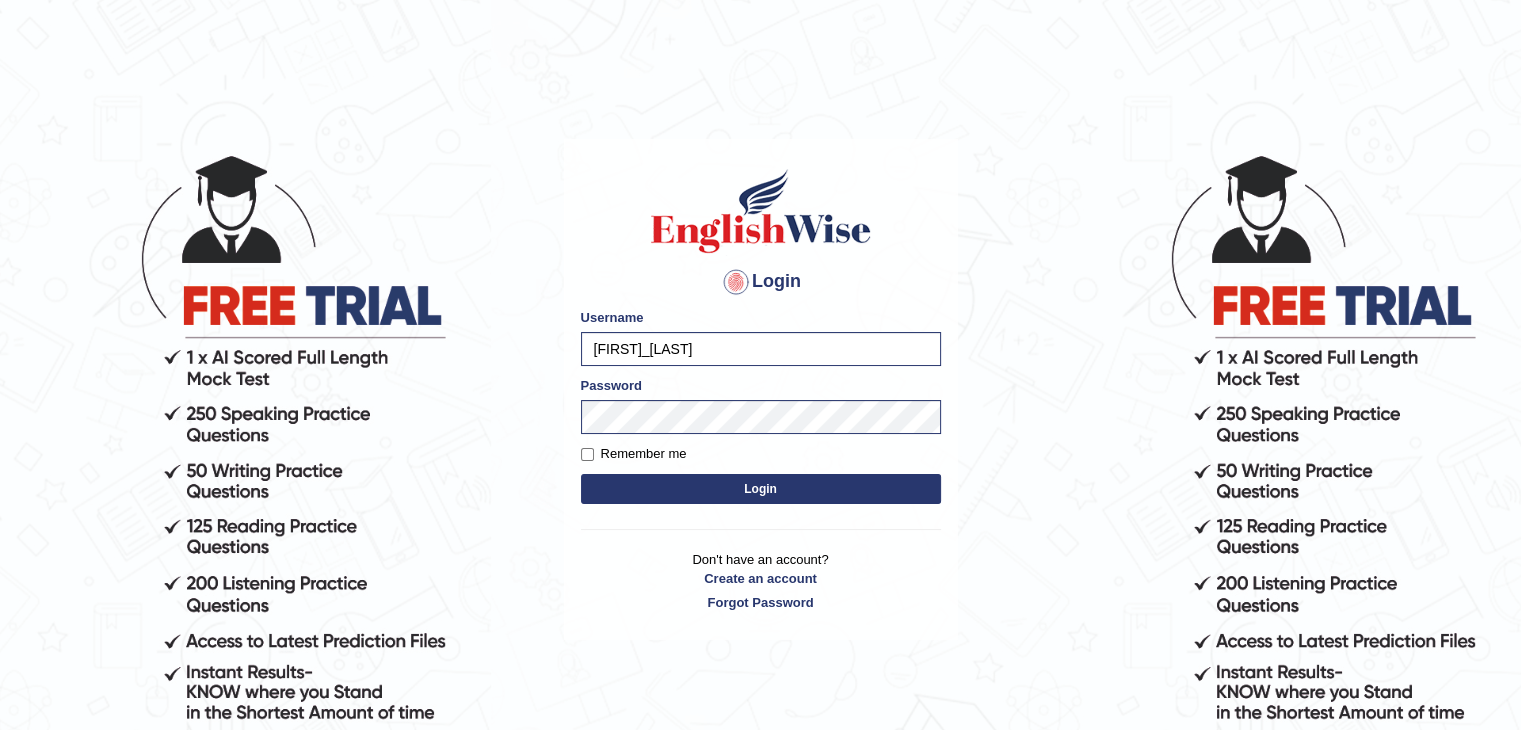 click on "Login" at bounding box center [761, 489] 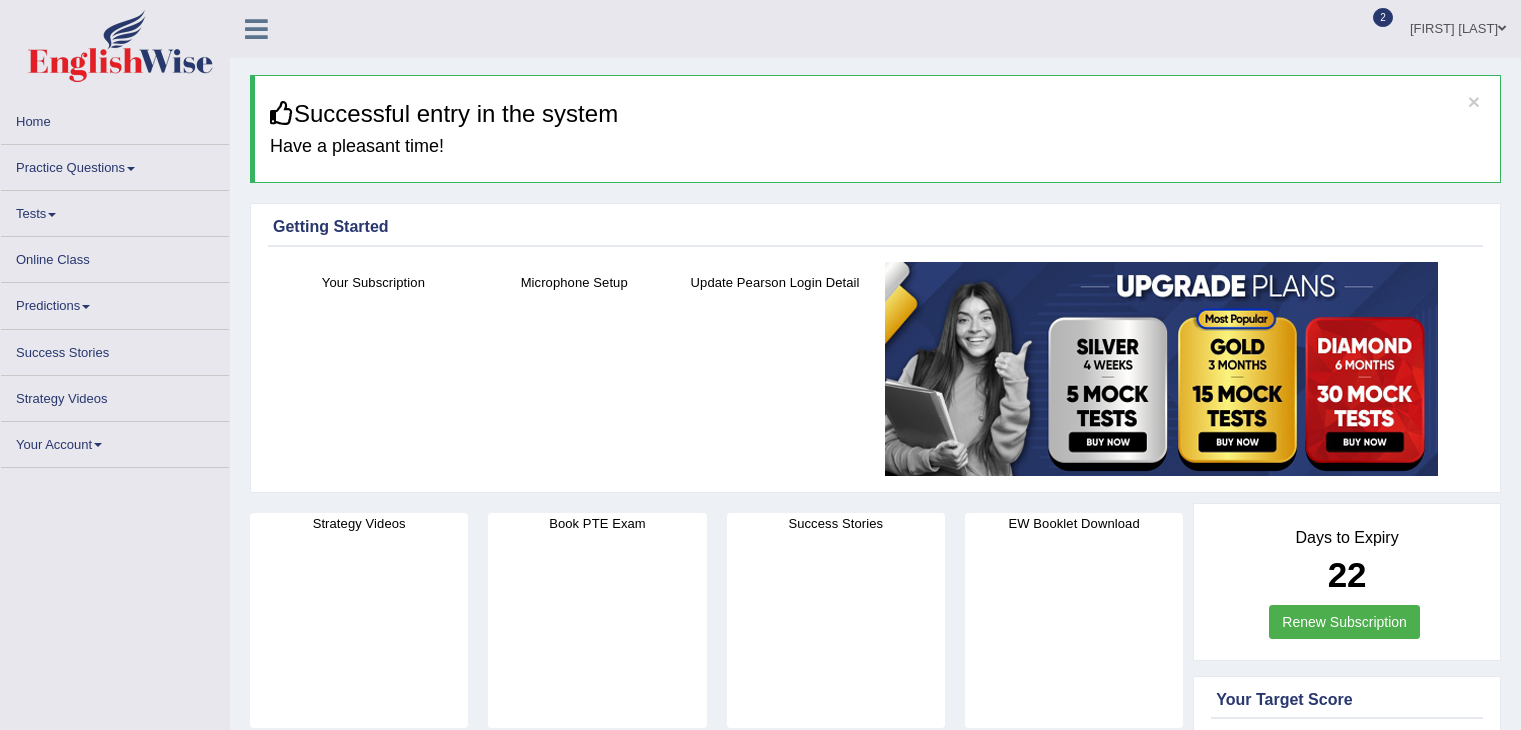 scroll, scrollTop: 0, scrollLeft: 0, axis: both 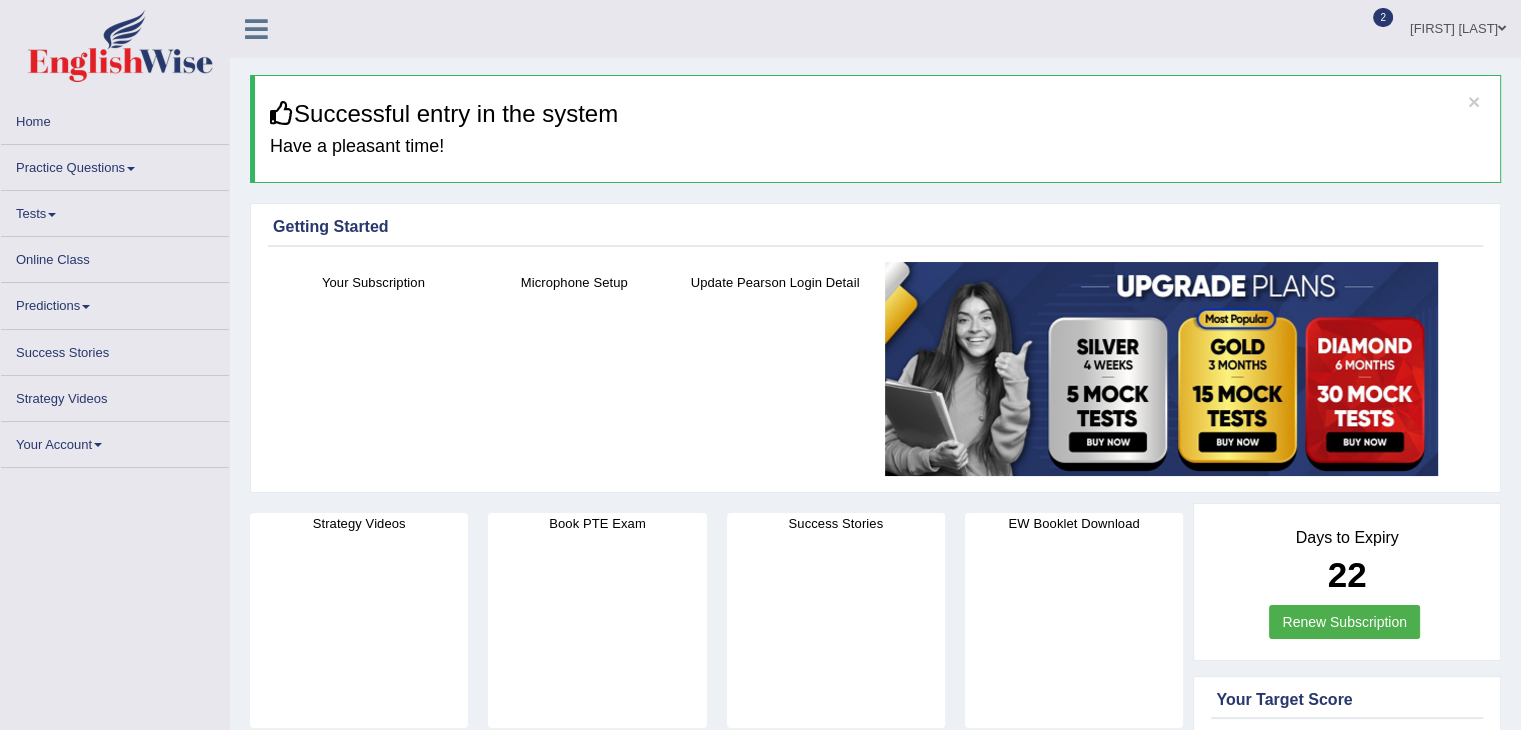 click on "Practice Questions" at bounding box center [115, 164] 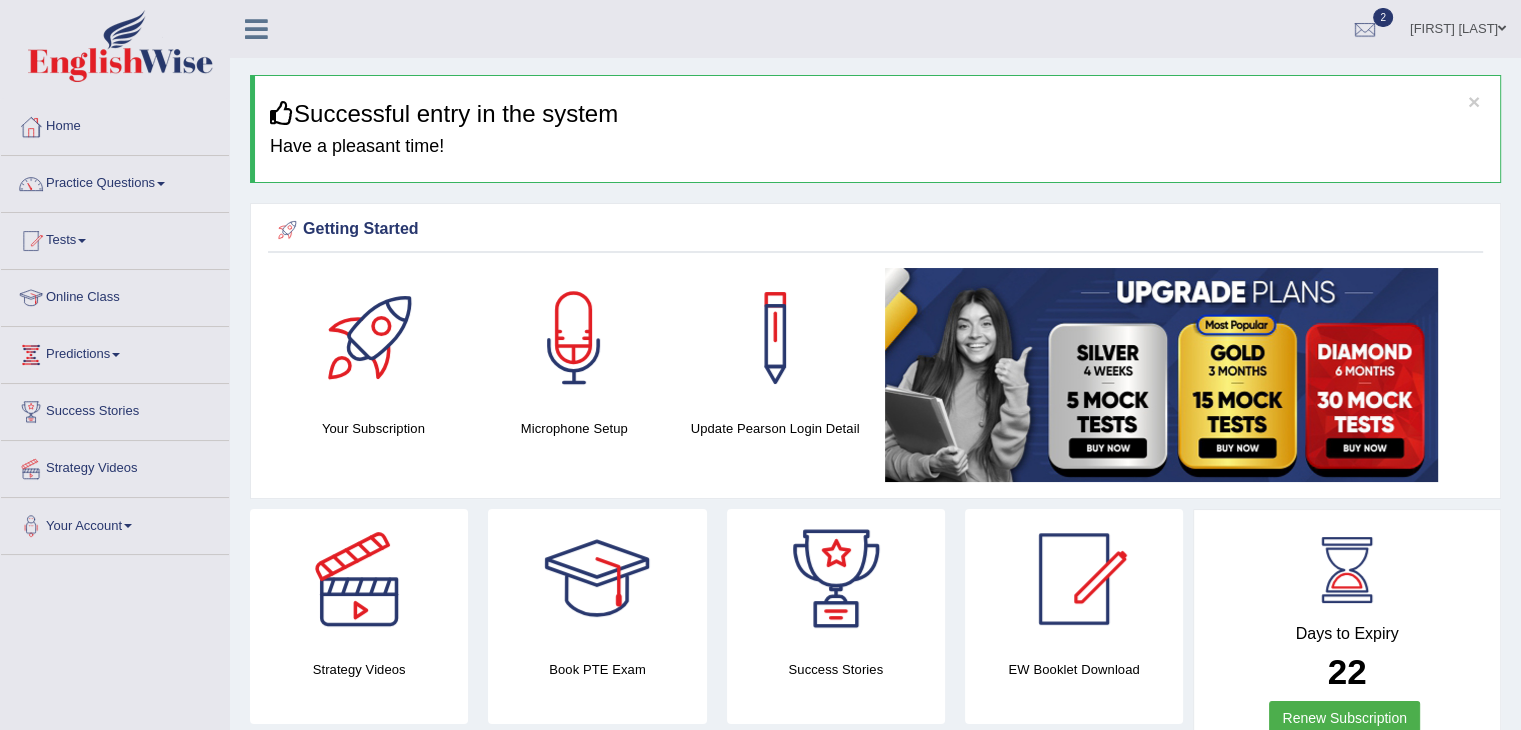 click on "Practice Questions" at bounding box center (115, 181) 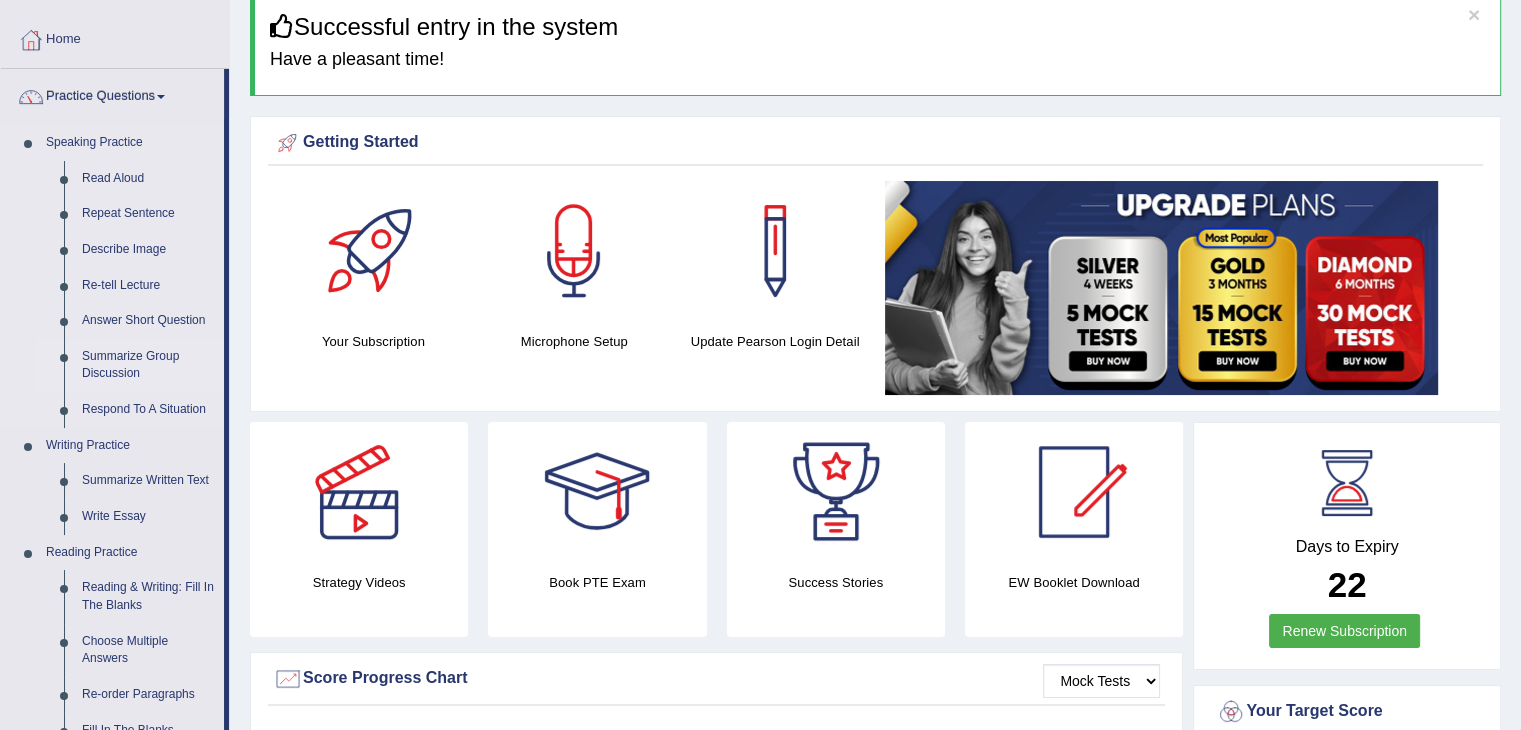 scroll, scrollTop: 88, scrollLeft: 0, axis: vertical 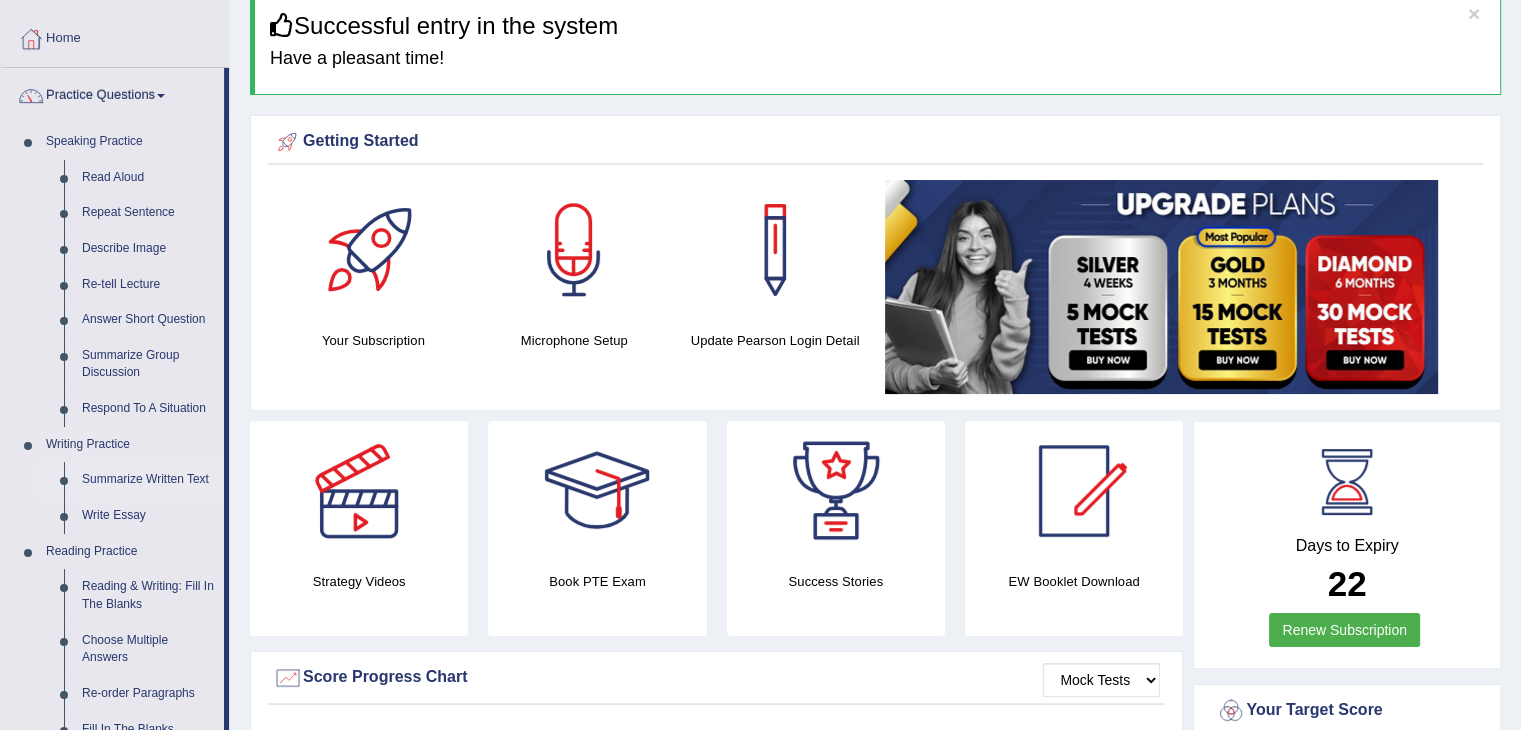 click on "Summarize Written Text" at bounding box center (148, 480) 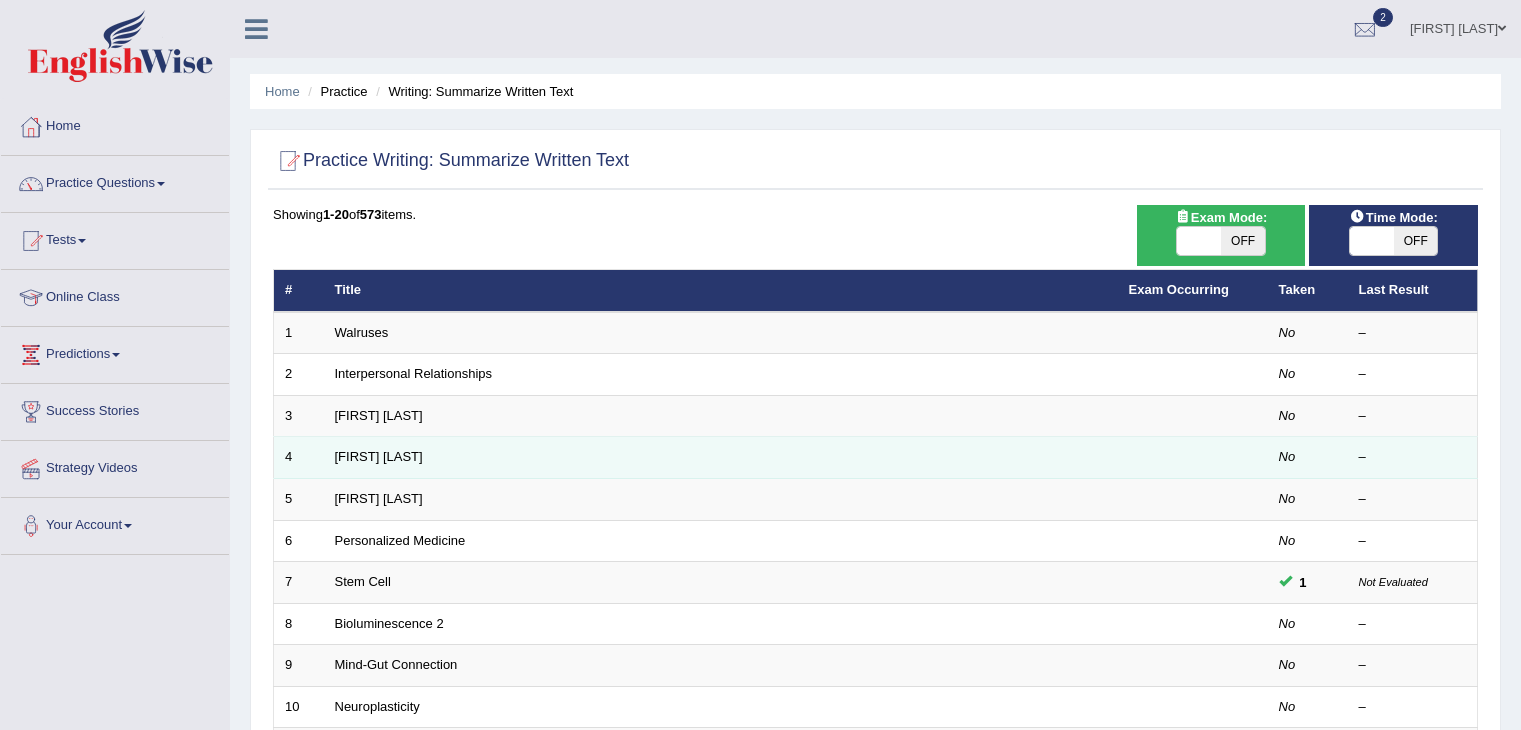 scroll, scrollTop: 0, scrollLeft: 0, axis: both 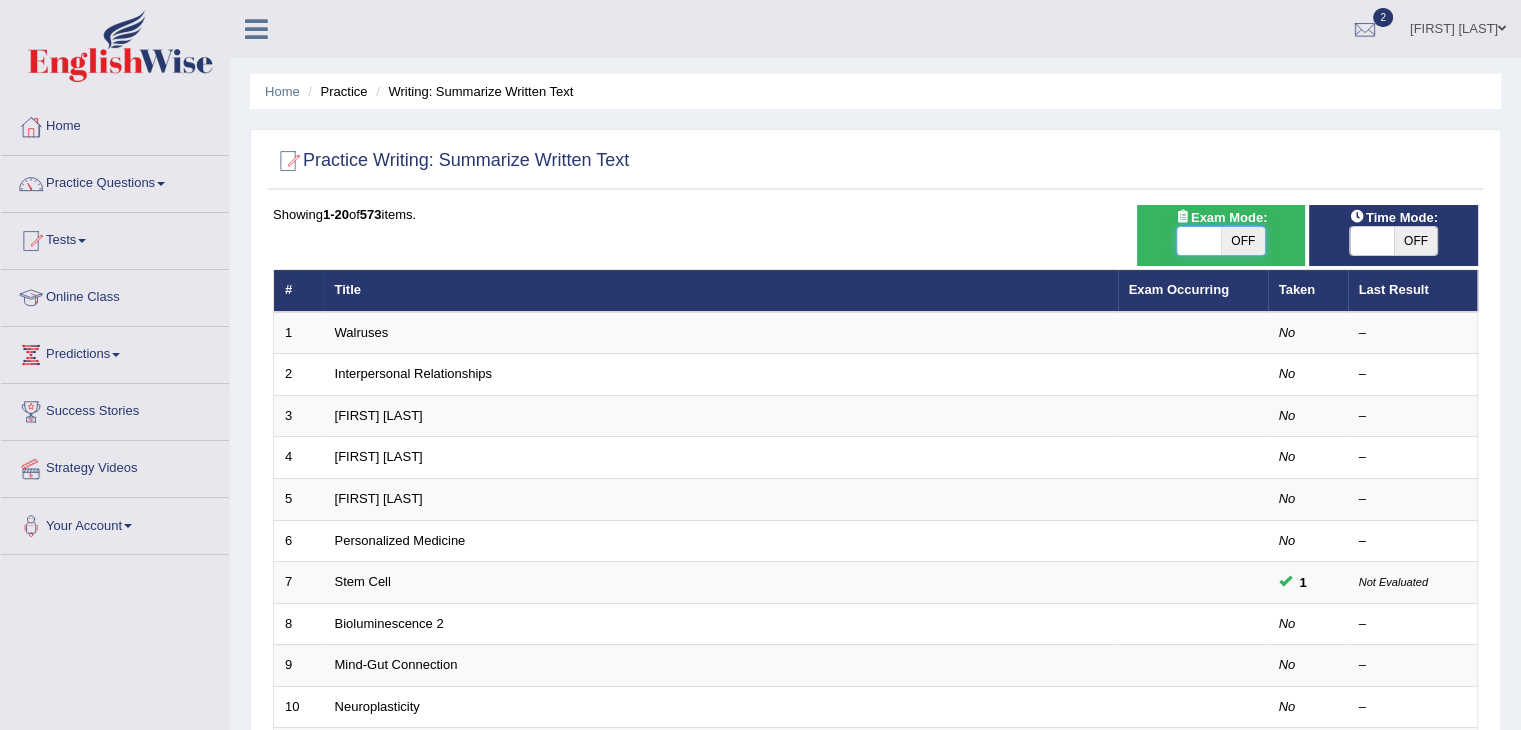 click at bounding box center [1199, 241] 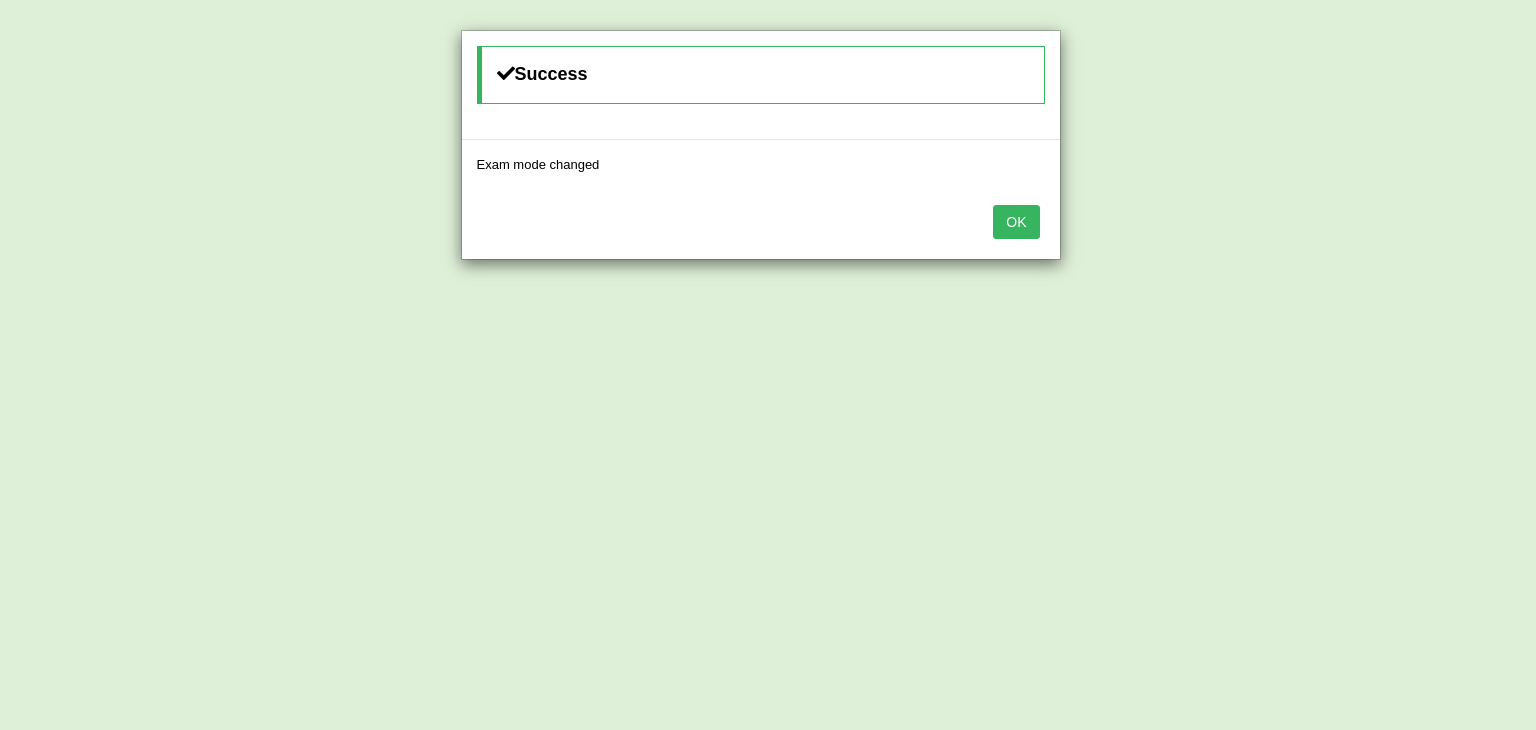 click on "OK" at bounding box center [1016, 222] 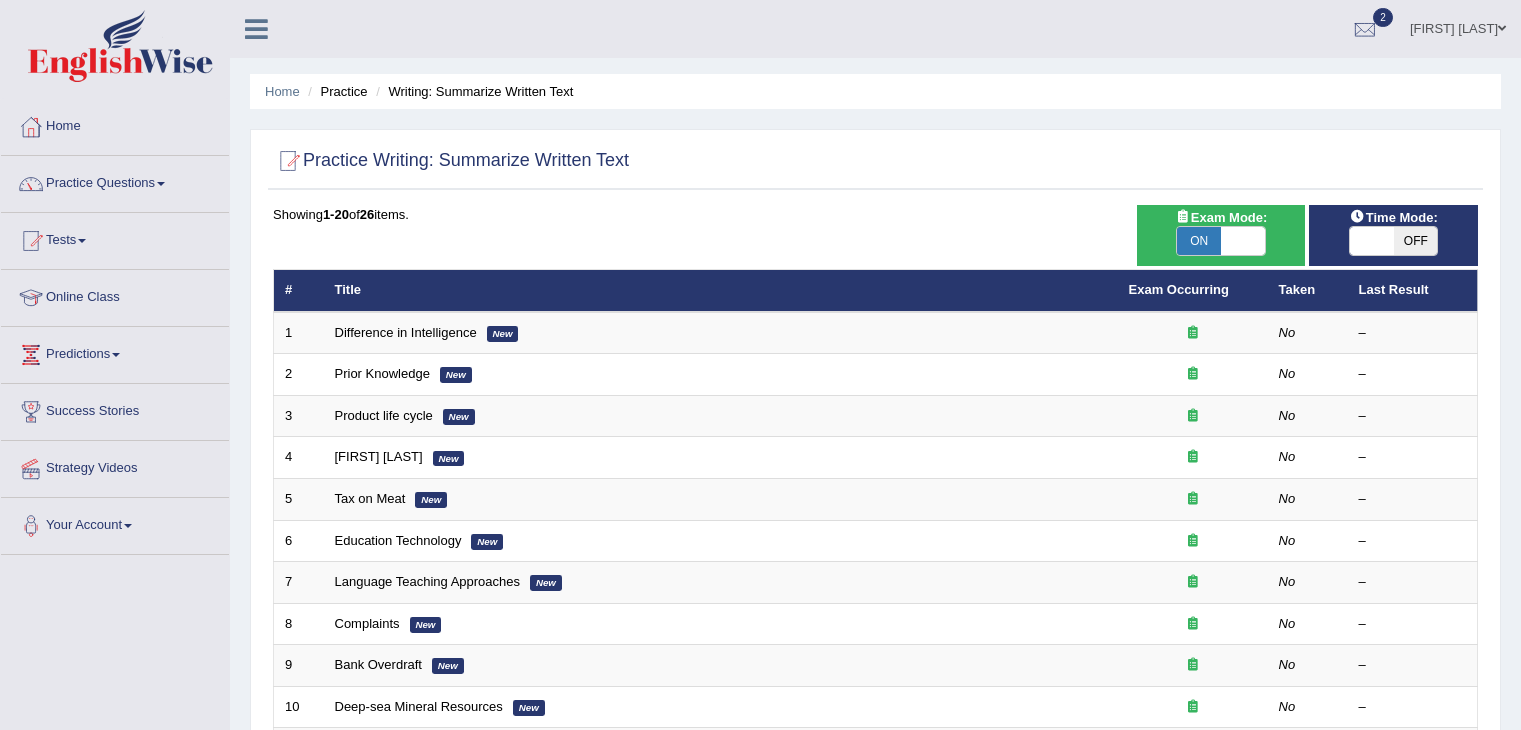 scroll, scrollTop: 0, scrollLeft: 0, axis: both 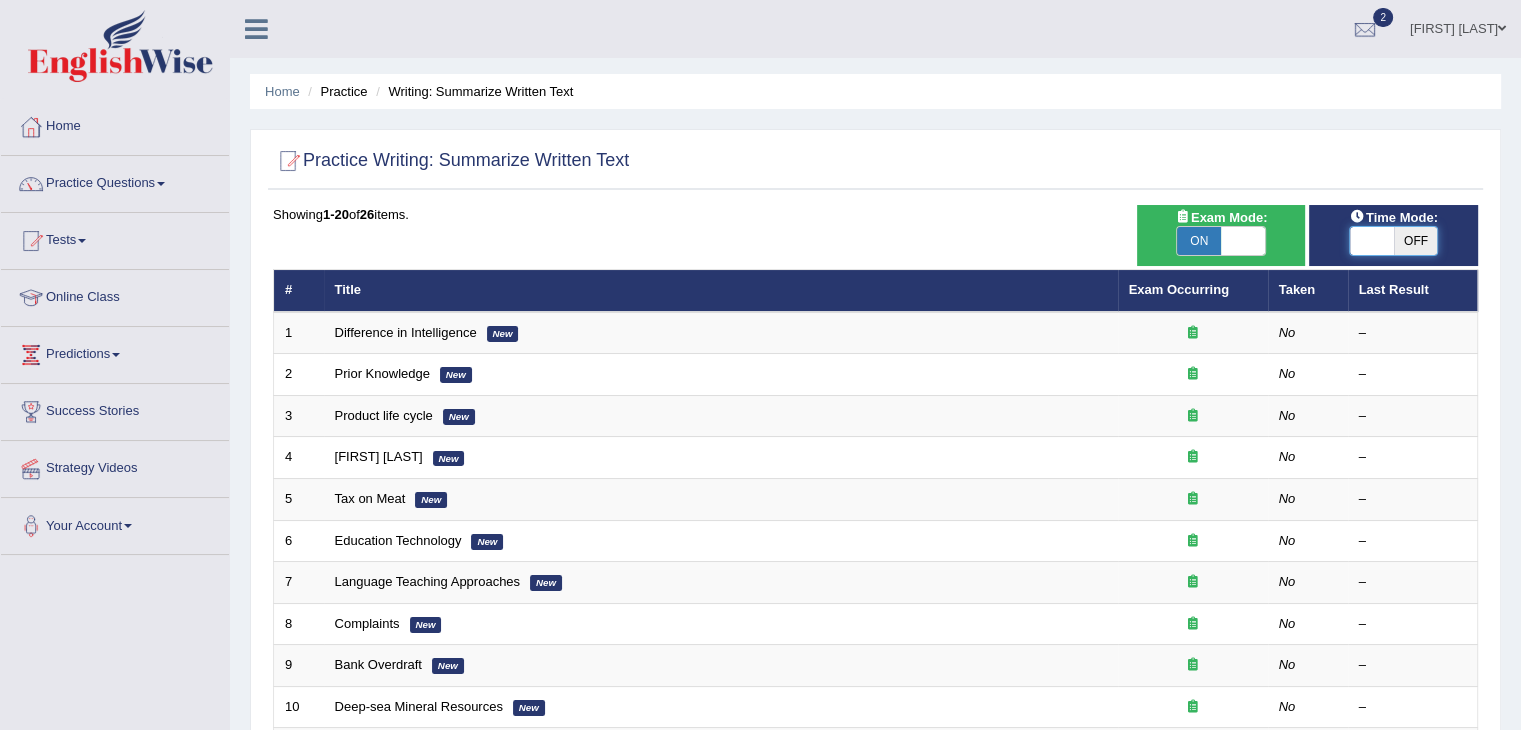 click at bounding box center (1372, 241) 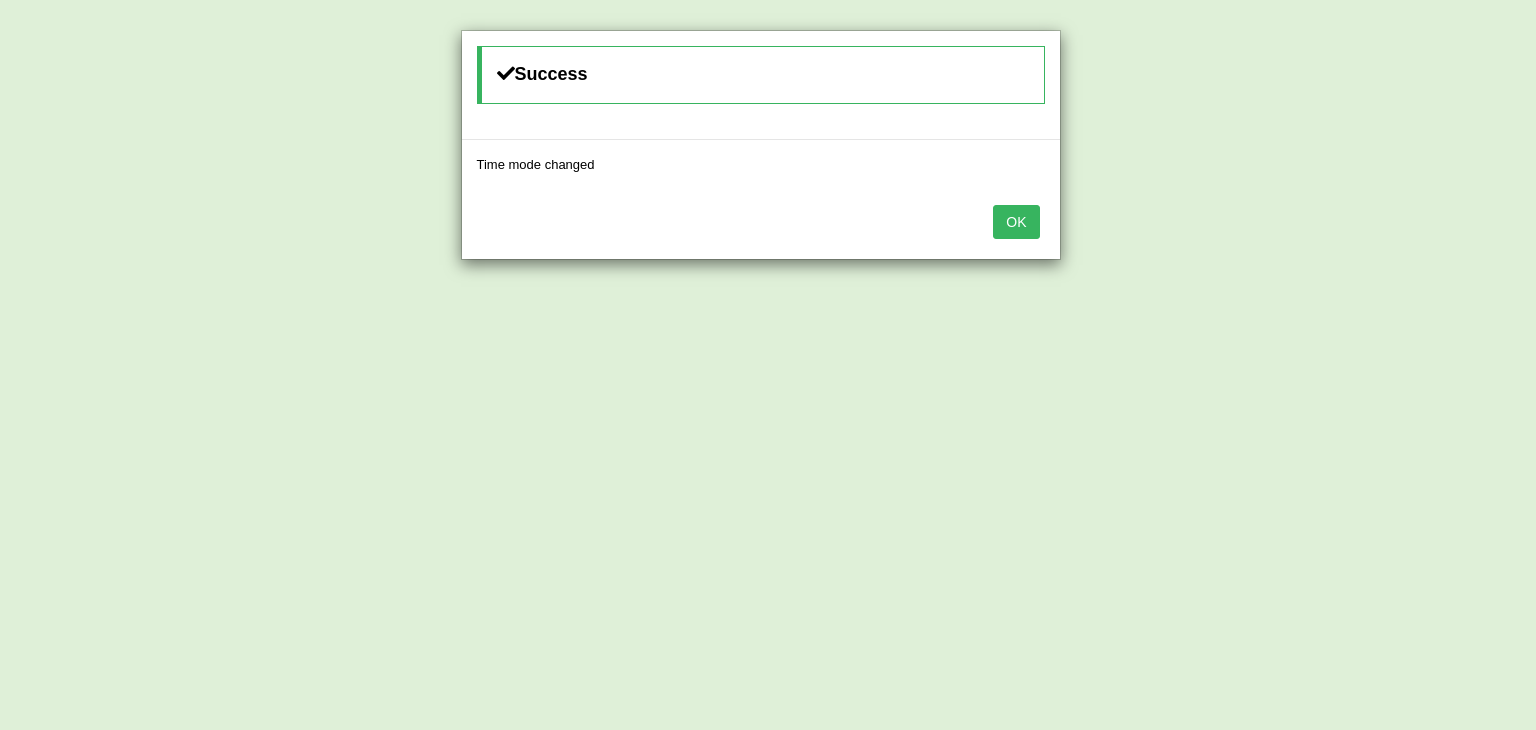 click on "OK" at bounding box center [761, 224] 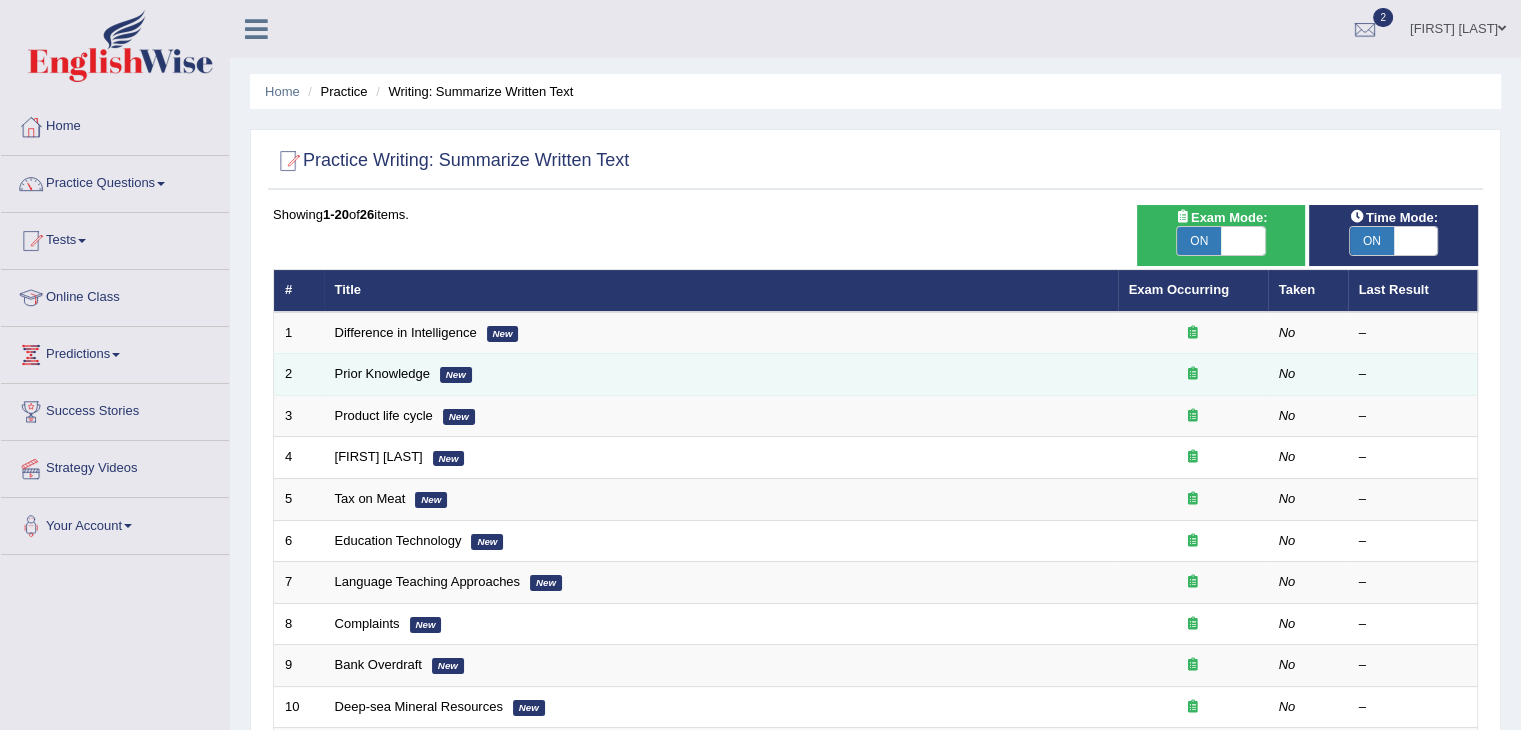 scroll, scrollTop: 588, scrollLeft: 0, axis: vertical 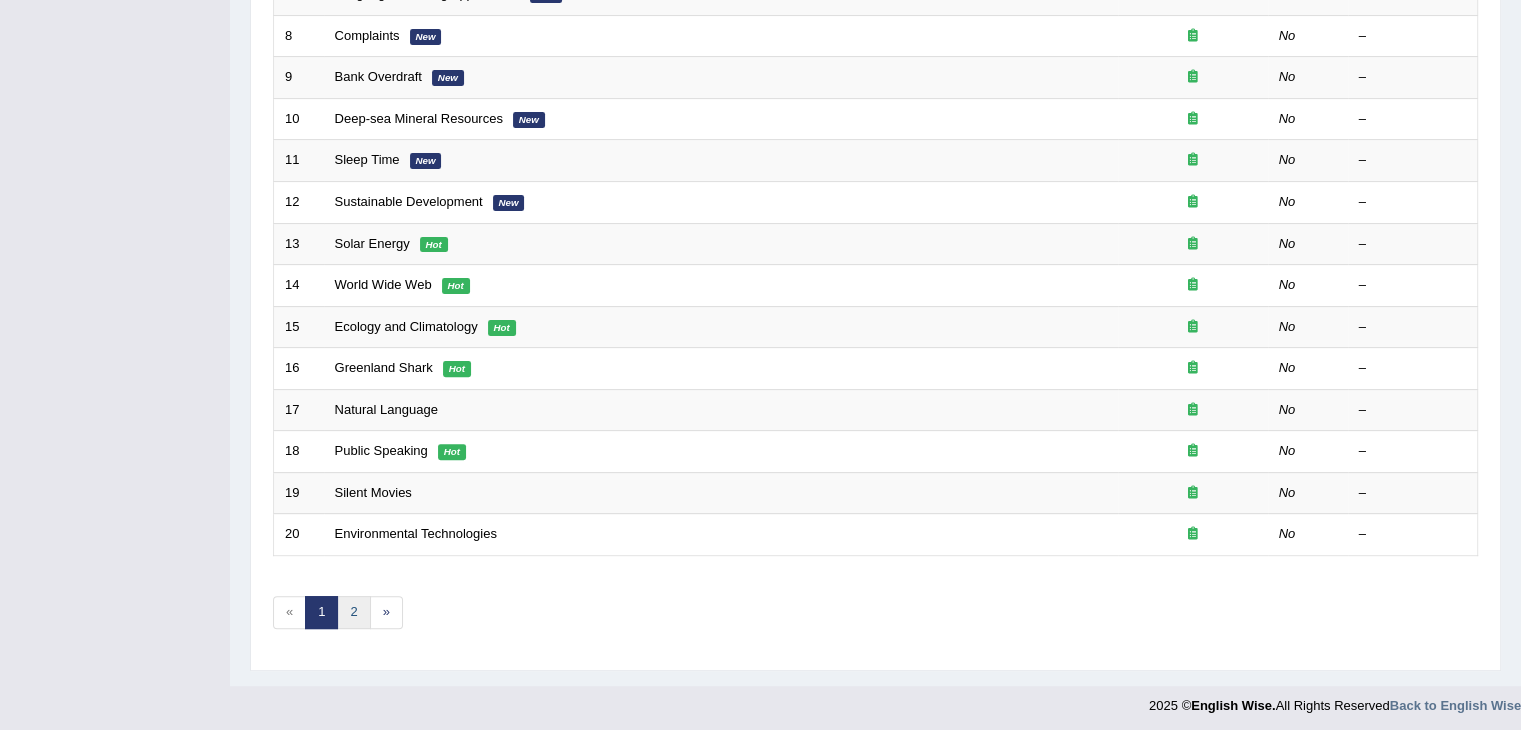 click on "2" at bounding box center (353, 612) 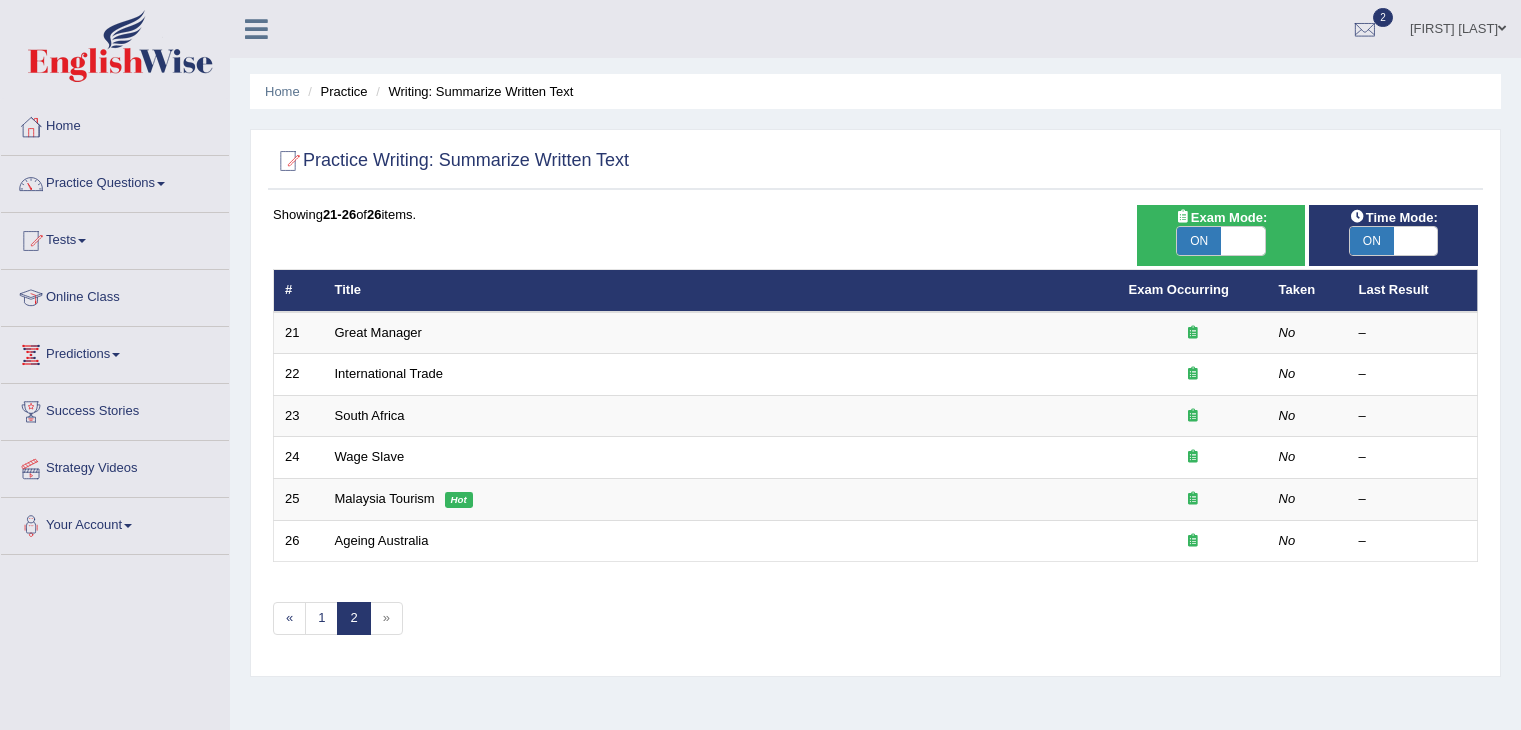 scroll, scrollTop: 0, scrollLeft: 0, axis: both 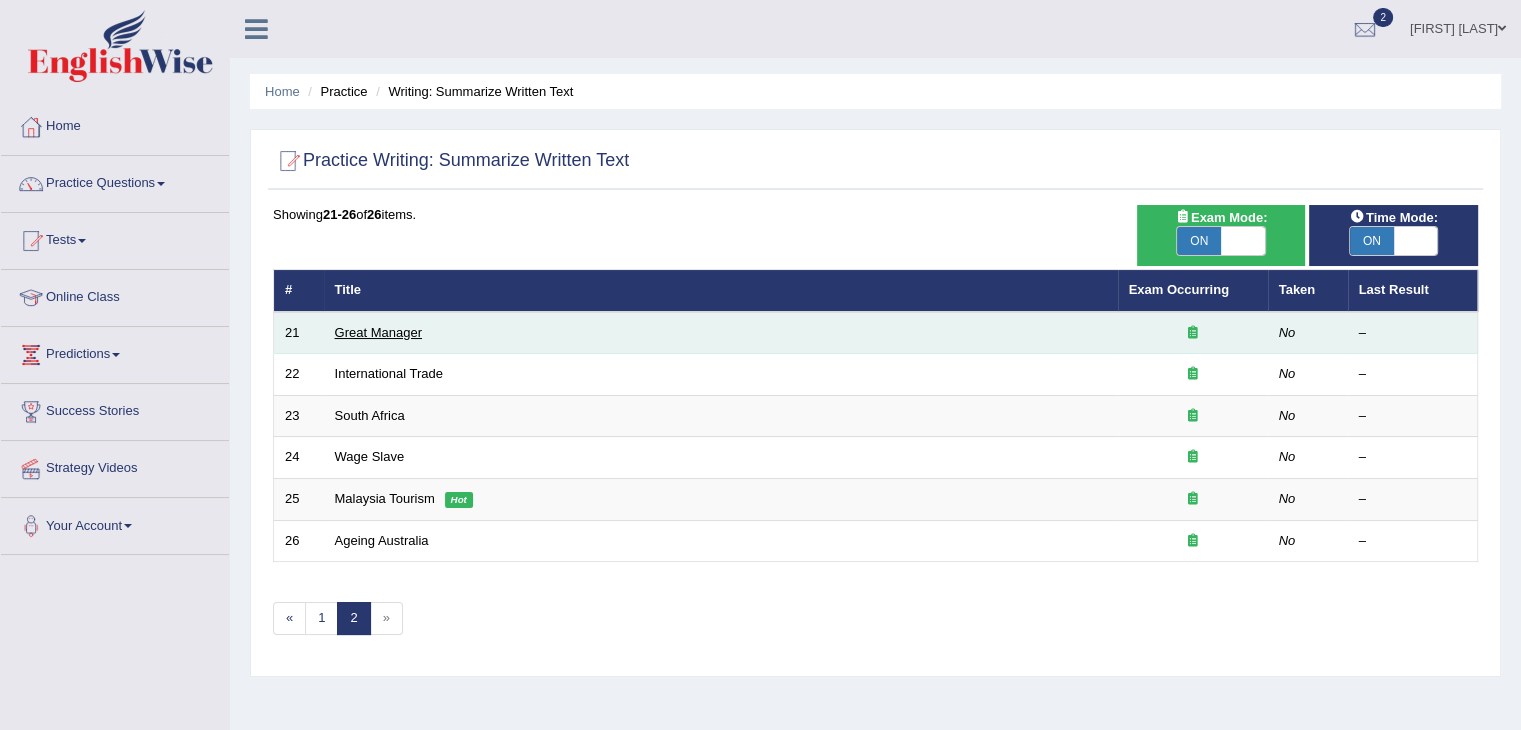 click on "Great Manager" at bounding box center (378, 332) 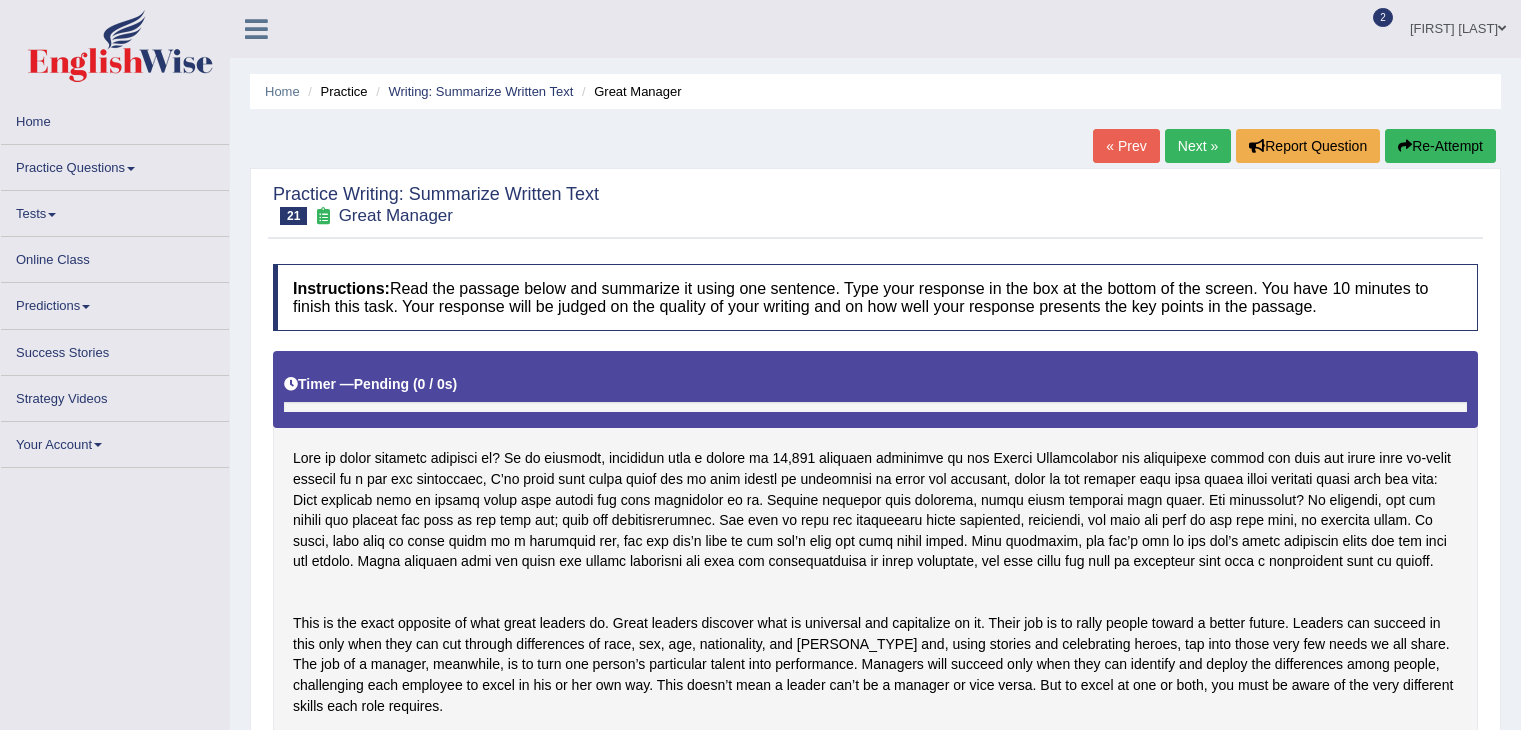 scroll, scrollTop: 0, scrollLeft: 0, axis: both 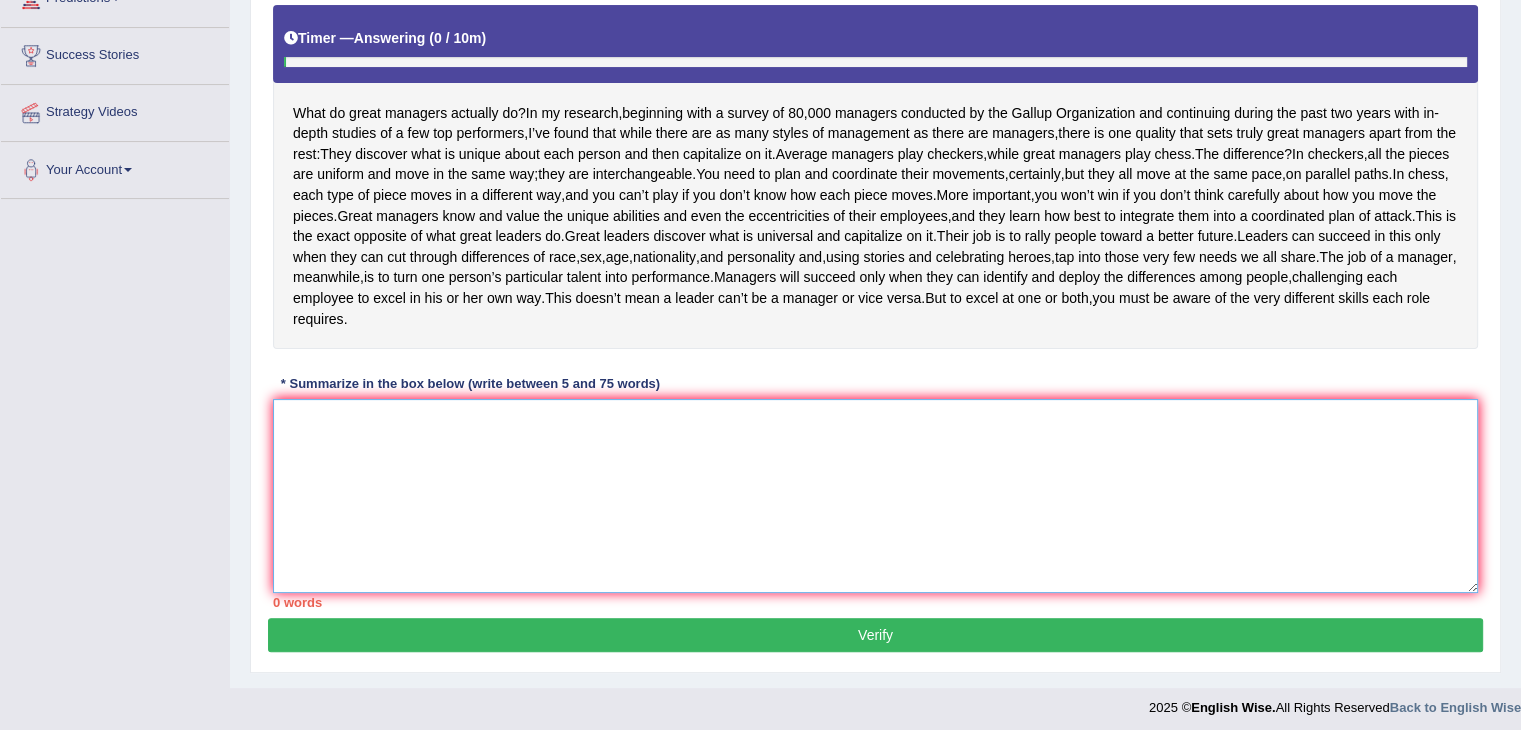 click at bounding box center [875, 496] 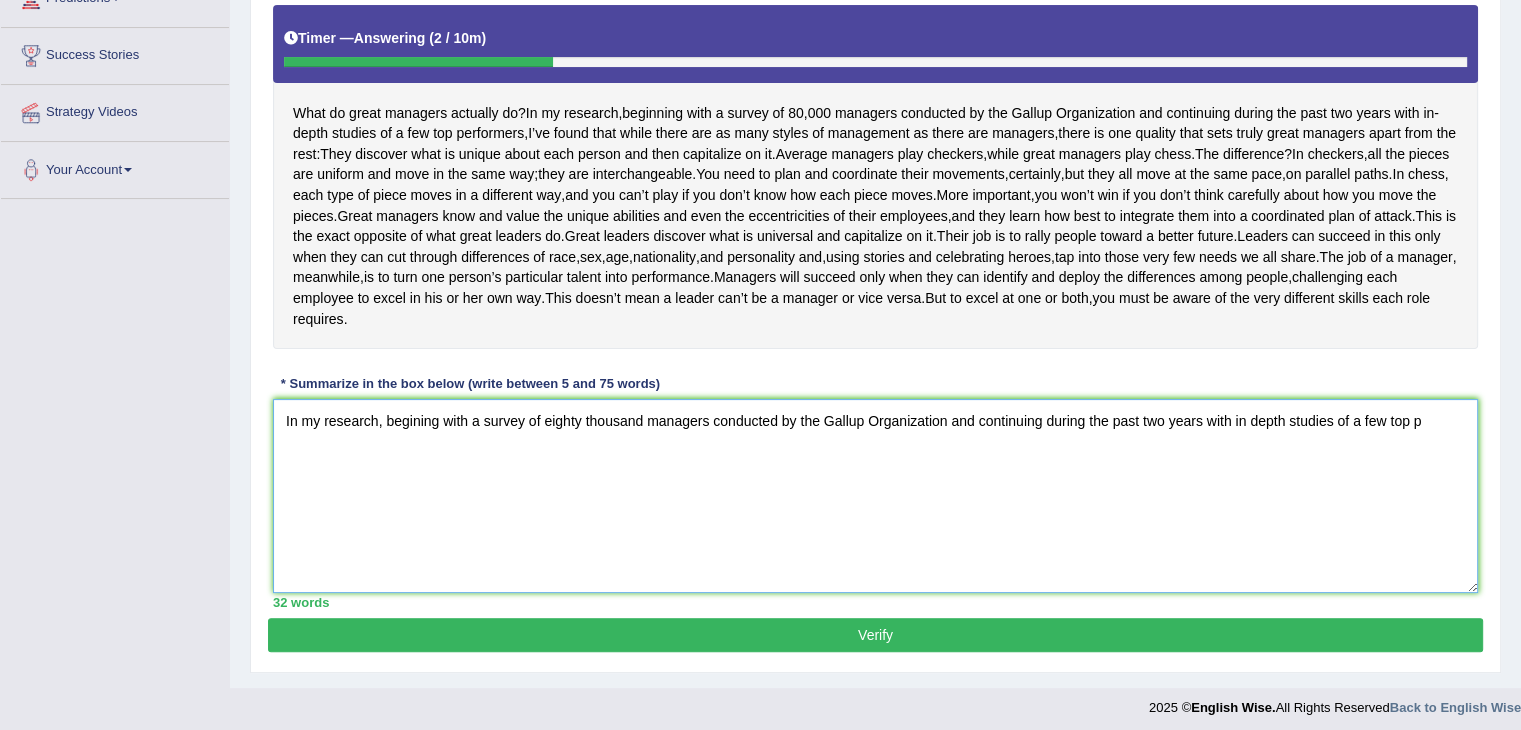 click on "In my research, begining with a survey of eighty thousand managers conducted by the Gallup Organization and continuing during the past two years with in depth studies of a few top p" at bounding box center (875, 496) 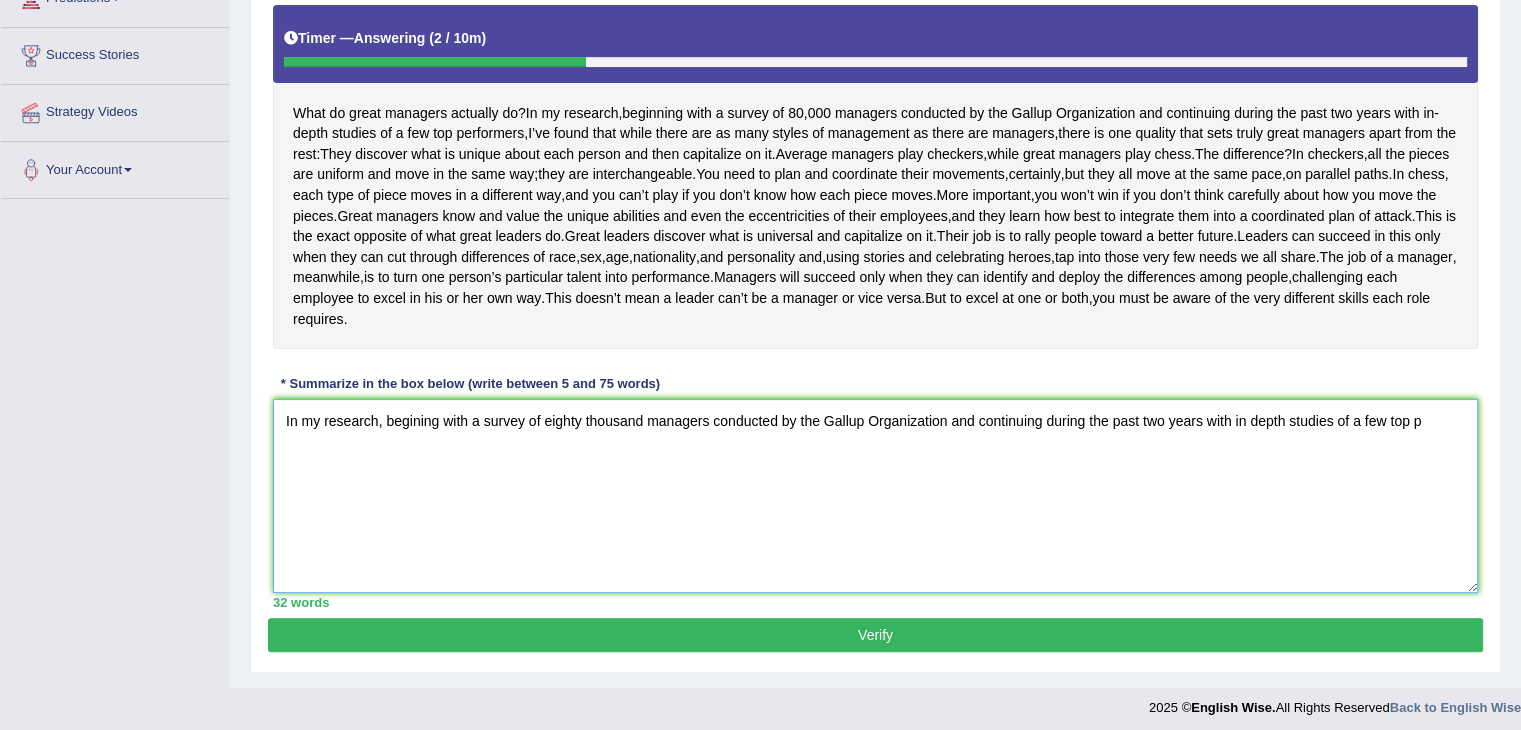 click on "In my research, begining with a survey of eighty thousand managers conducted by the Gallup Organization and continuing during the past two years with in depth studies of a few top p" at bounding box center (875, 496) 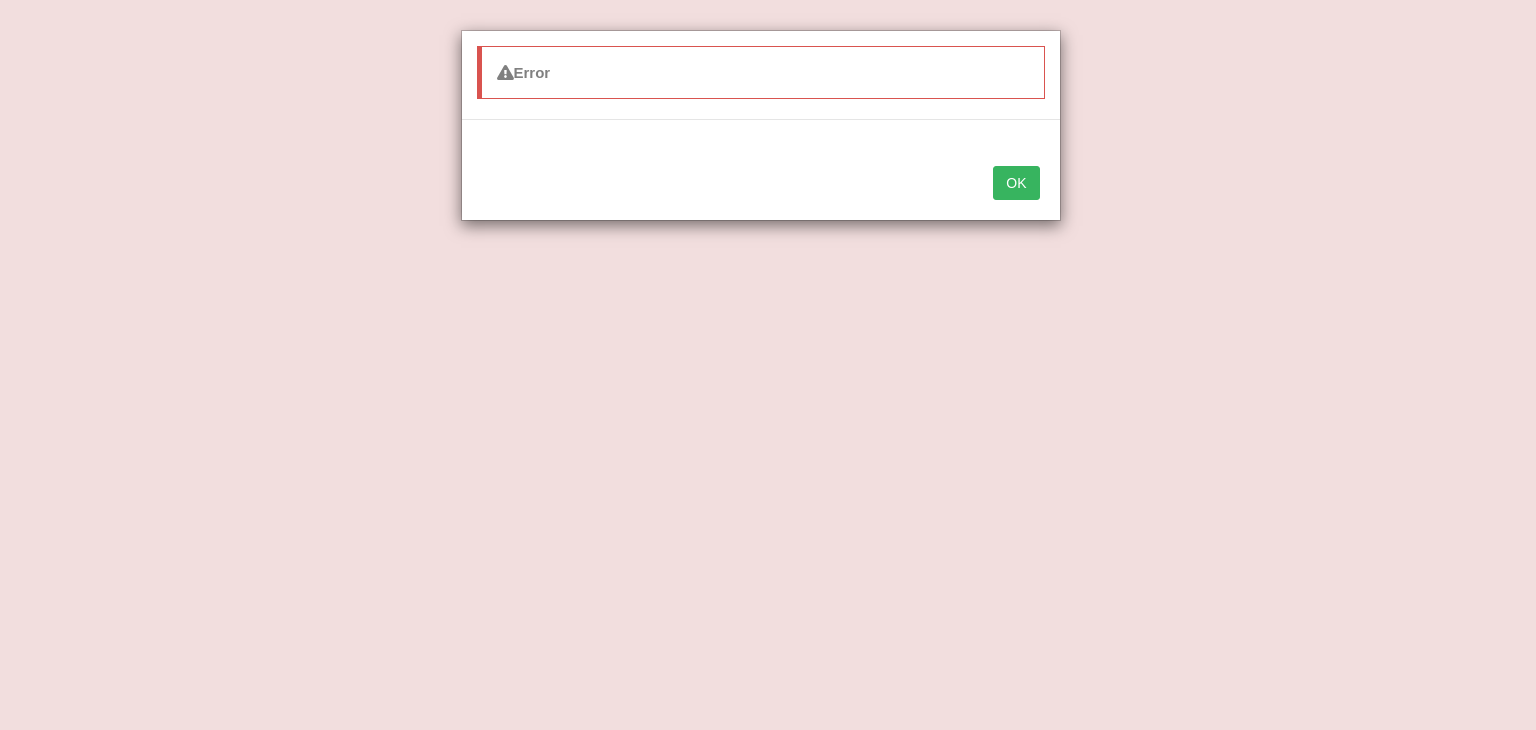 click on "OK" at bounding box center (1016, 183) 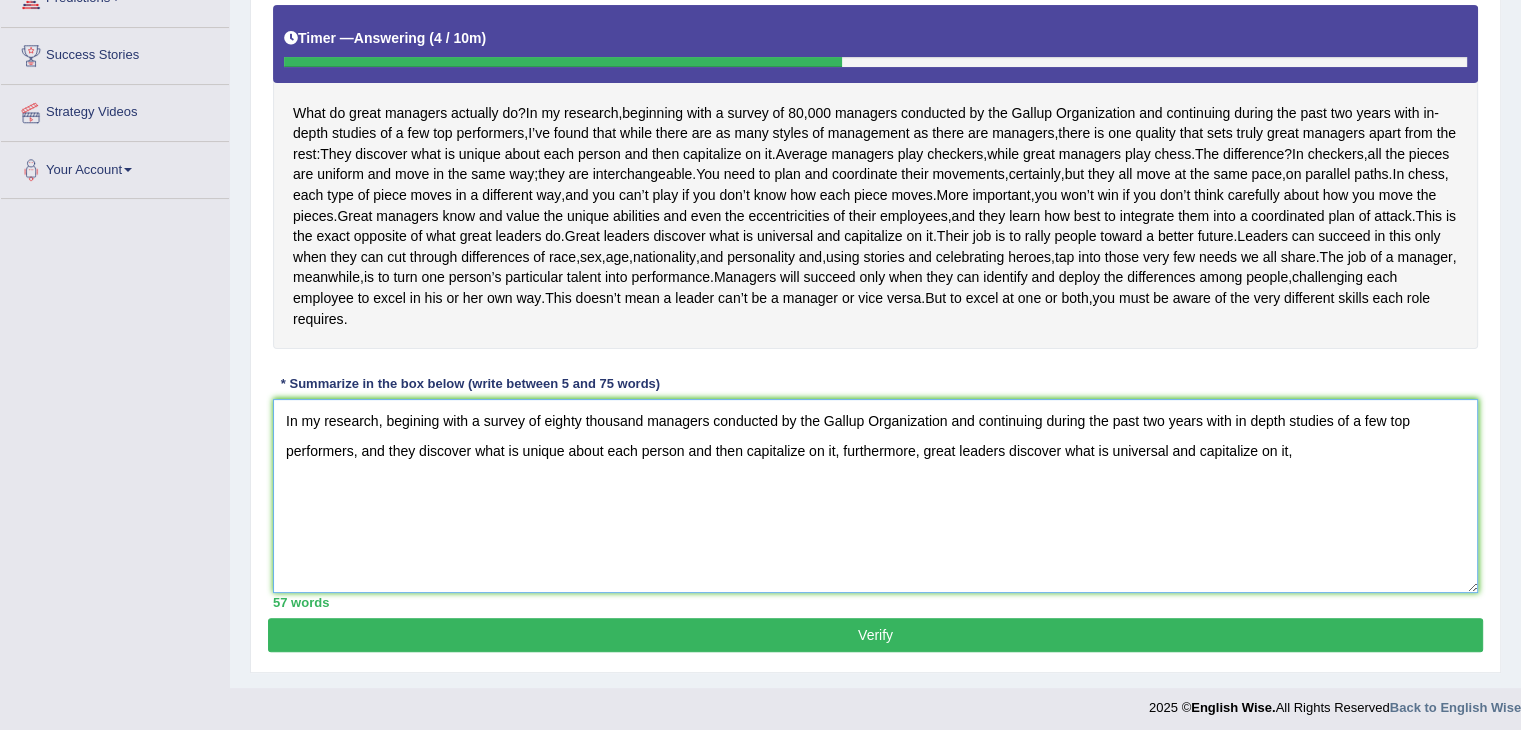 click on "In my research, begining with a survey of eighty thousand managers conducted by the Gallup Organization and continuing during the past two years with in depth studies of a few top performers, and they discover what is unique about each person and then capitalize on it, furthermore, great leaders discover what is universal and capitalize on it," at bounding box center (875, 496) 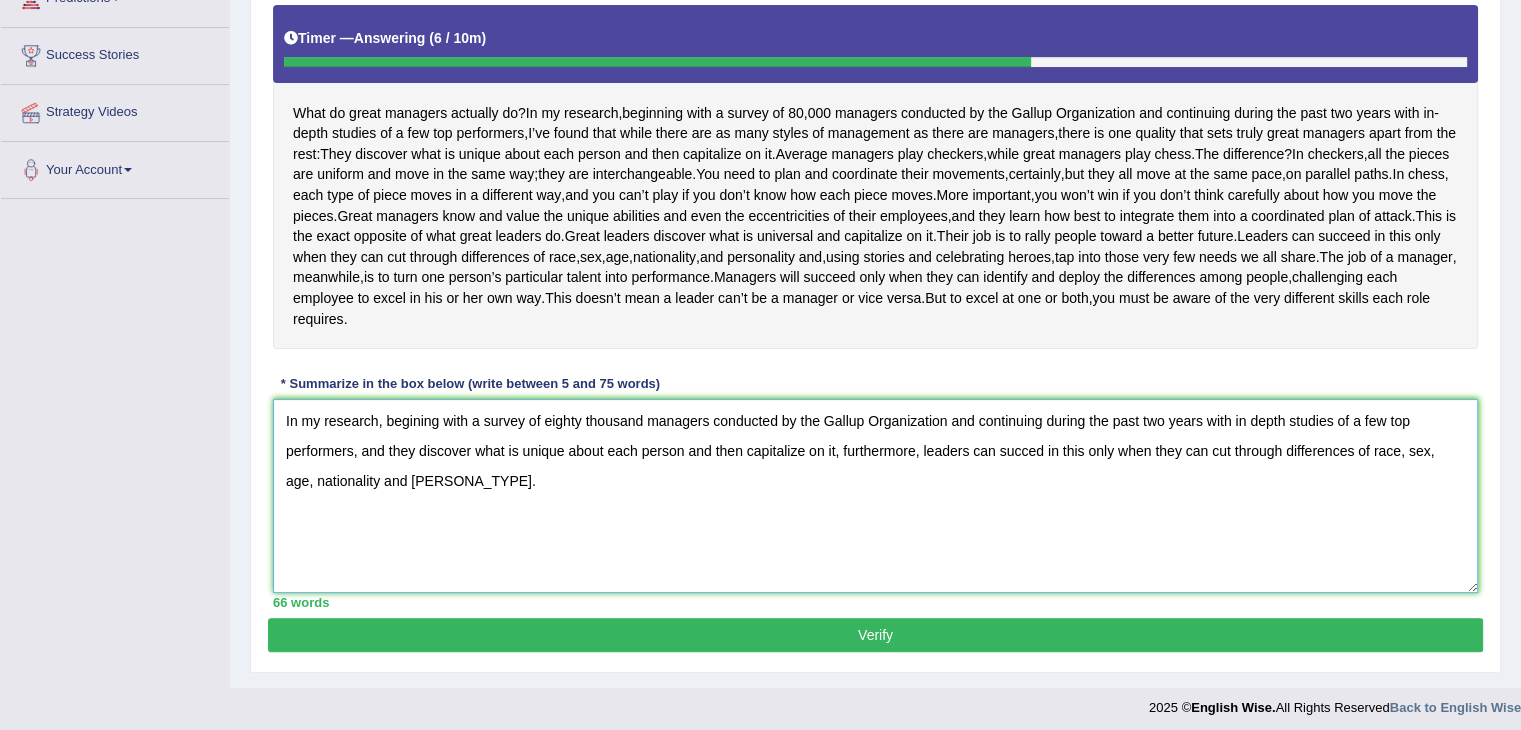 type on "In my research, begining with a survey of eighty thousand managers conducted by the Gallup Organization and continuing during the past two years with in depth studies of a few top performers, and they discover what is unique about each person and then capitalize on it, furthermore, leaders can succed in this only when they can cut through differences of race, sex, age, nationality and personality." 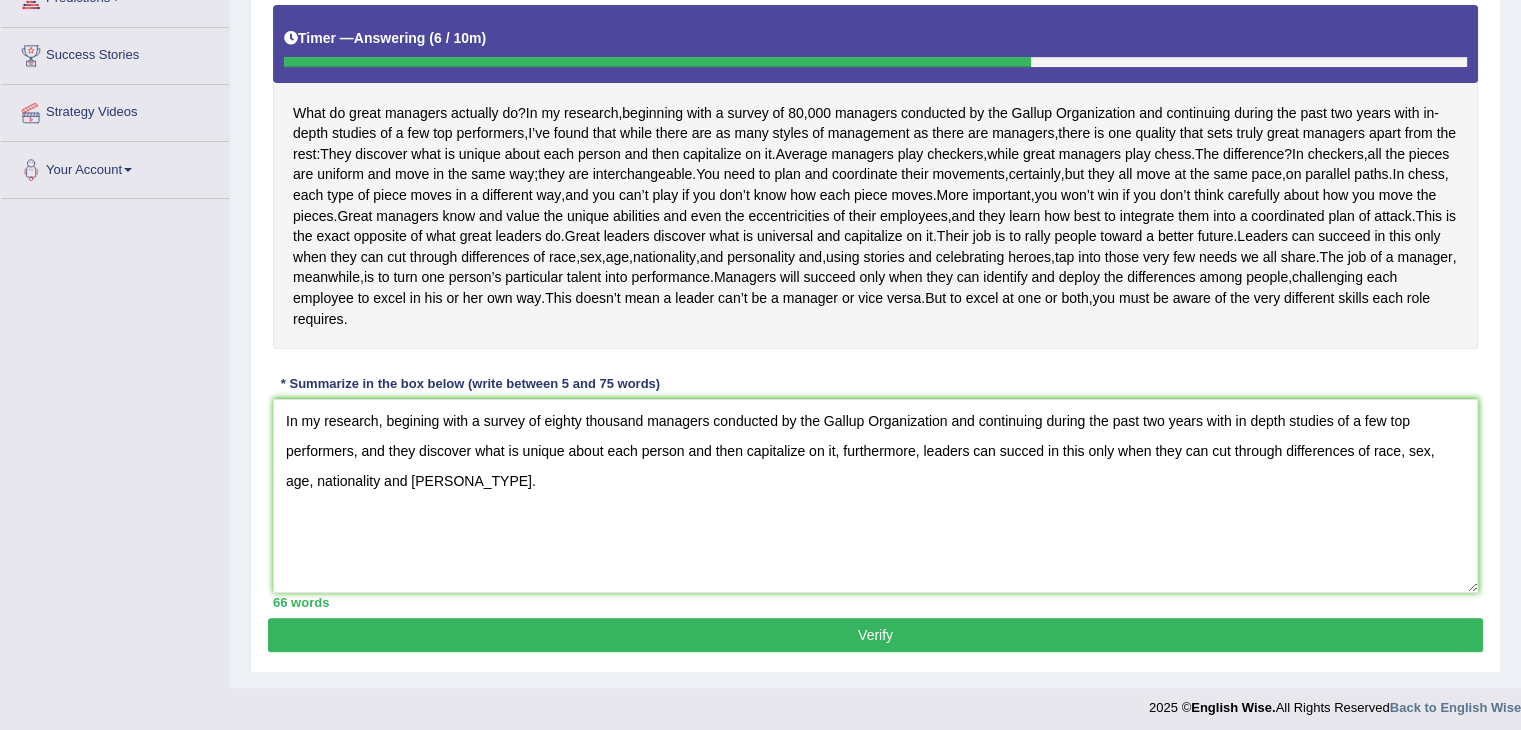 click on "Verify" at bounding box center [875, 635] 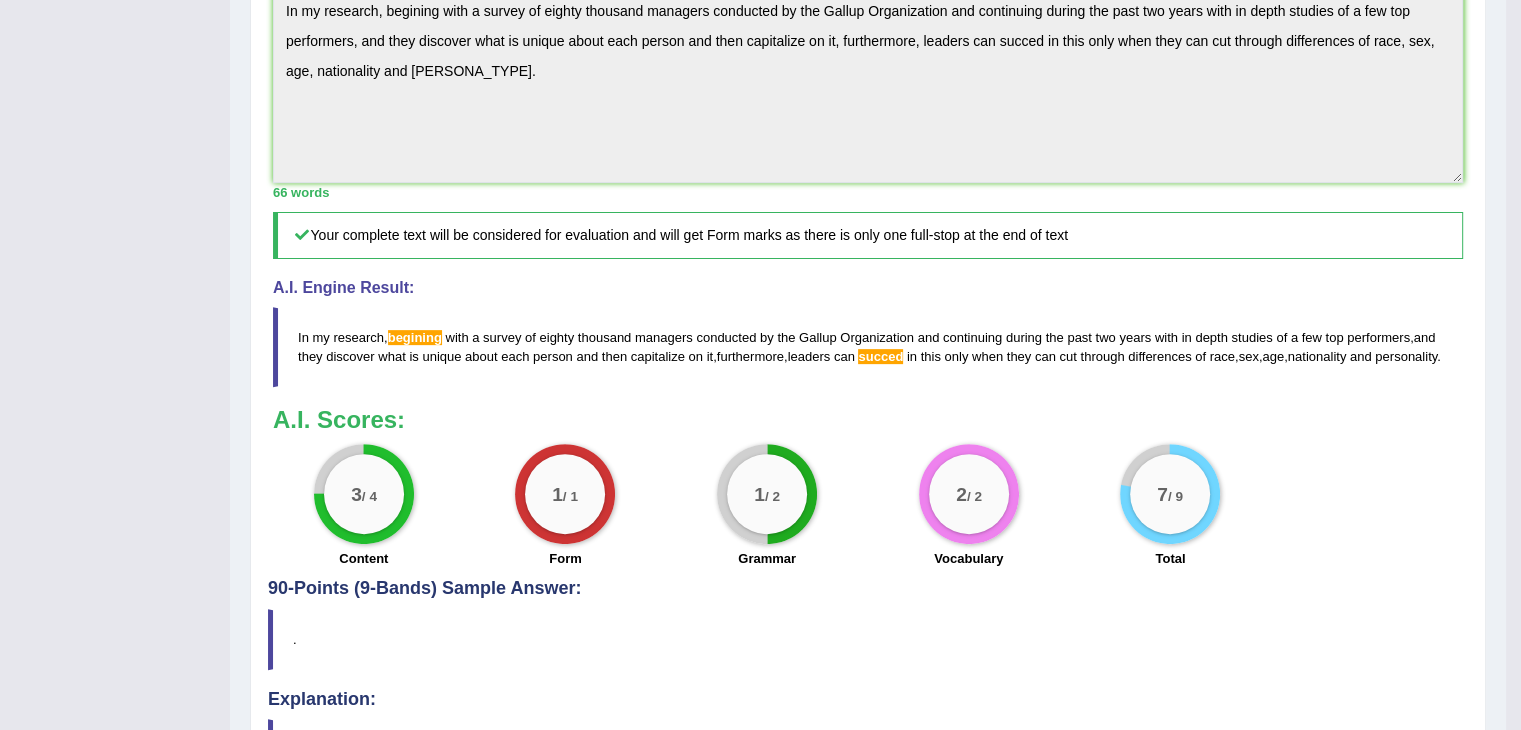 scroll, scrollTop: 655, scrollLeft: 0, axis: vertical 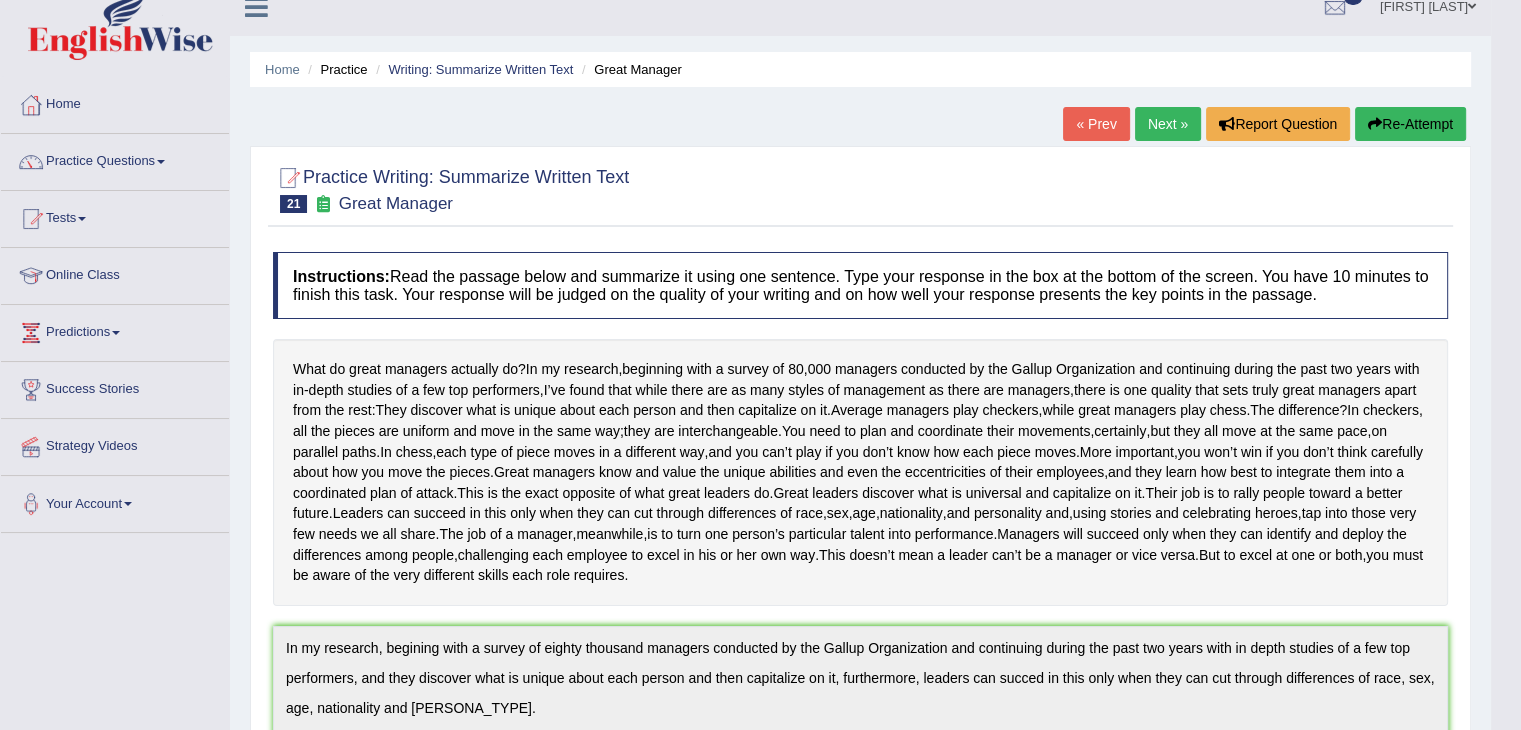 click on "Next »" at bounding box center (1168, 124) 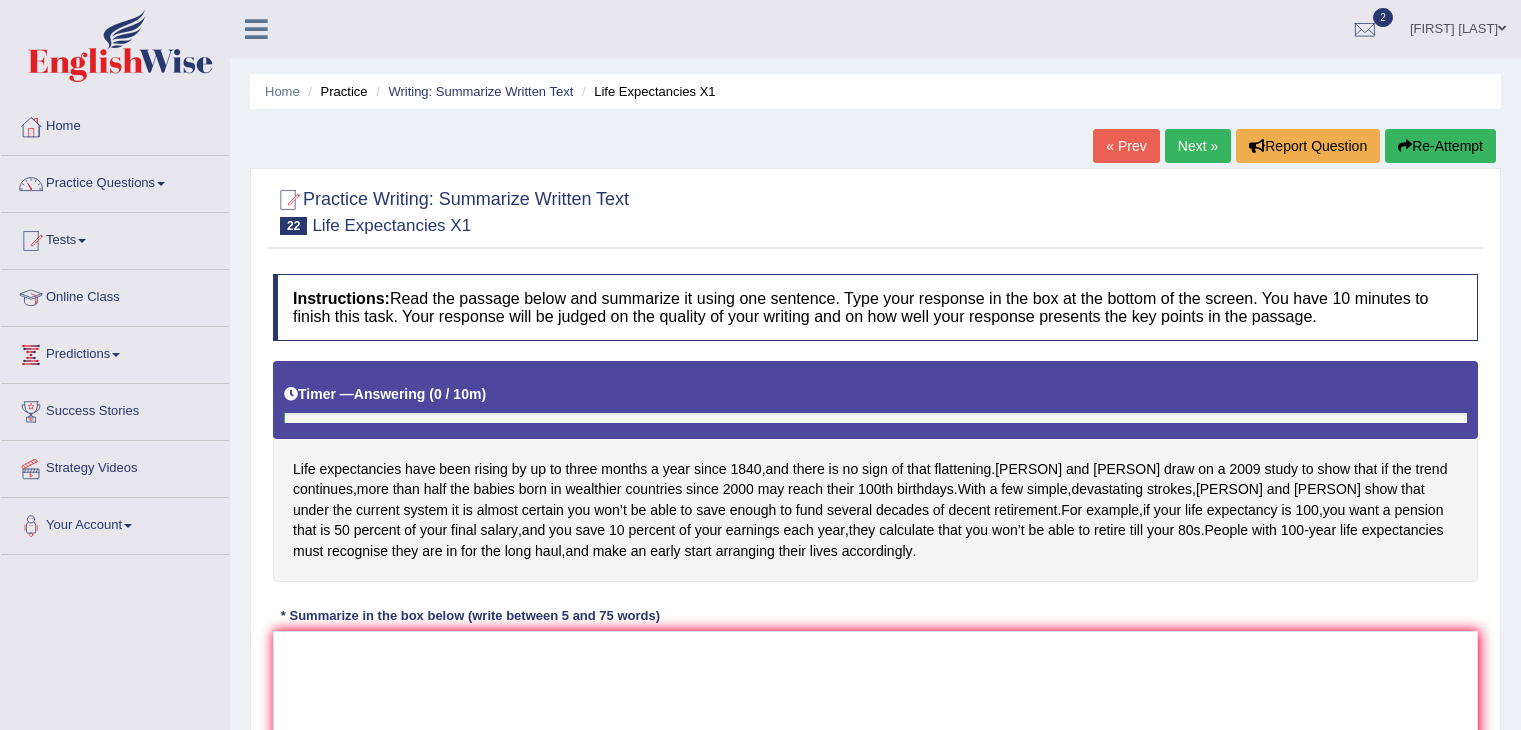 scroll, scrollTop: 0, scrollLeft: 0, axis: both 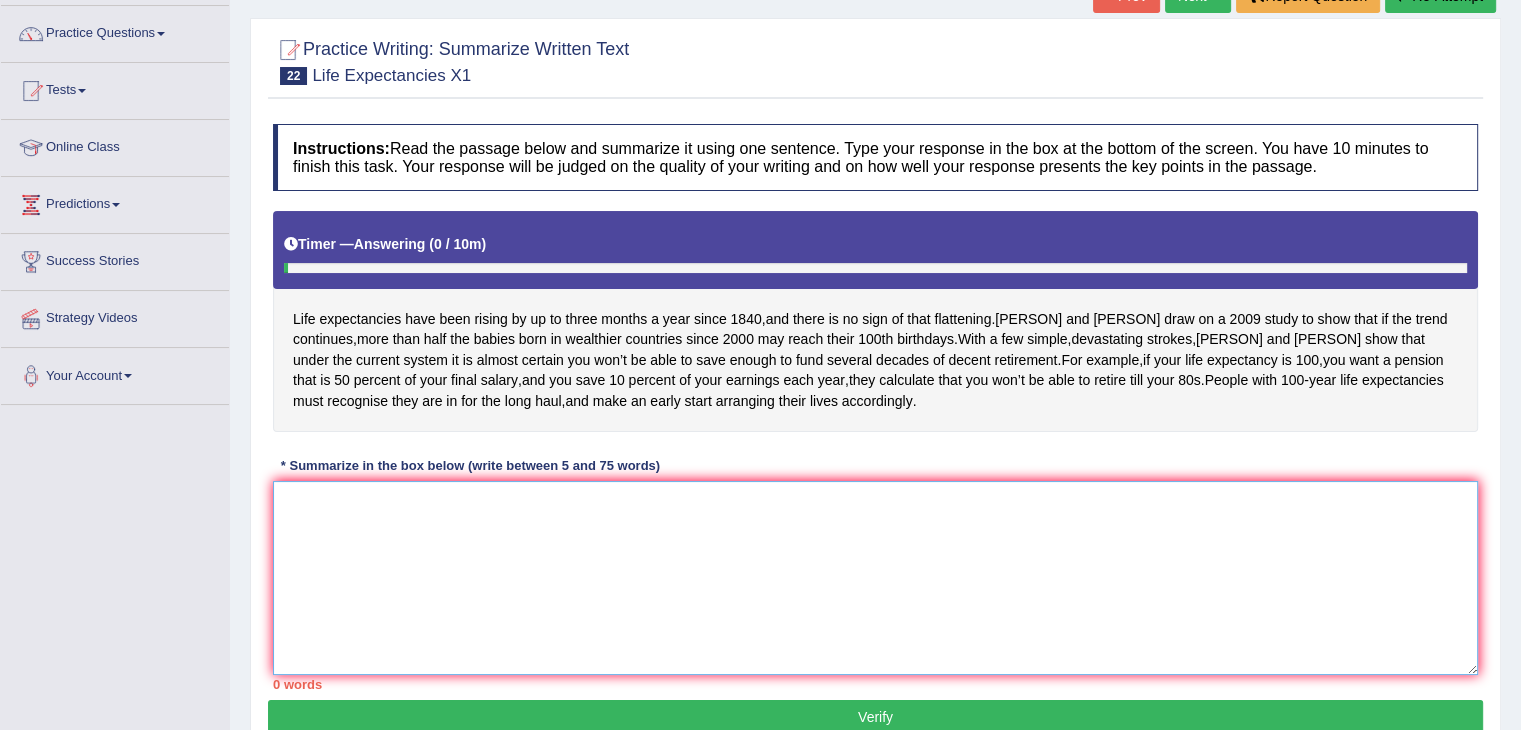 click at bounding box center (875, 578) 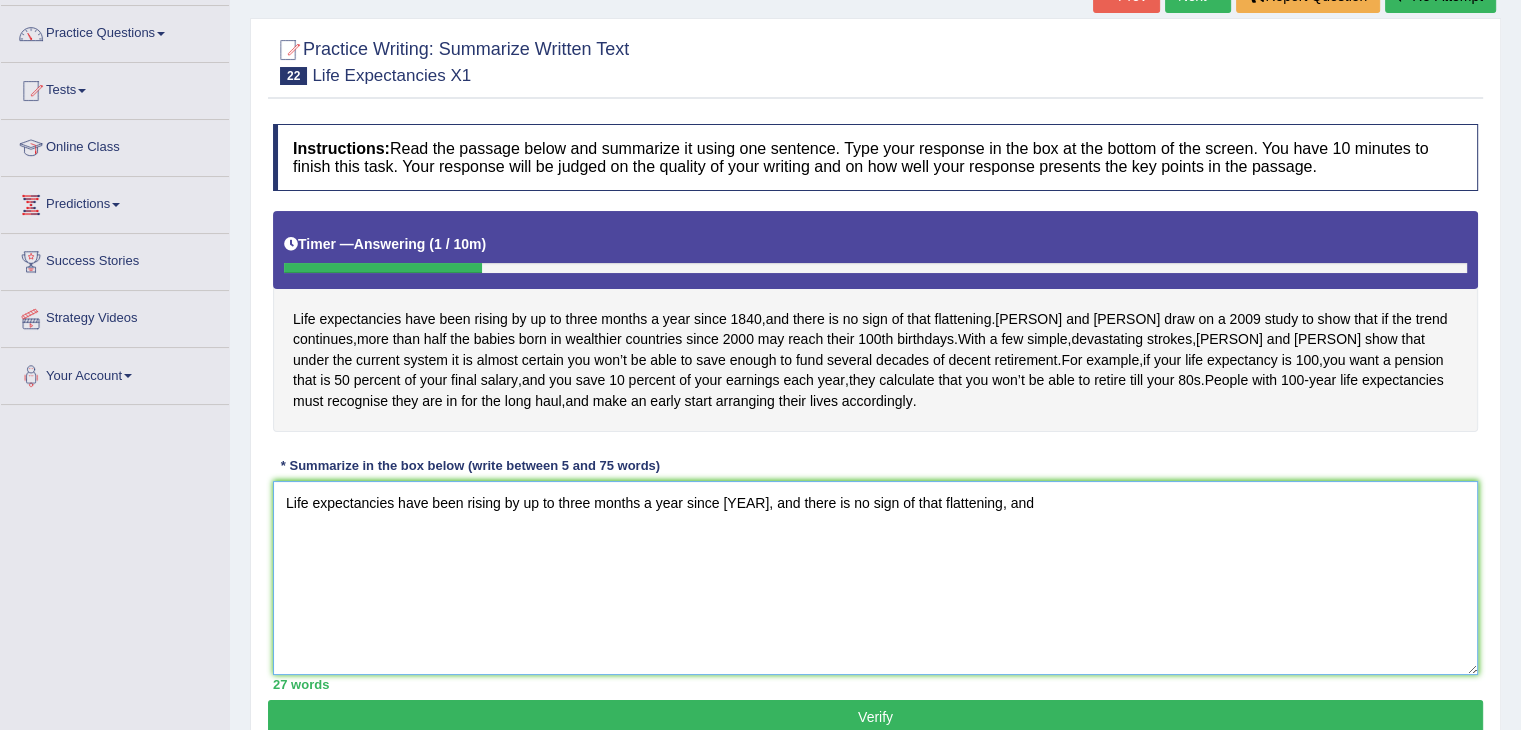 click on "Life expectancies have been rising by up to three months a year since [YEAR], and there is no sign of that flattening, and" at bounding box center [875, 578] 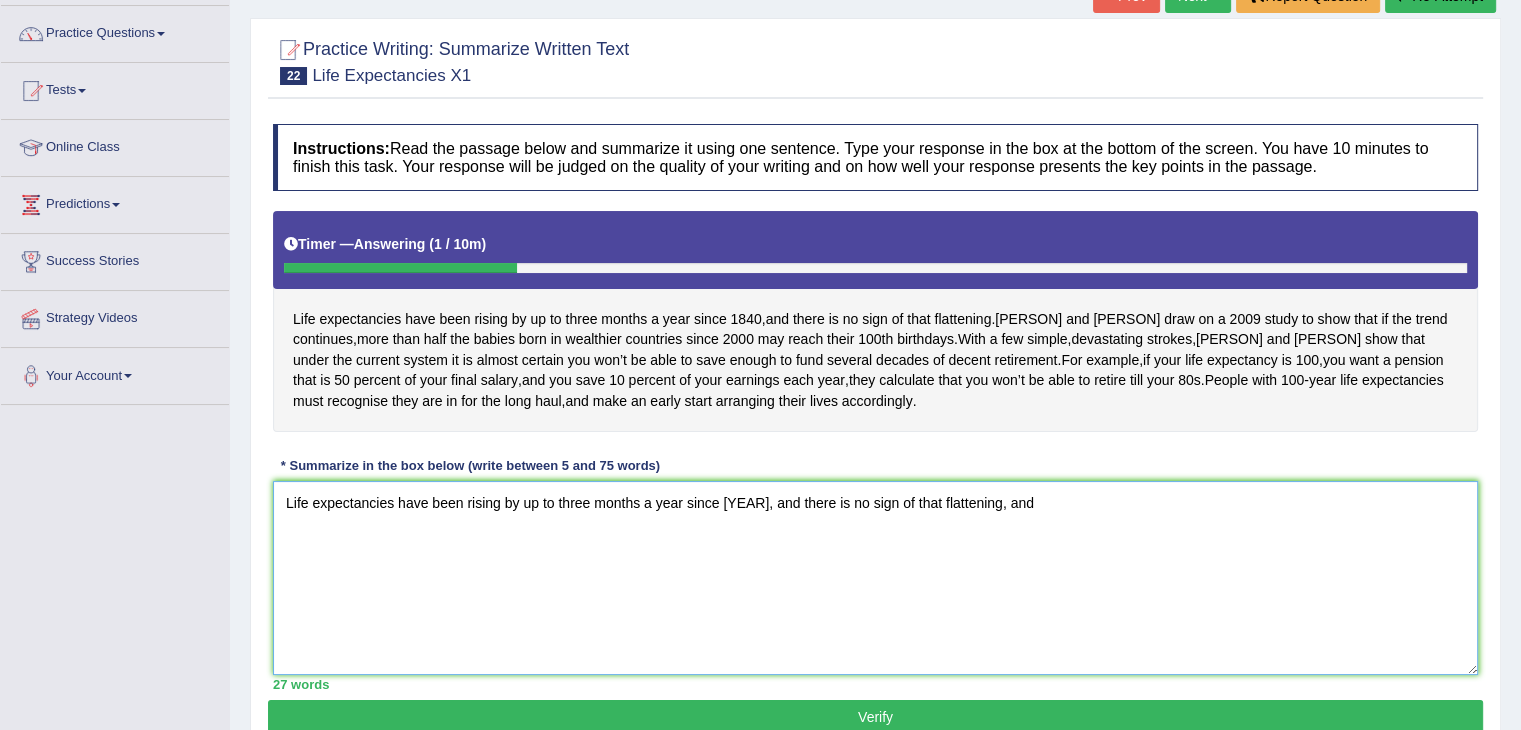 click on "Life expectancies have been rising by up to three months a year since [YEAR], and there is no sign of that flattening, and" at bounding box center [875, 578] 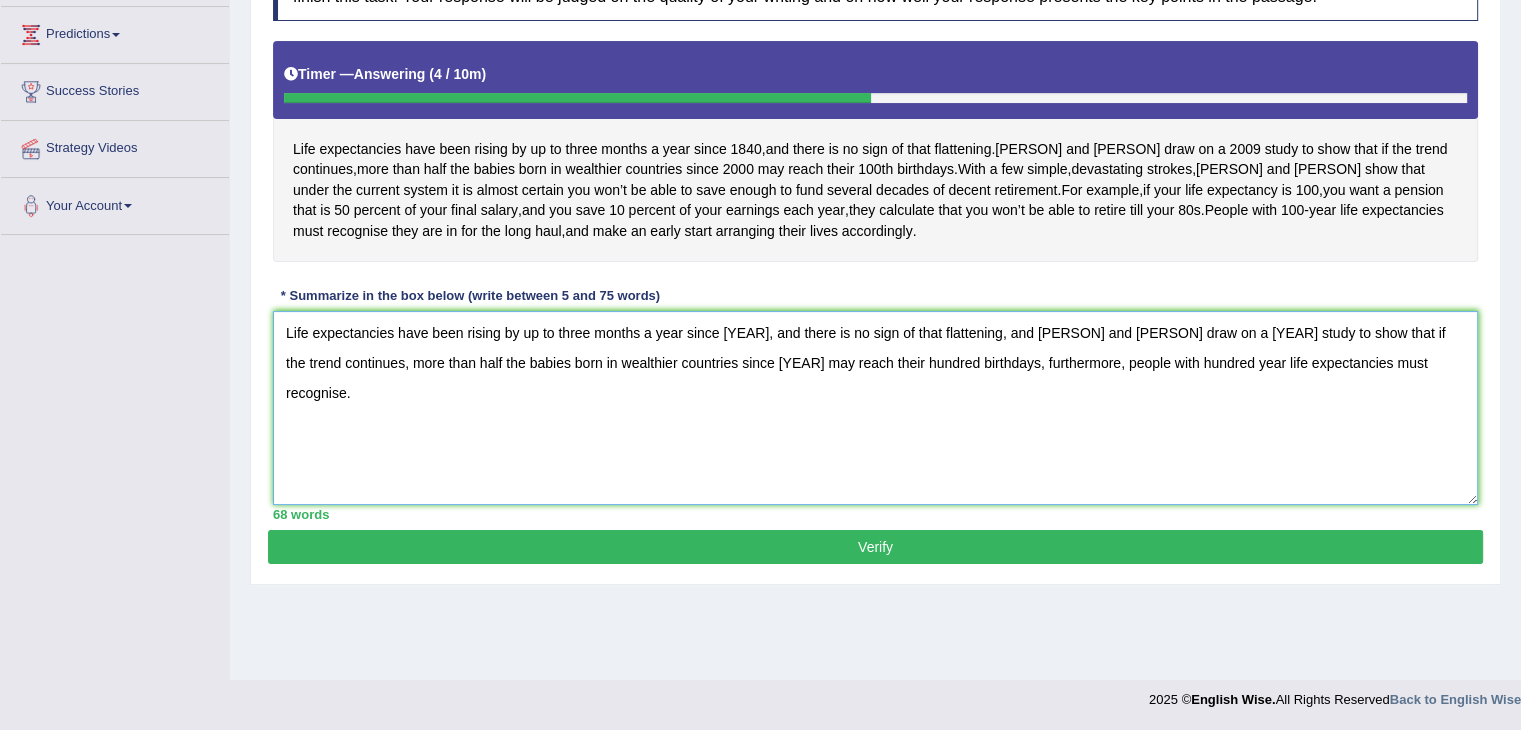 scroll, scrollTop: 319, scrollLeft: 0, axis: vertical 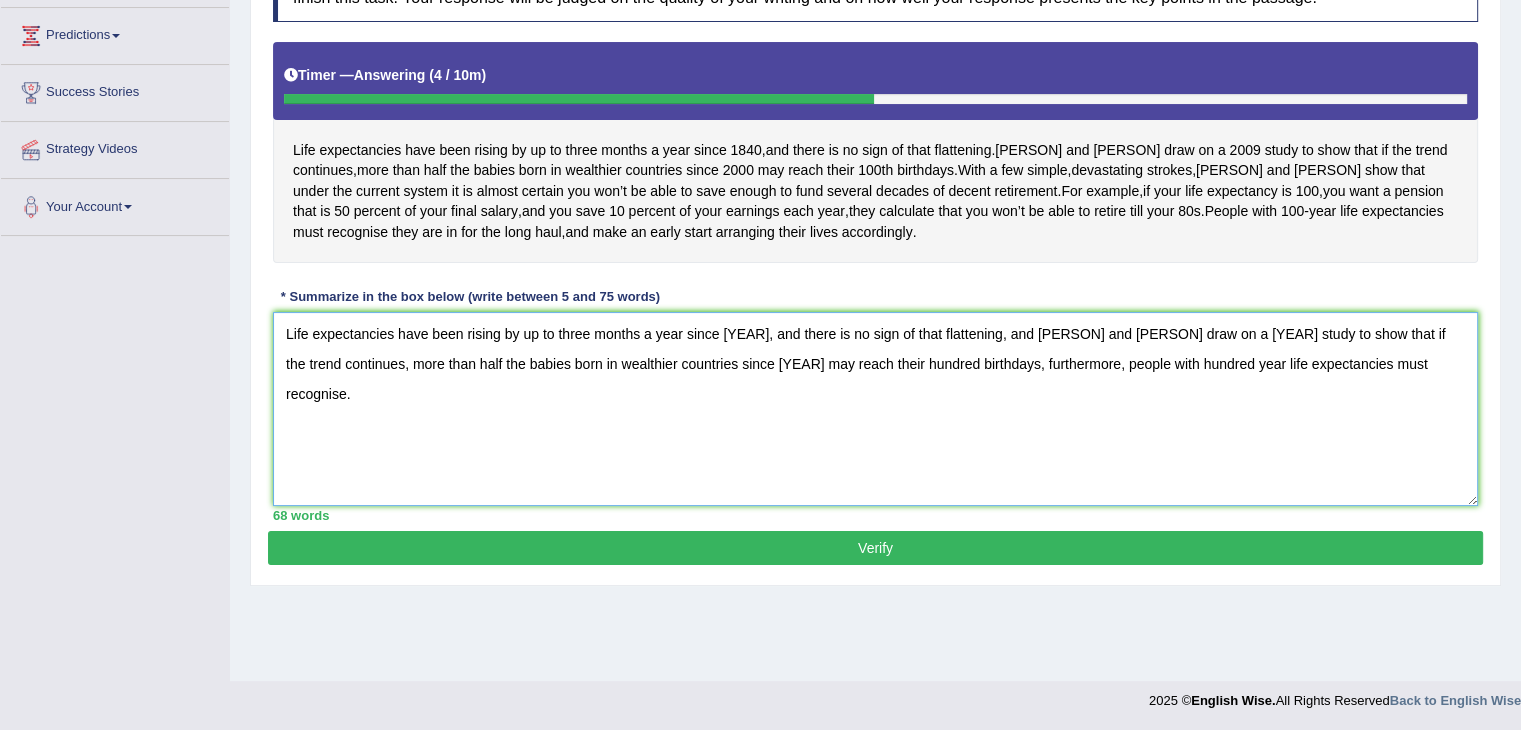 type on "Life expectancies have been rising by up to three months a year since [YEAR], and there is no sign of that flattening, and [PERSON] and [PERSON] draw on a [YEAR] study to show that if the trend continues, more than half the babies born in wealthier countries since [YEAR] may reach their hundred birthdays, furthermore, people with hundred year life expectancies must recognise." 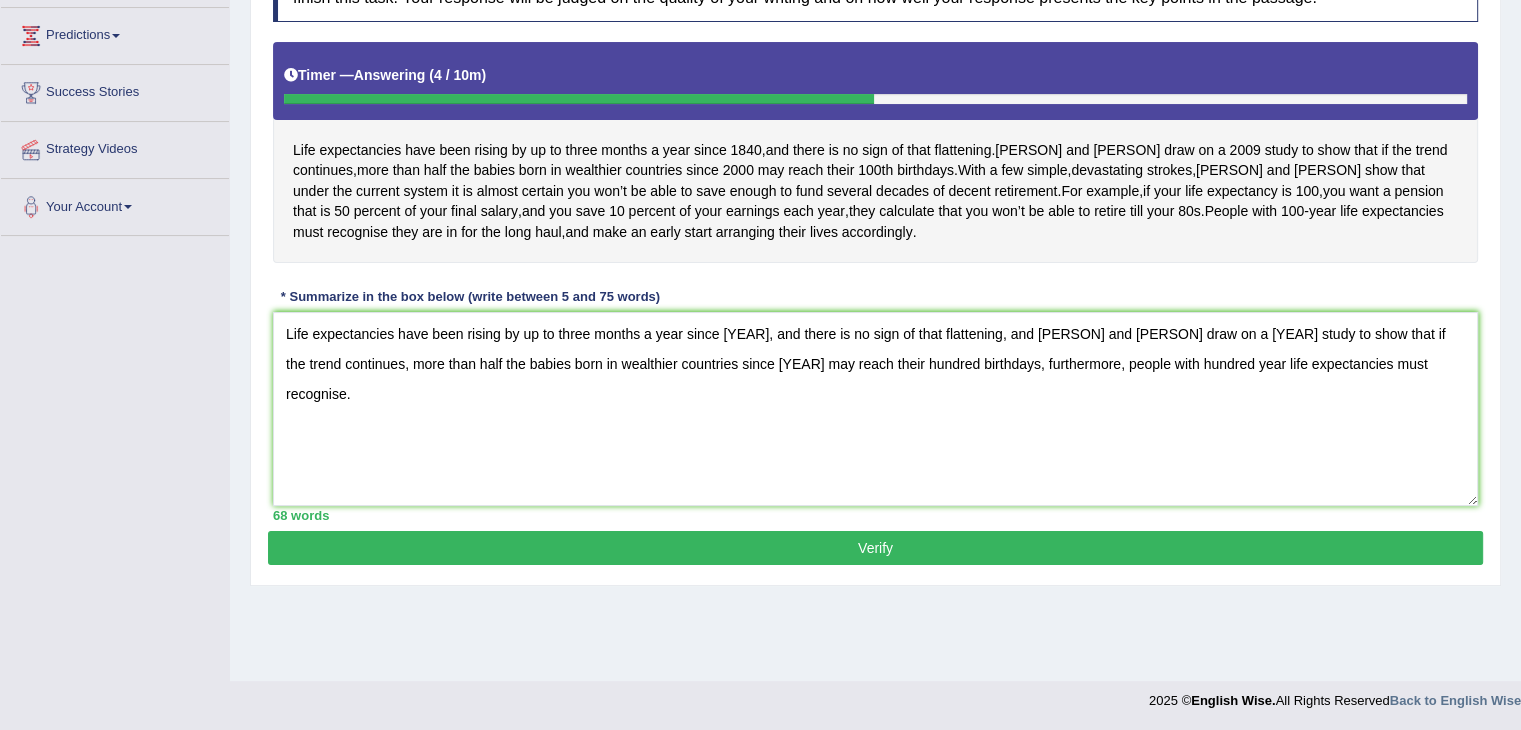click on "Verify" at bounding box center (875, 548) 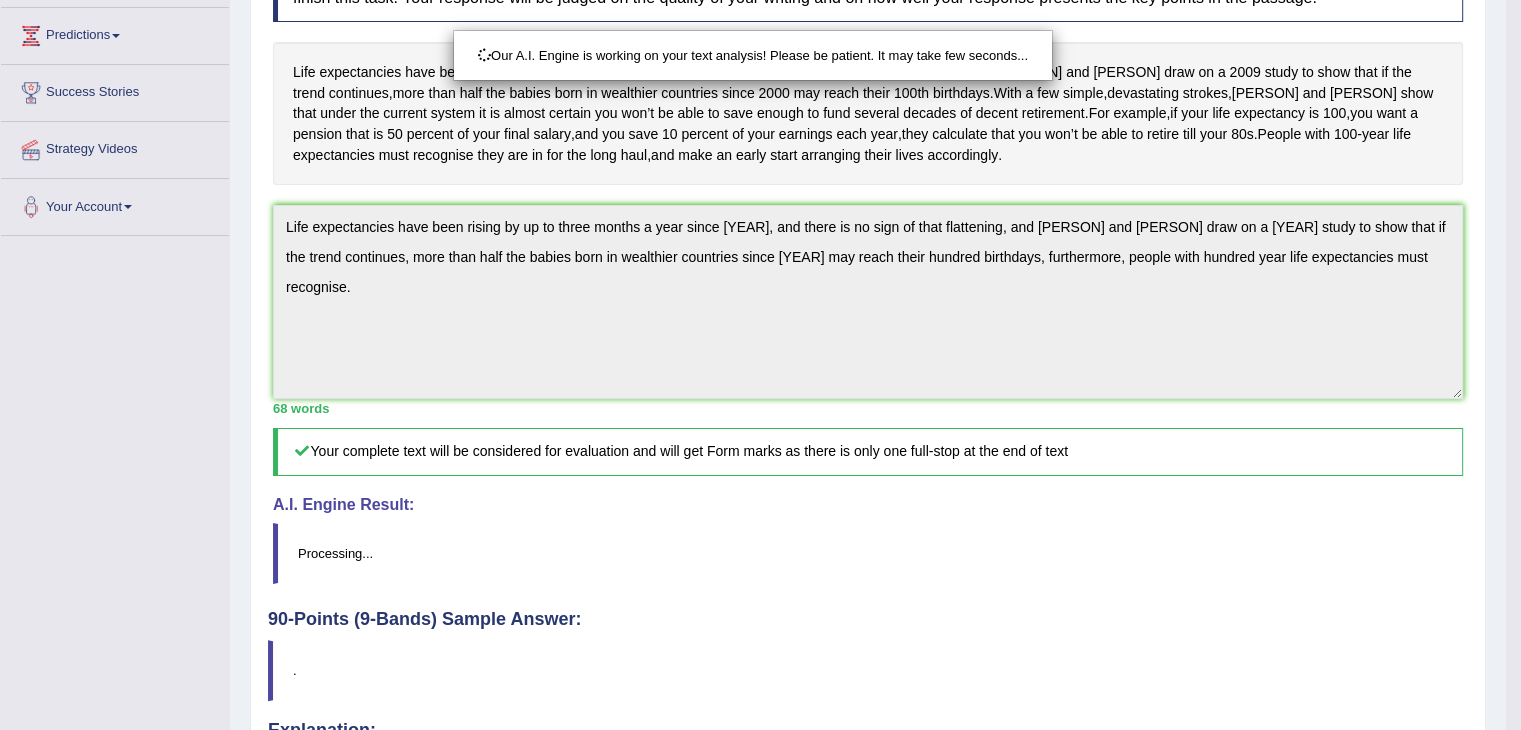 scroll, scrollTop: 494, scrollLeft: 0, axis: vertical 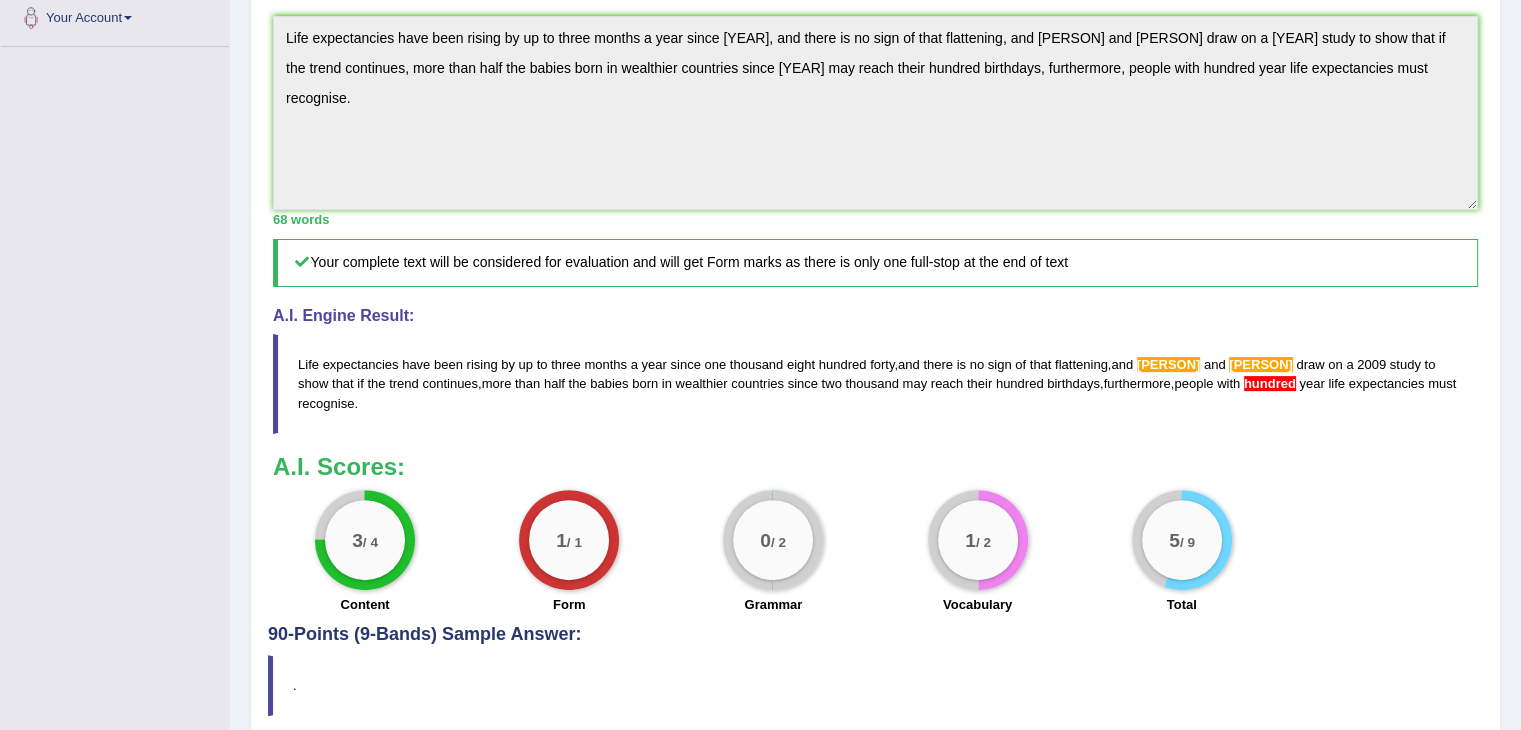 click on "Life   expectancies   have   been   rising   by   up   to   three   months   a   year   since   [YEAR] ,  and   there   is   no   sign   of   that   flattening ,  and   [PERSON]   and   [PERSON]   draw   on   a   [YEAR]   study   to   show   that   if   the   trend   continues ,  more   than   half   the   babies   born   in   wealthier   countries   since   [YEAR]   may   reach   their   hundred   birthdays ,  furthermore ,  people   with   hundred   year   life   expectancies   must   recognise ." at bounding box center [875, 383] 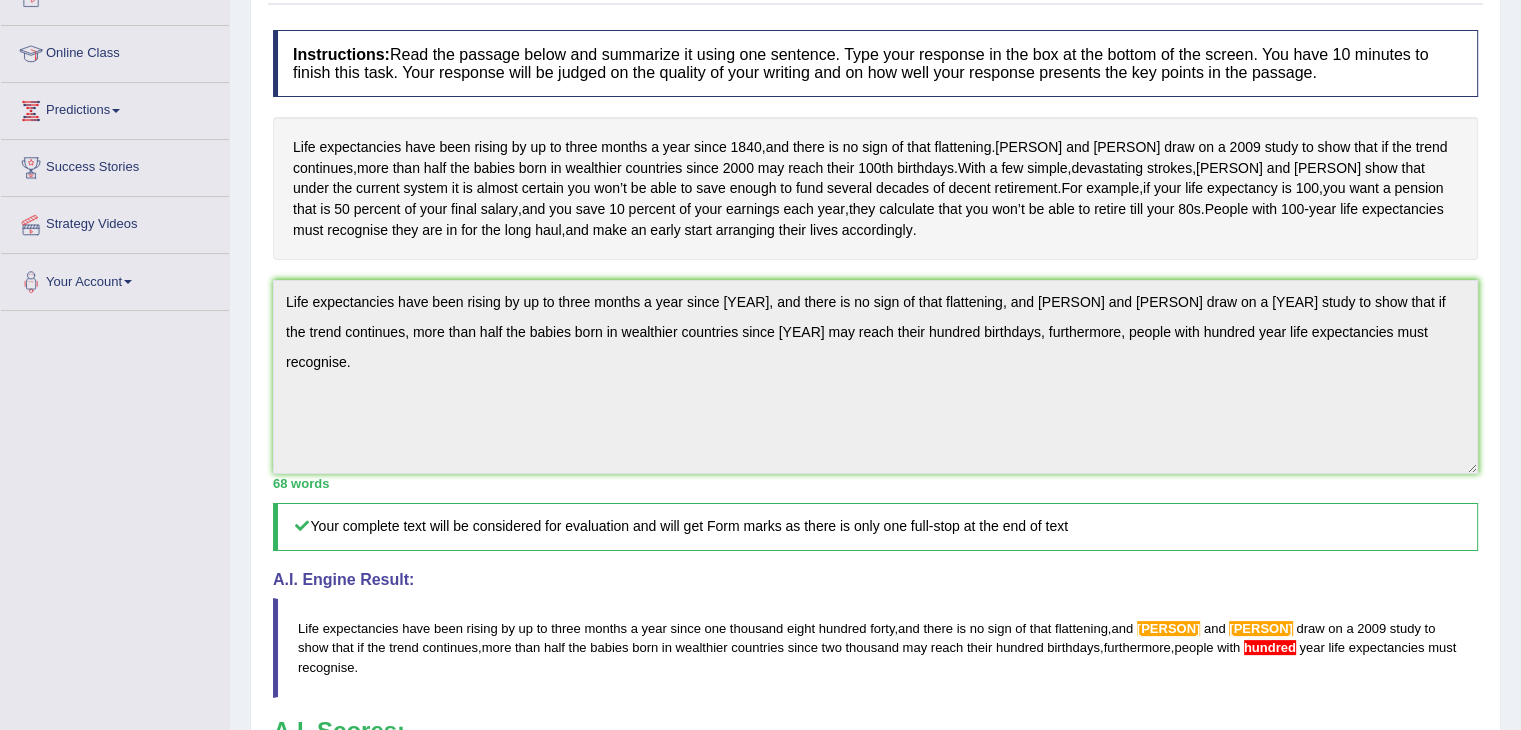 scroll, scrollTop: 0, scrollLeft: 0, axis: both 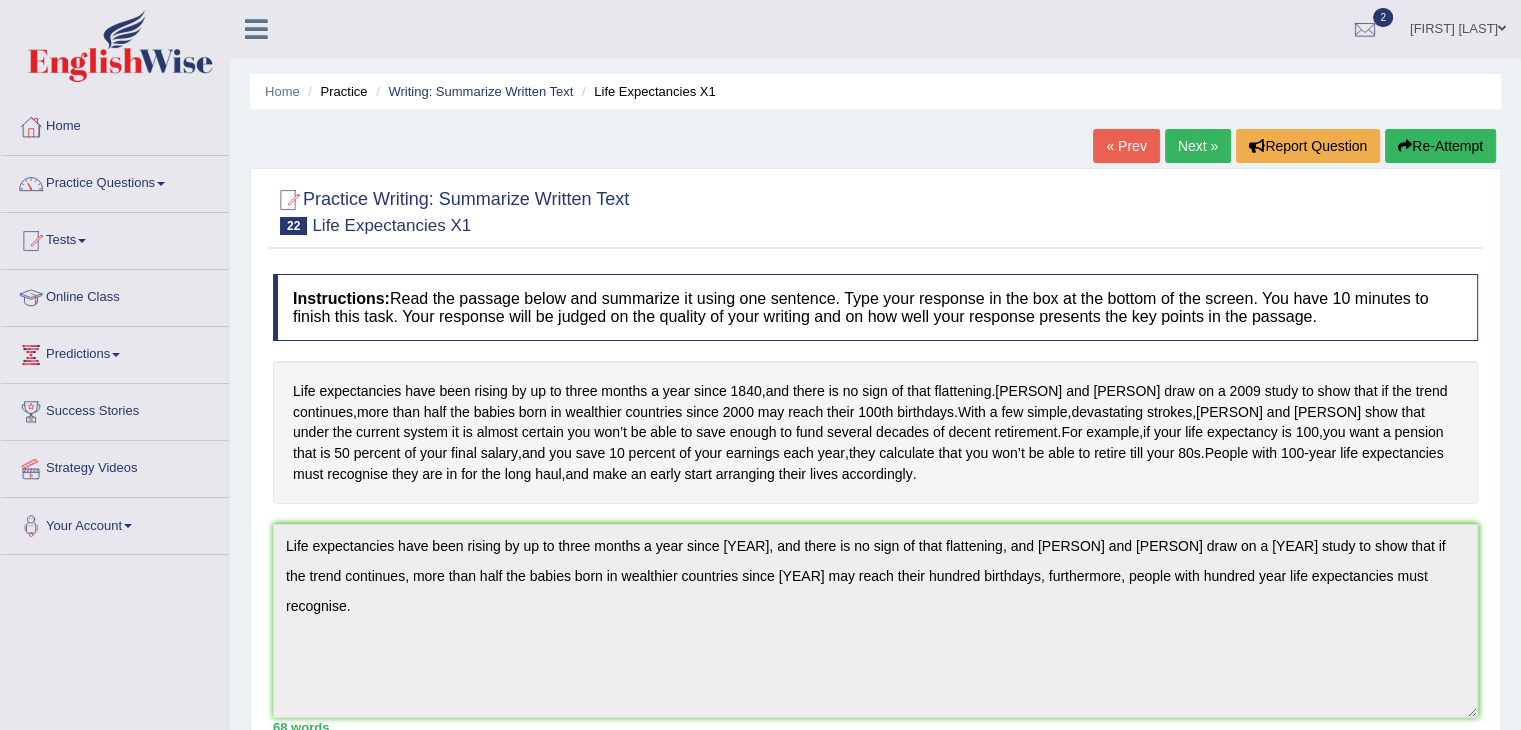 click on "Next »" at bounding box center (1198, 146) 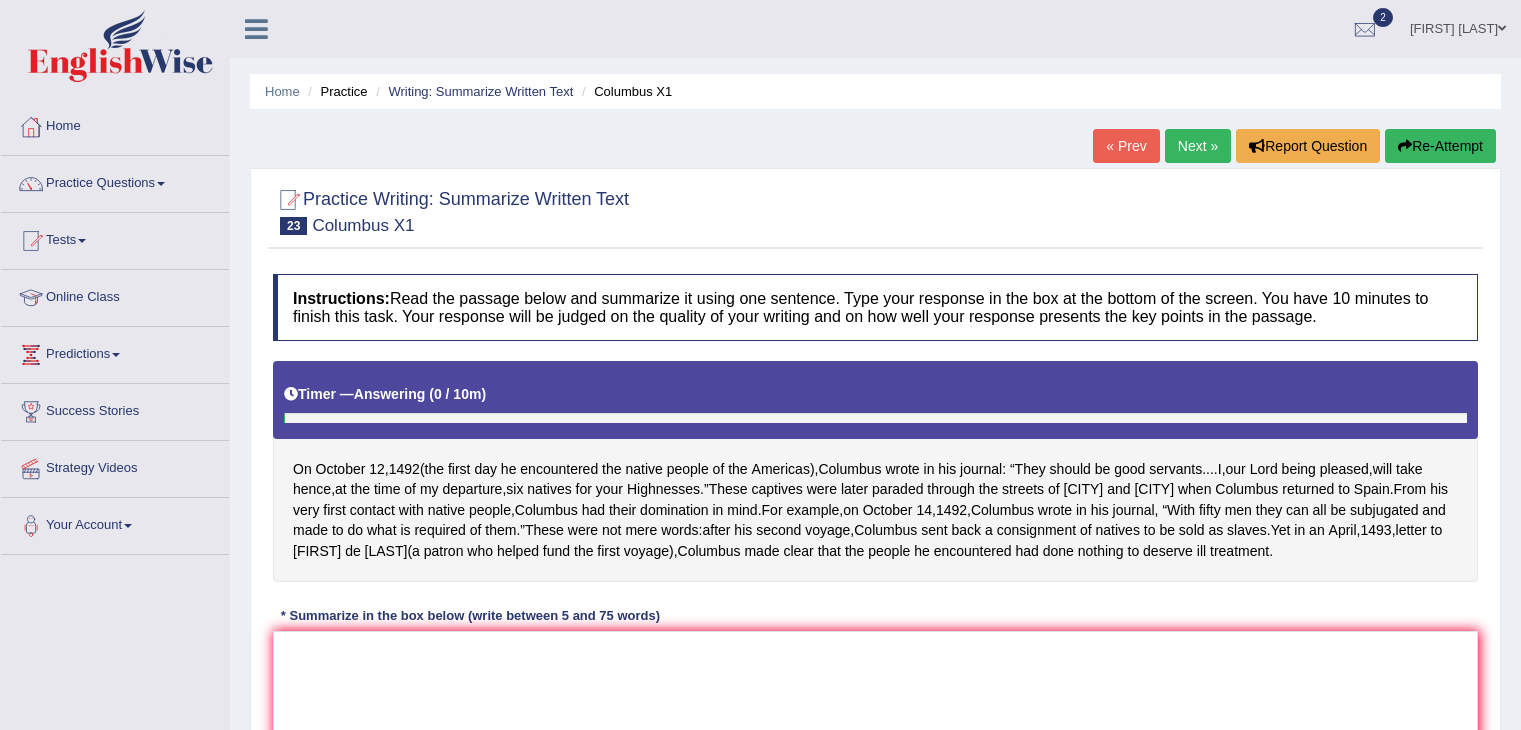 scroll, scrollTop: 0, scrollLeft: 0, axis: both 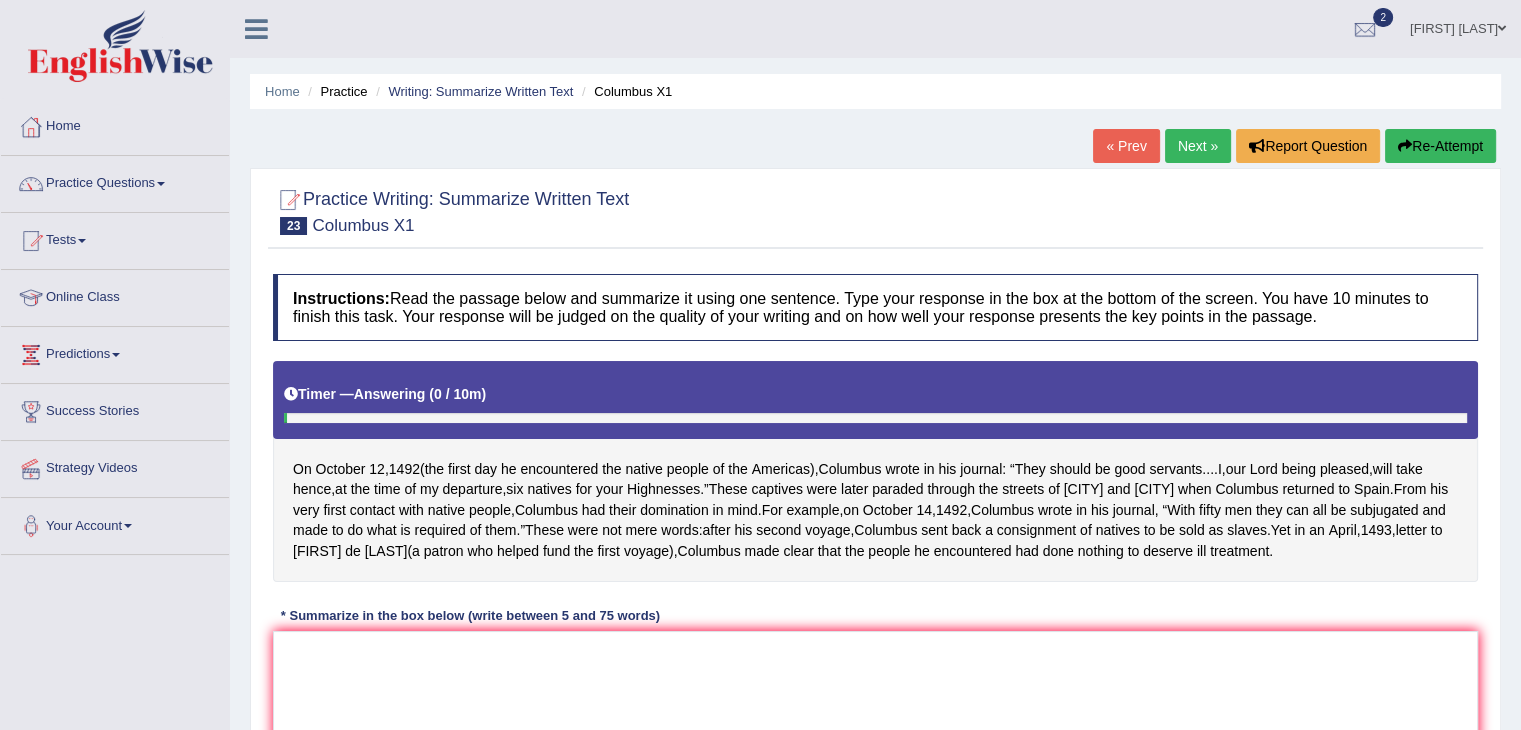 click on "« Prev" at bounding box center (1126, 146) 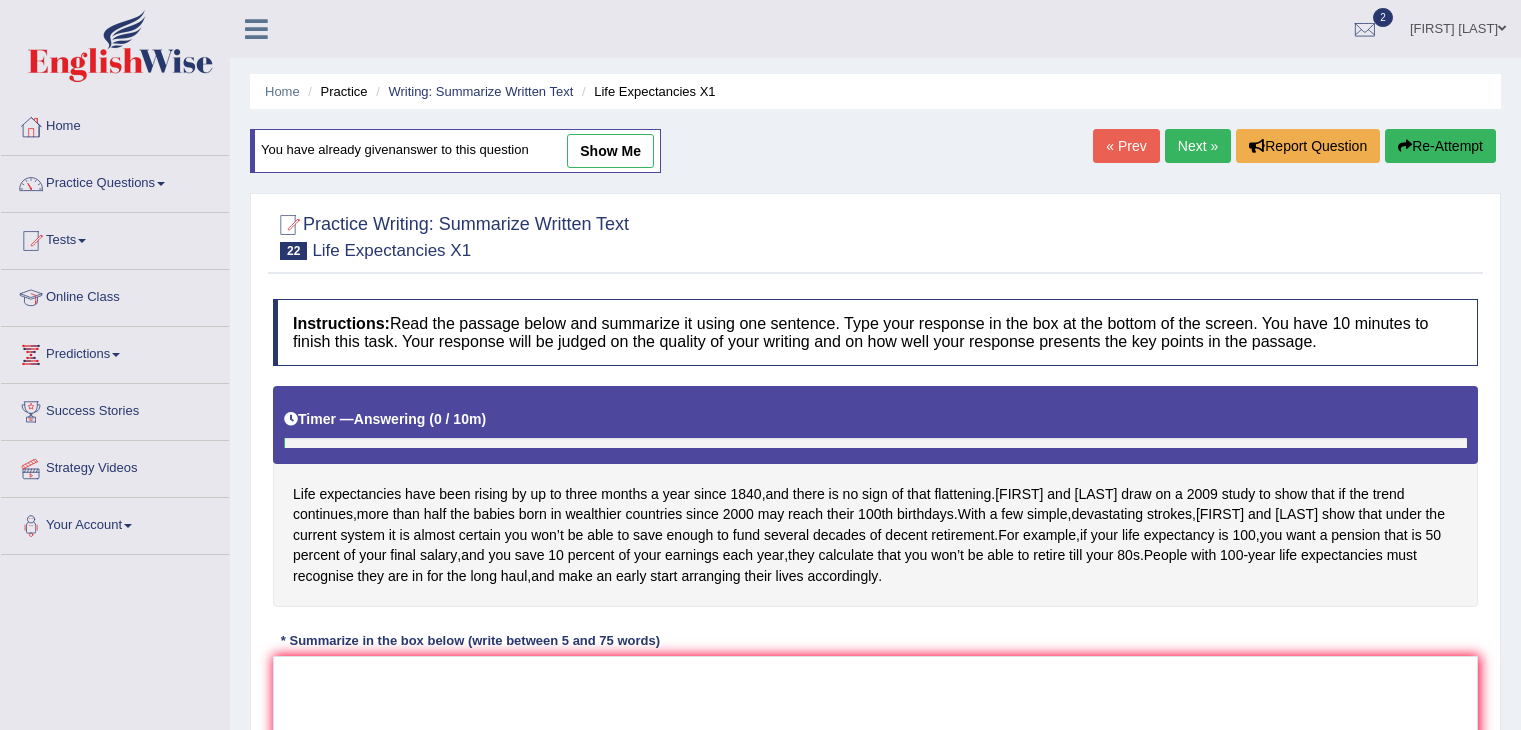 scroll, scrollTop: 0, scrollLeft: 0, axis: both 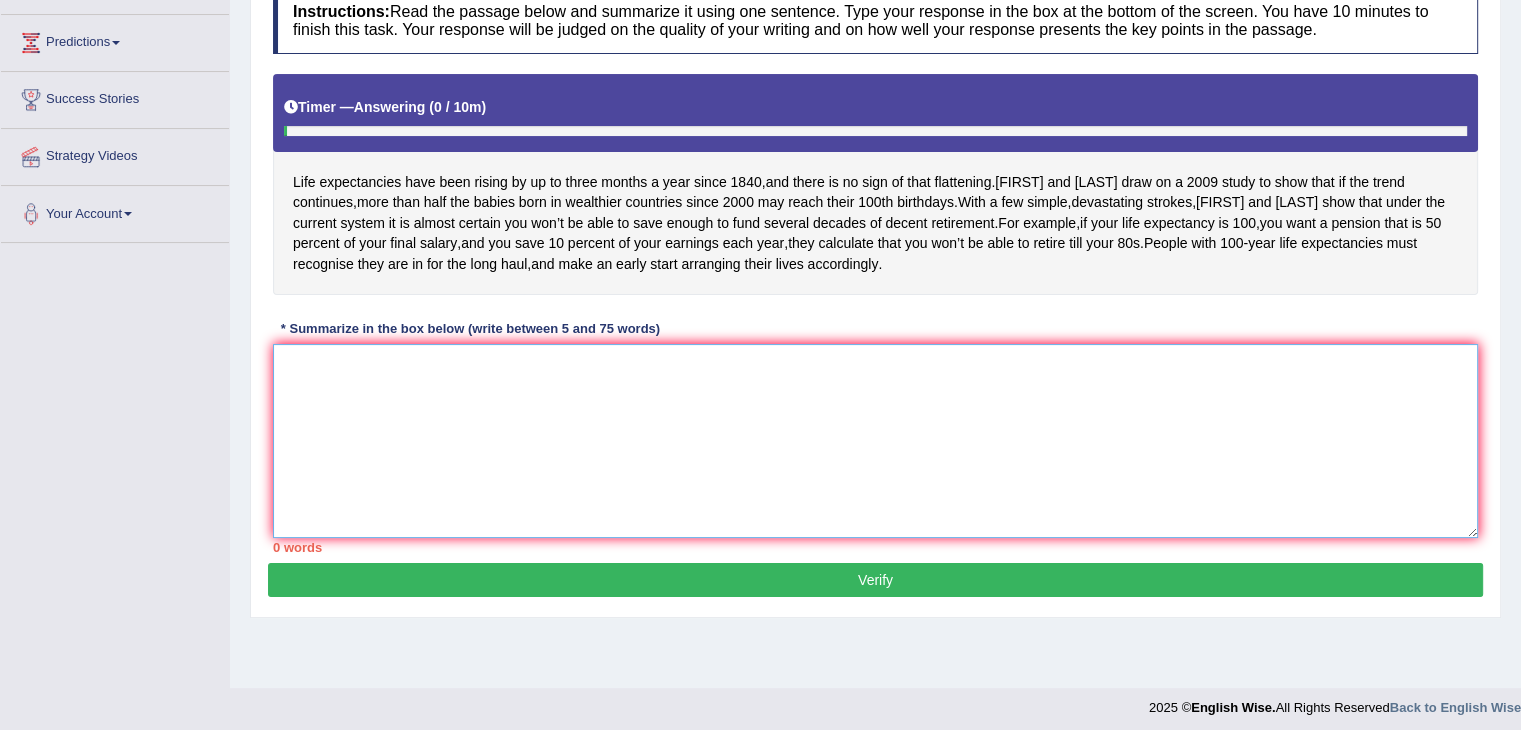 click at bounding box center (875, 441) 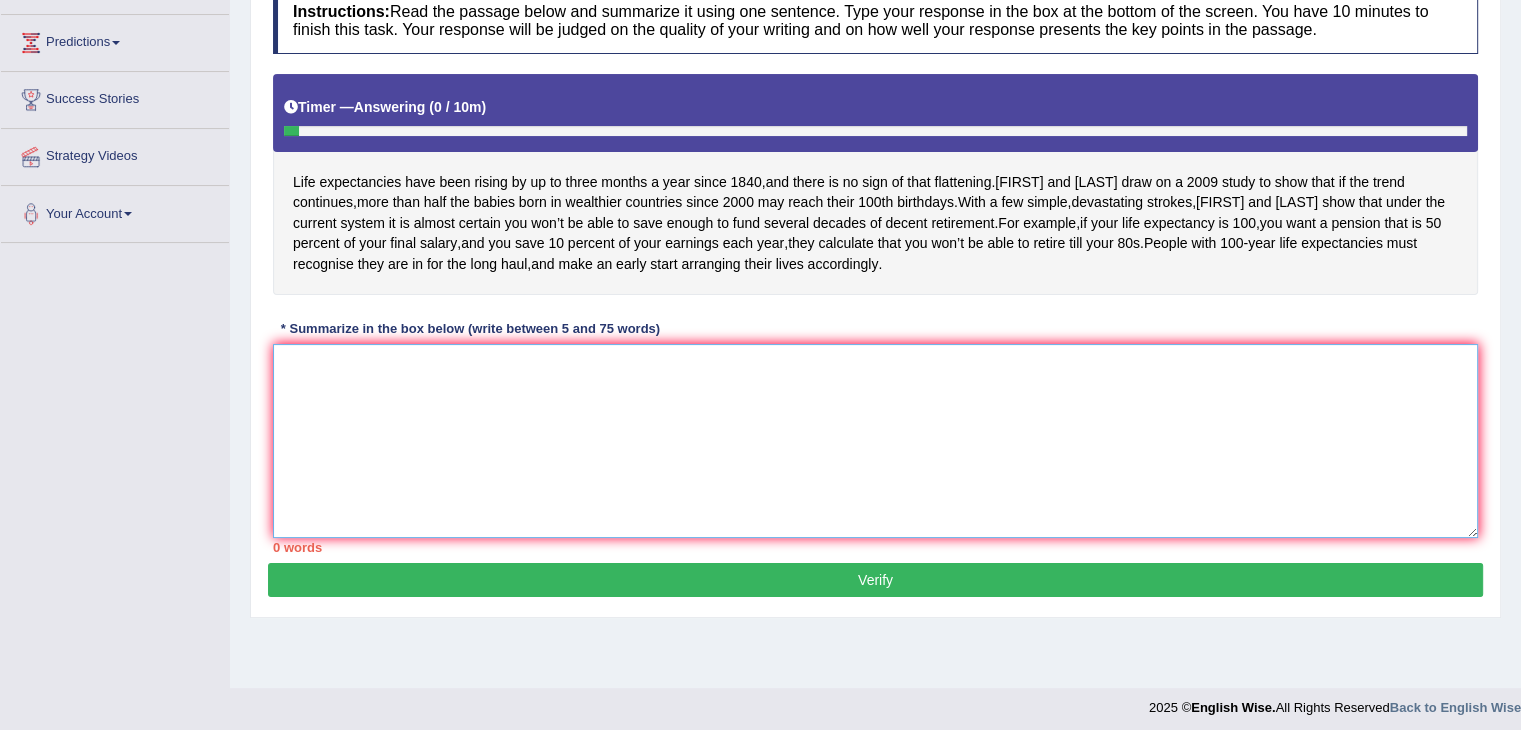 paste on "Life expectancies have been rising by up to three months a year since one thousand eight hundred forty, and there is no sign of that flattening, and gratton and scott draw on a 2009 study to show that if the trend continues, more than half the babies born in wealthier countries since two thousand may reach their hundred birthdays, furthermore, people with hundred year life expectancies must recognise." 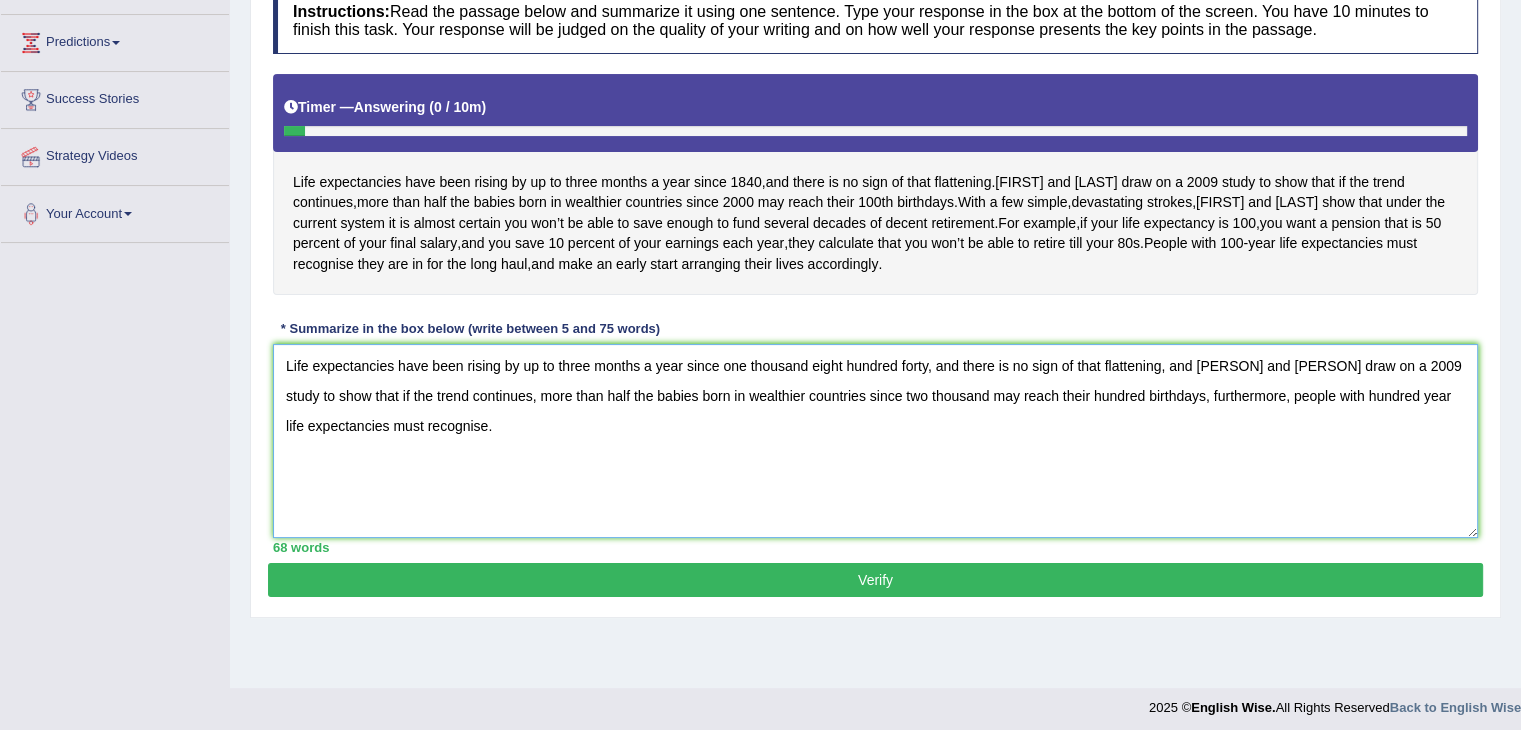 click on "Life expectancies have been rising by up to three months a year since [YEAR], and there is no sign of that flattening, and [PERSON] and [PERSON] draw on a [YEAR] study to show that if the trend continues, more than half the babies born in wealthier countries since [YEAR] may reach their hundred birthdays, furthermore, people with hundred year life expectancies must recognise." at bounding box center (875, 441) 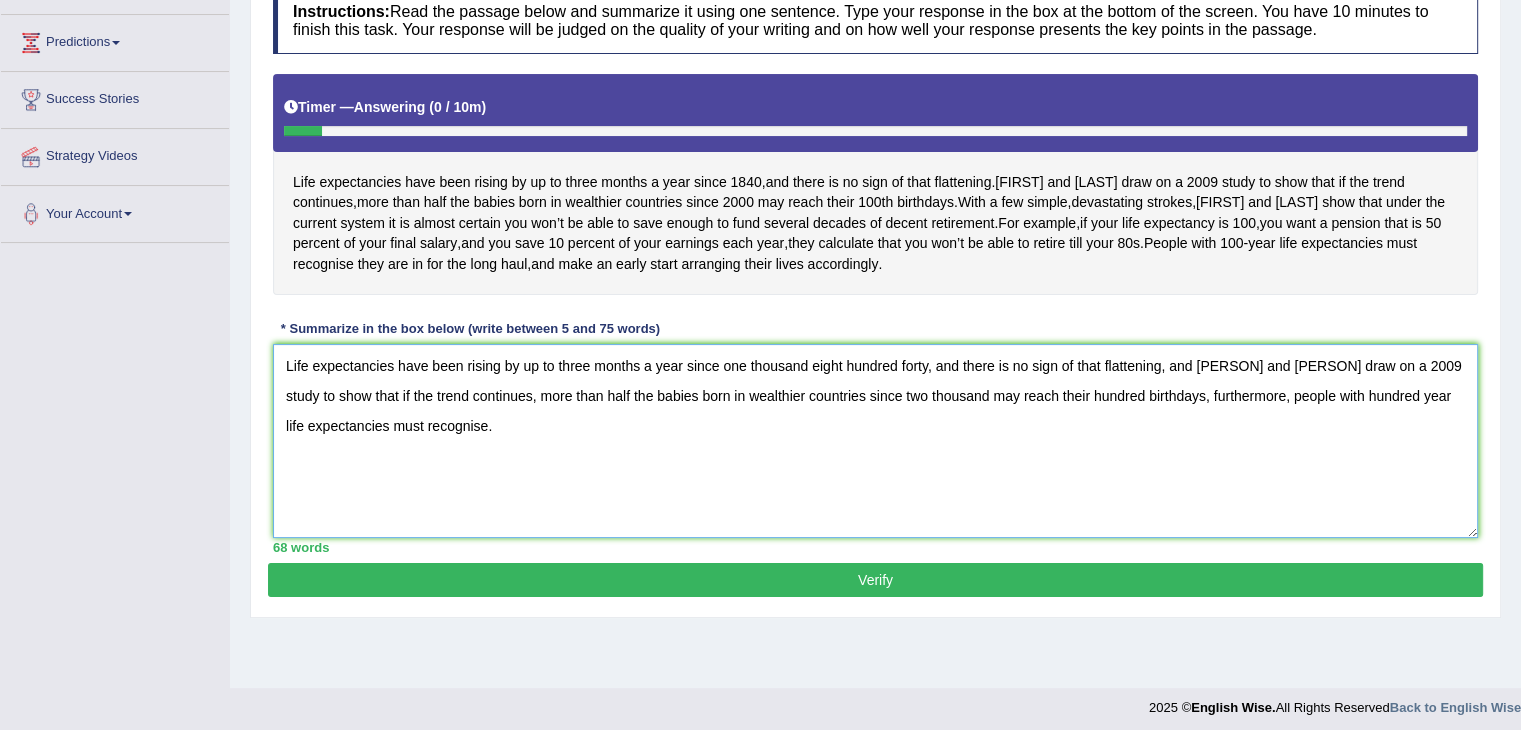 click on "Life expectancies have been rising by up to three months a year since one thousand eight hundred forty, and there is no sign of that flattening, and Gratton and scott draw on a 2009 study to show that if the trend continues, more than half the babies born in wealthier countries since two thousand may reach their hundred birthdays, furthermore, people with hundred year life expectancies must recognise." at bounding box center (875, 441) 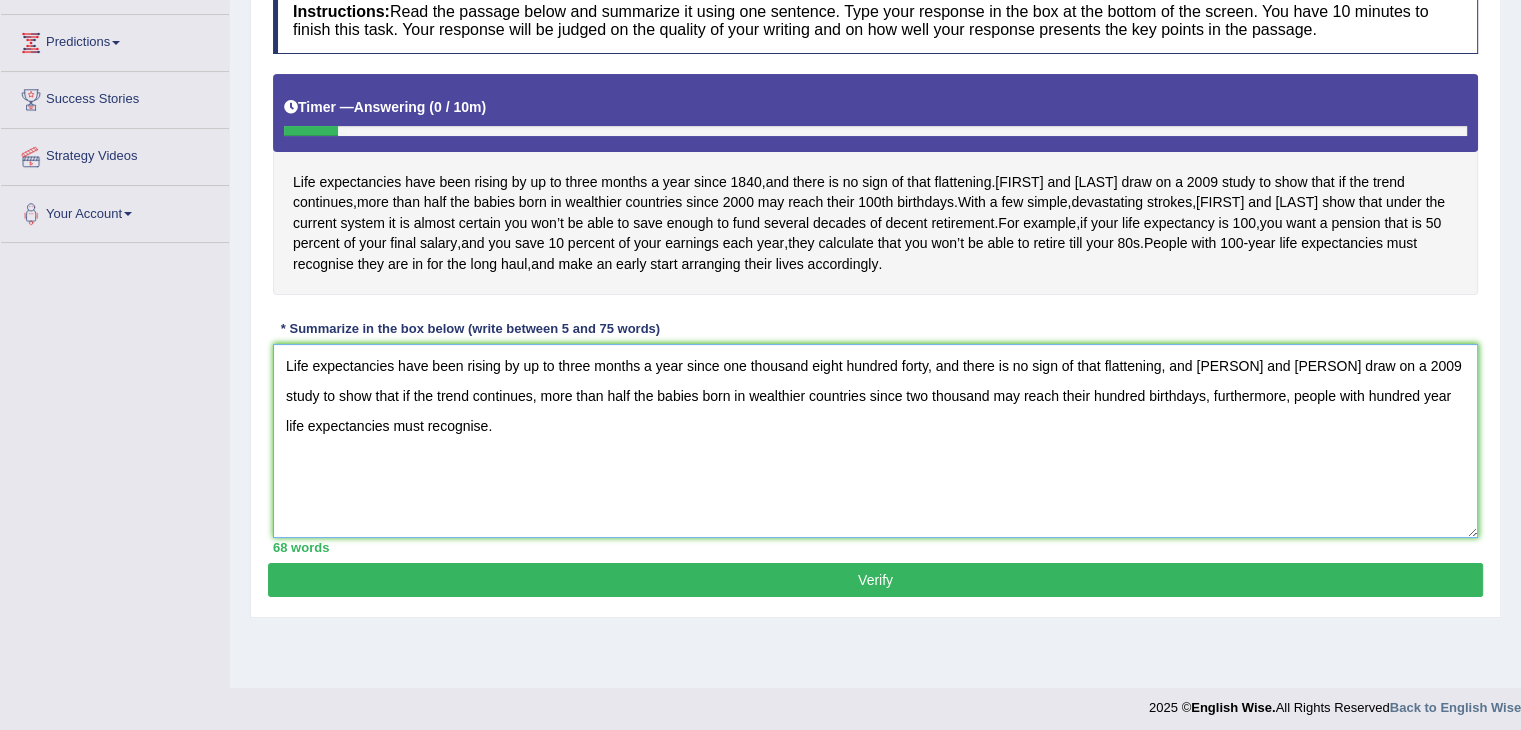 click on "Life expectancies have been rising by up to three months a year since one thousand eight hundred forty, and there is no sign of that flattening, and Gratton and Scott draw on a 2009 study to show that if the trend continues, more than half the babies born in wealthier countries since two thousand may reach their hundred birthdays, furthermore, people with hundred year life expectancies must recognise." at bounding box center (875, 441) 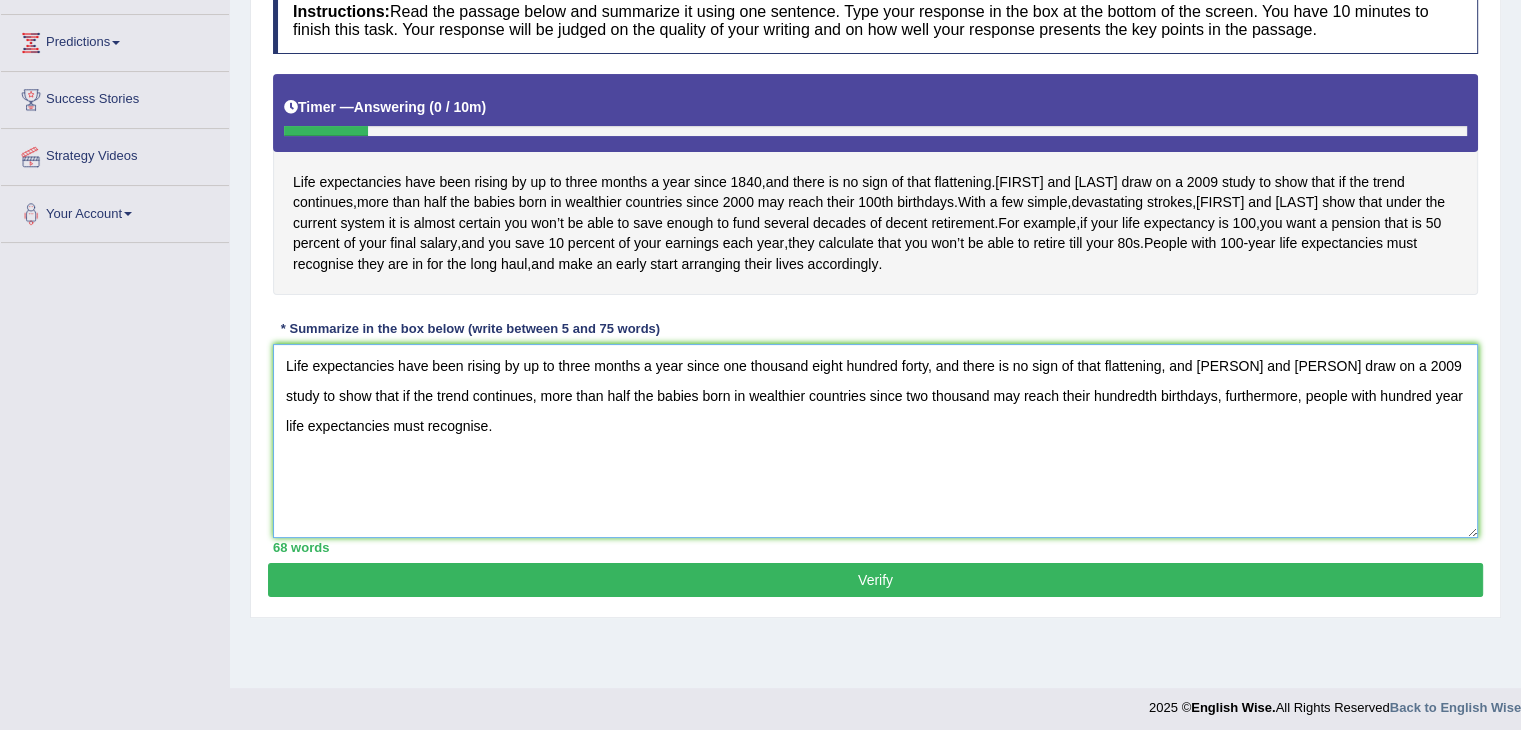 type on "Life expectancies have been rising by up to three months a year since one thousand eight hundred forty, and there is no sign of that flattening, and Gratton and Scott draw on a 2009 study to show that if the trend continues, more than half the babies born in wealthier countries since two thousand may reach their hundredth birthdays, furthermore, people with hundred year life expectancies must recognise." 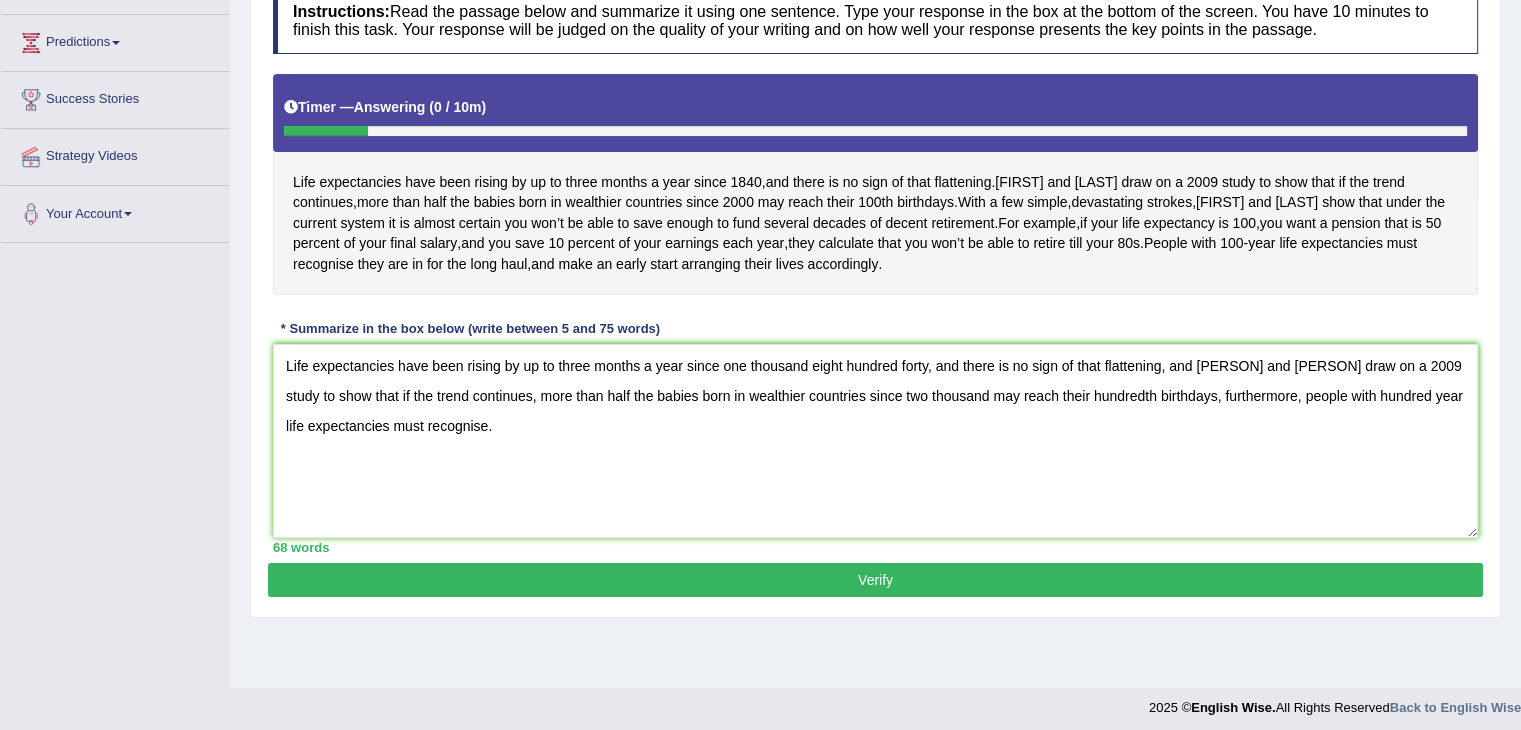 click on "Verify" at bounding box center [875, 580] 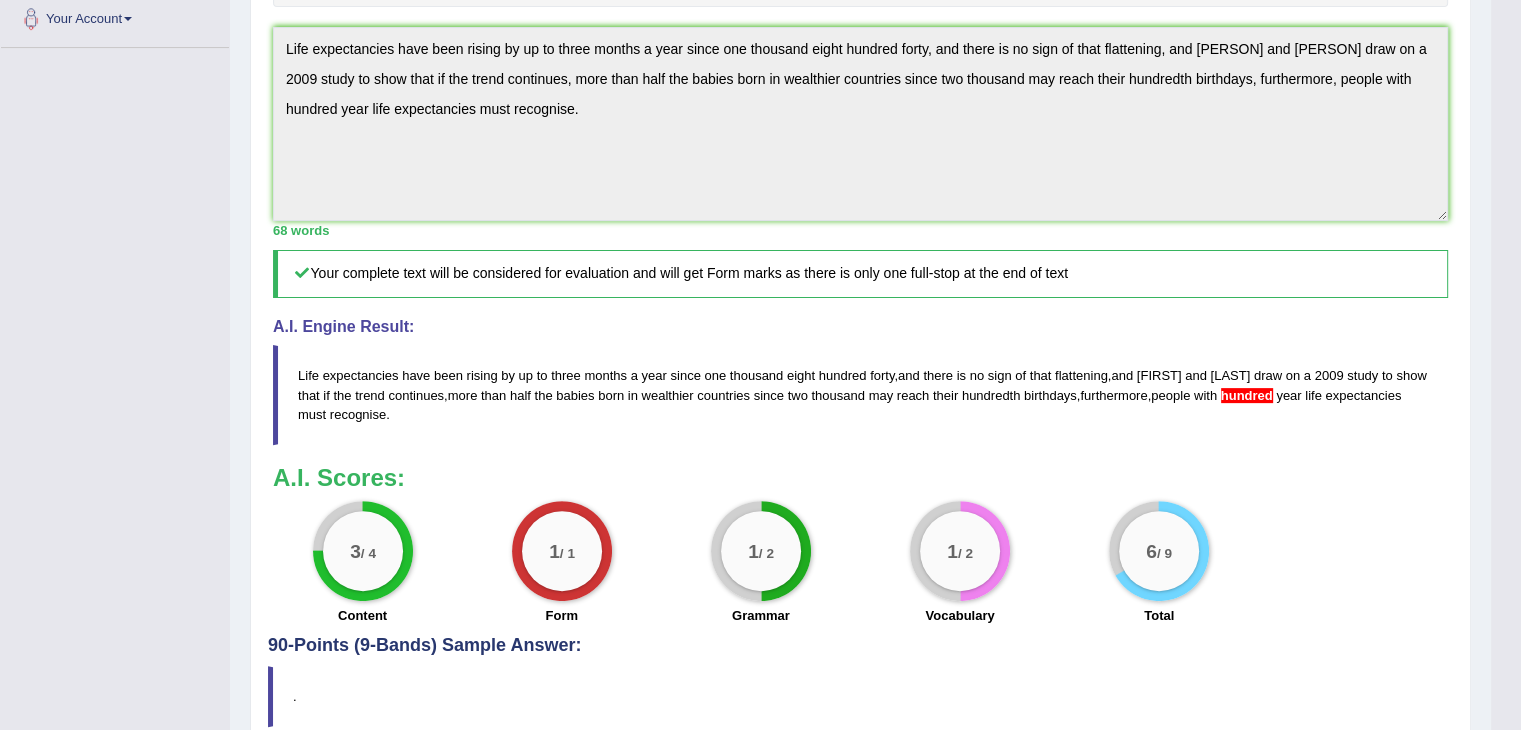 scroll, scrollTop: 499, scrollLeft: 0, axis: vertical 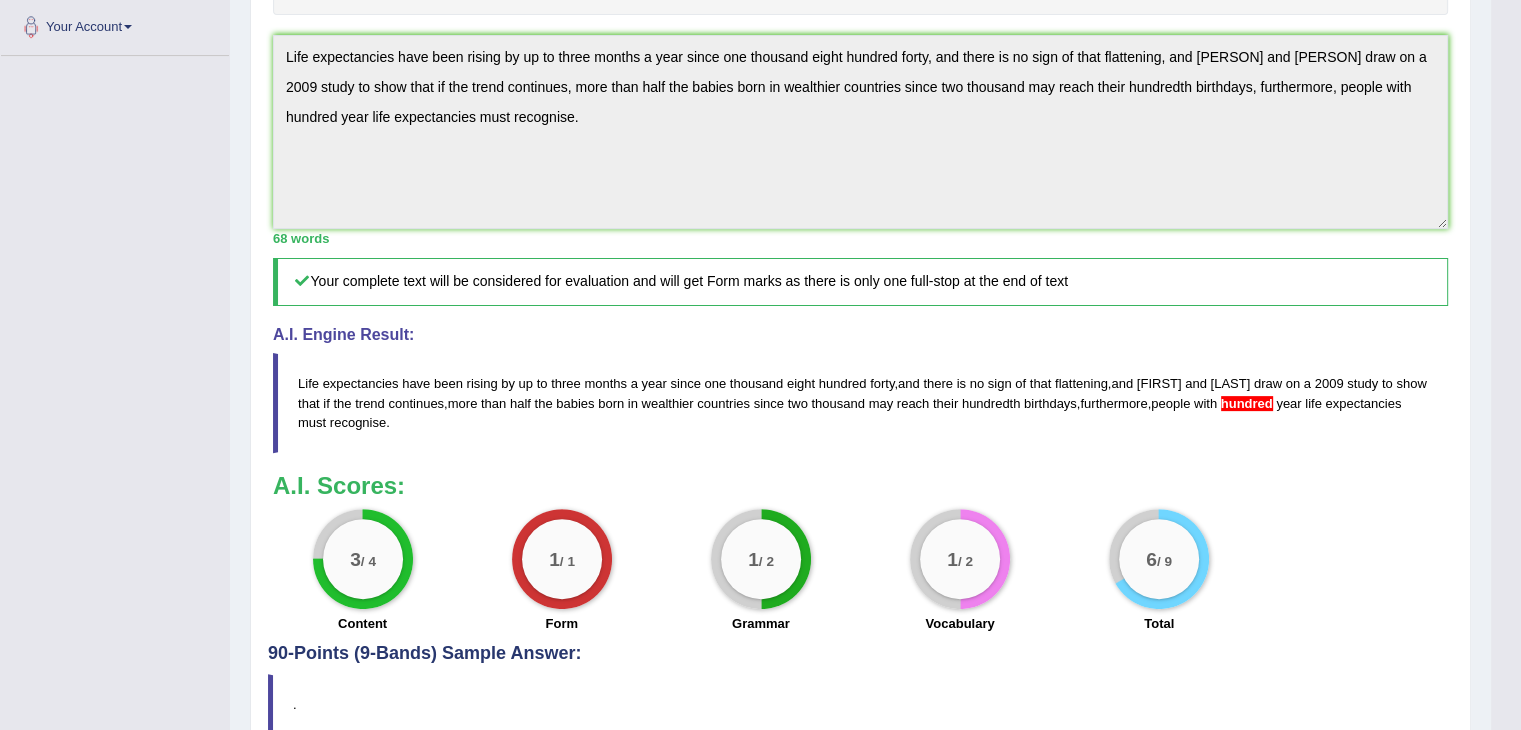 drag, startPoint x: 297, startPoint y: 373, endPoint x: 428, endPoint y: 428, distance: 142.07744 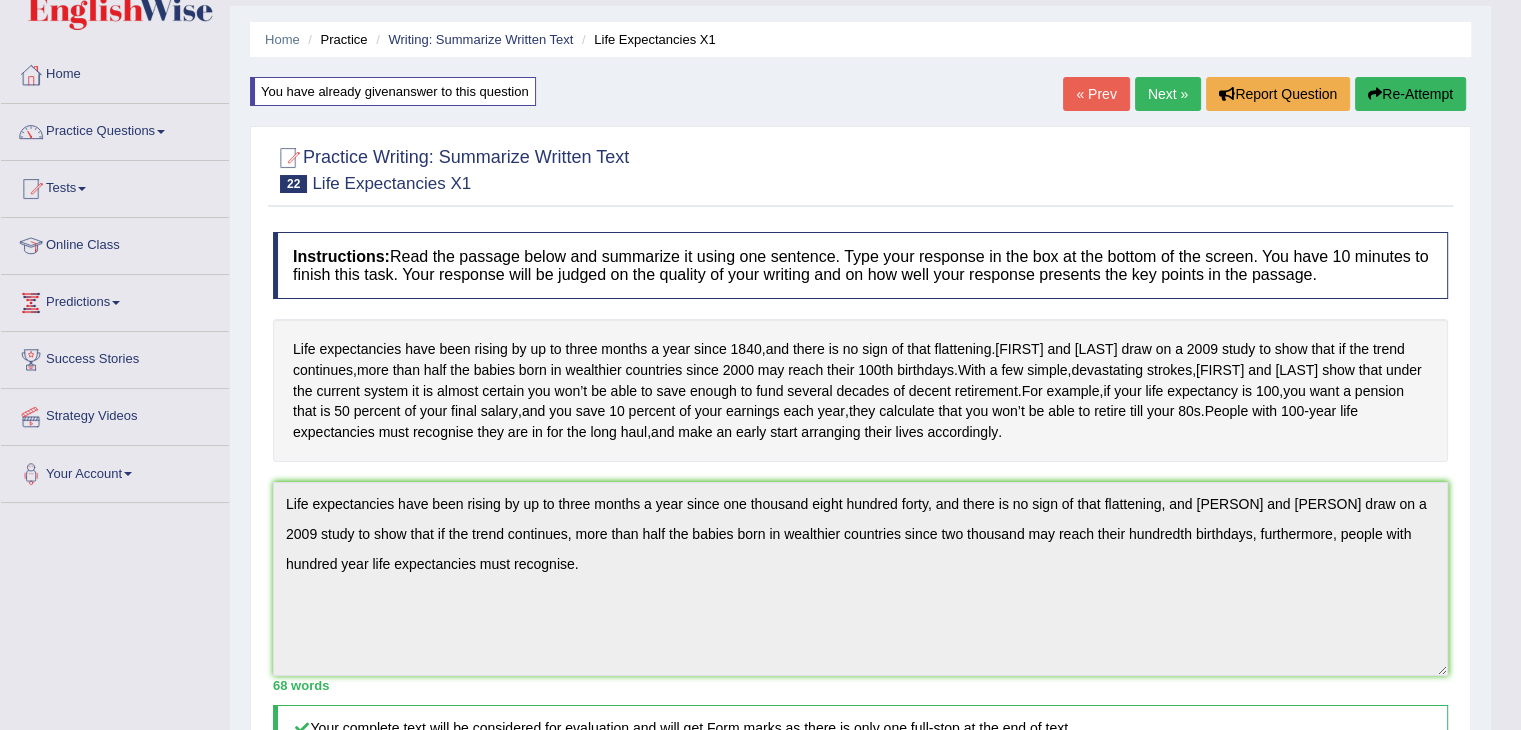scroll, scrollTop: 52, scrollLeft: 0, axis: vertical 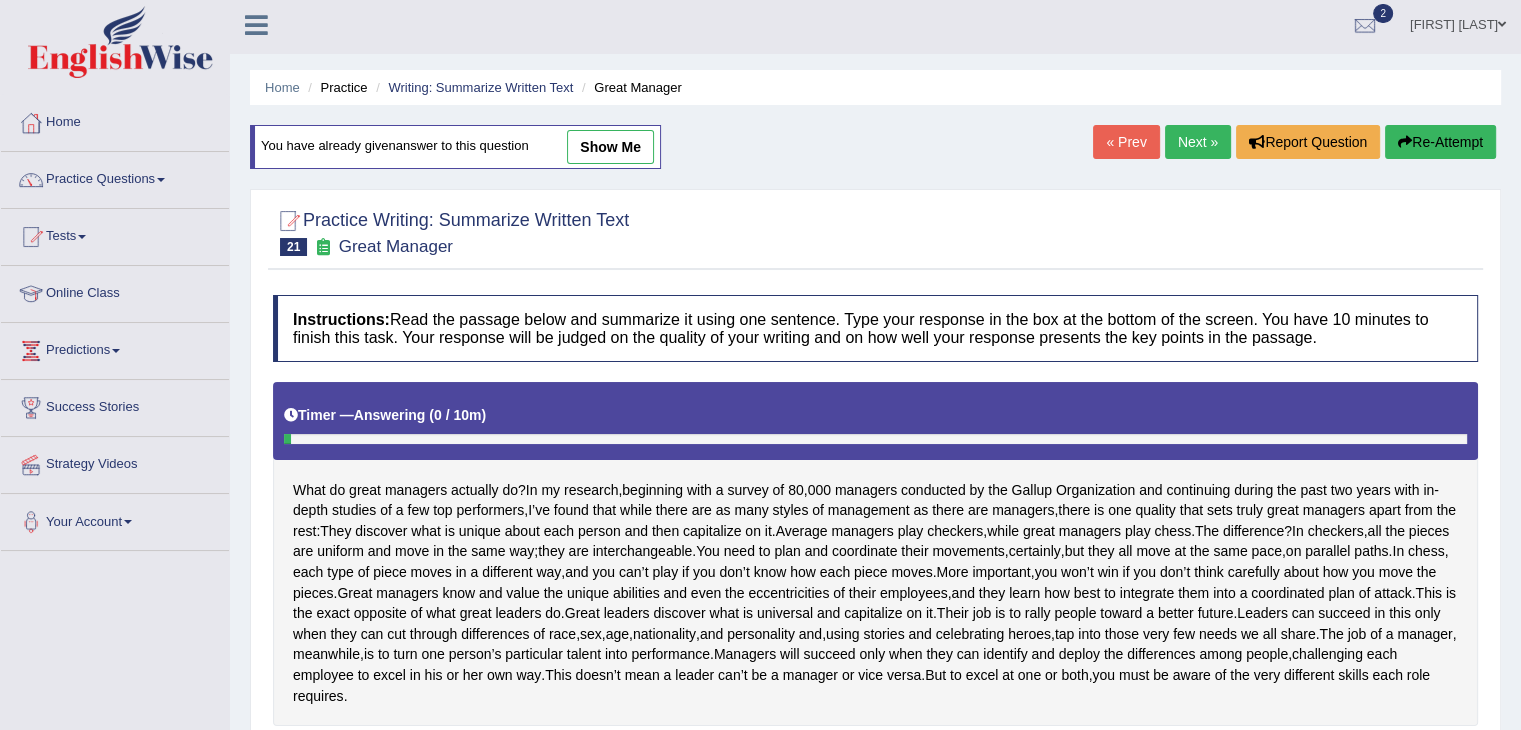 click on "Next »" at bounding box center [1198, 142] 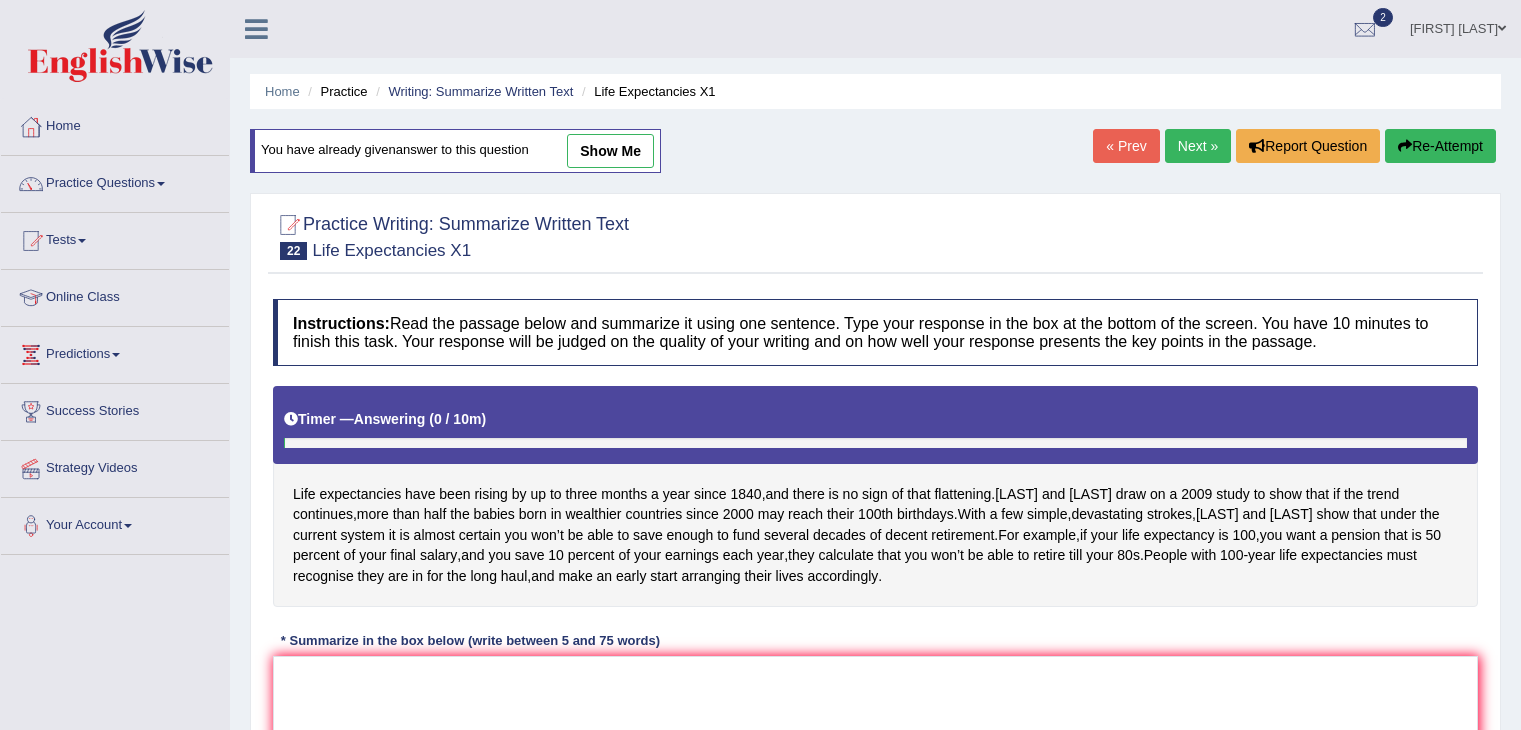 scroll, scrollTop: 0, scrollLeft: 0, axis: both 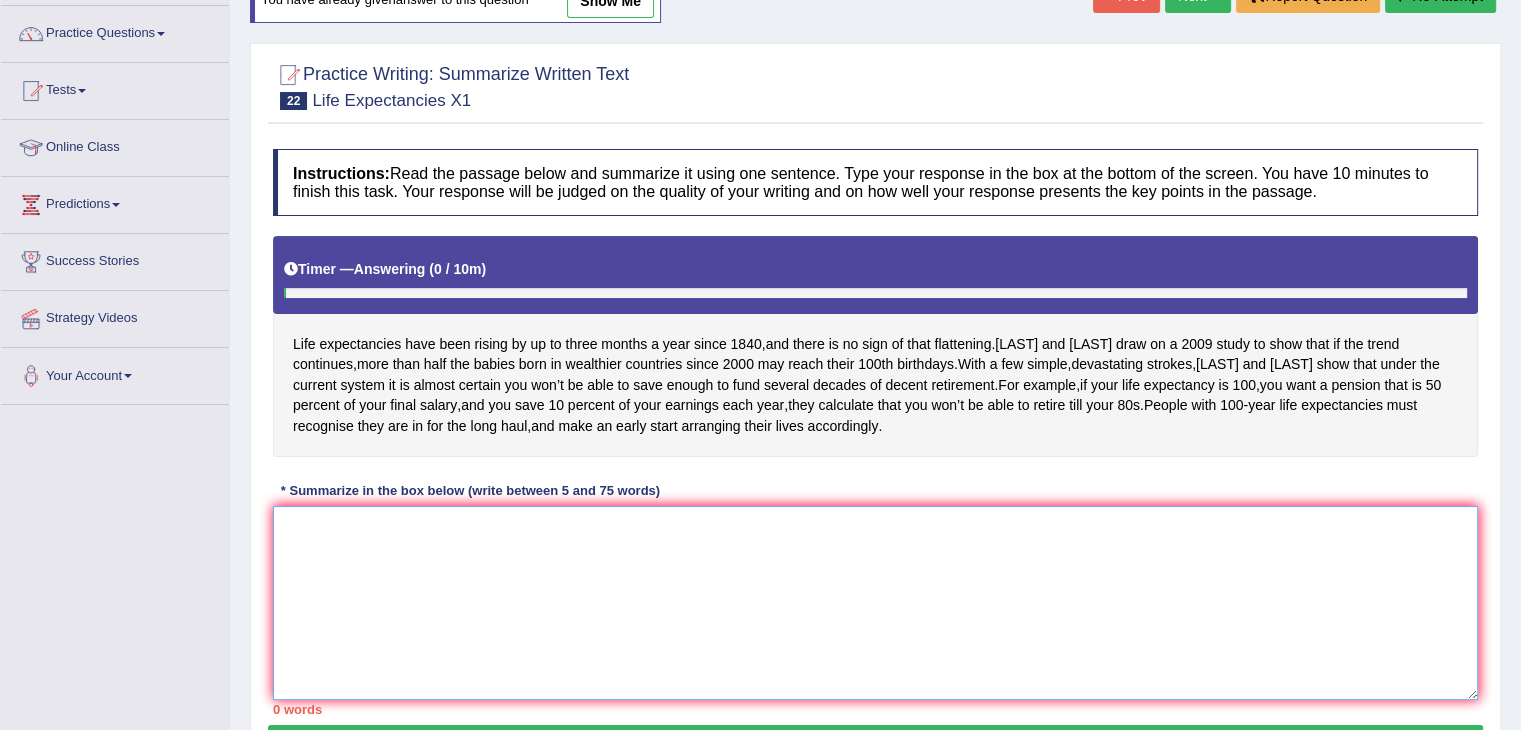 click at bounding box center [875, 603] 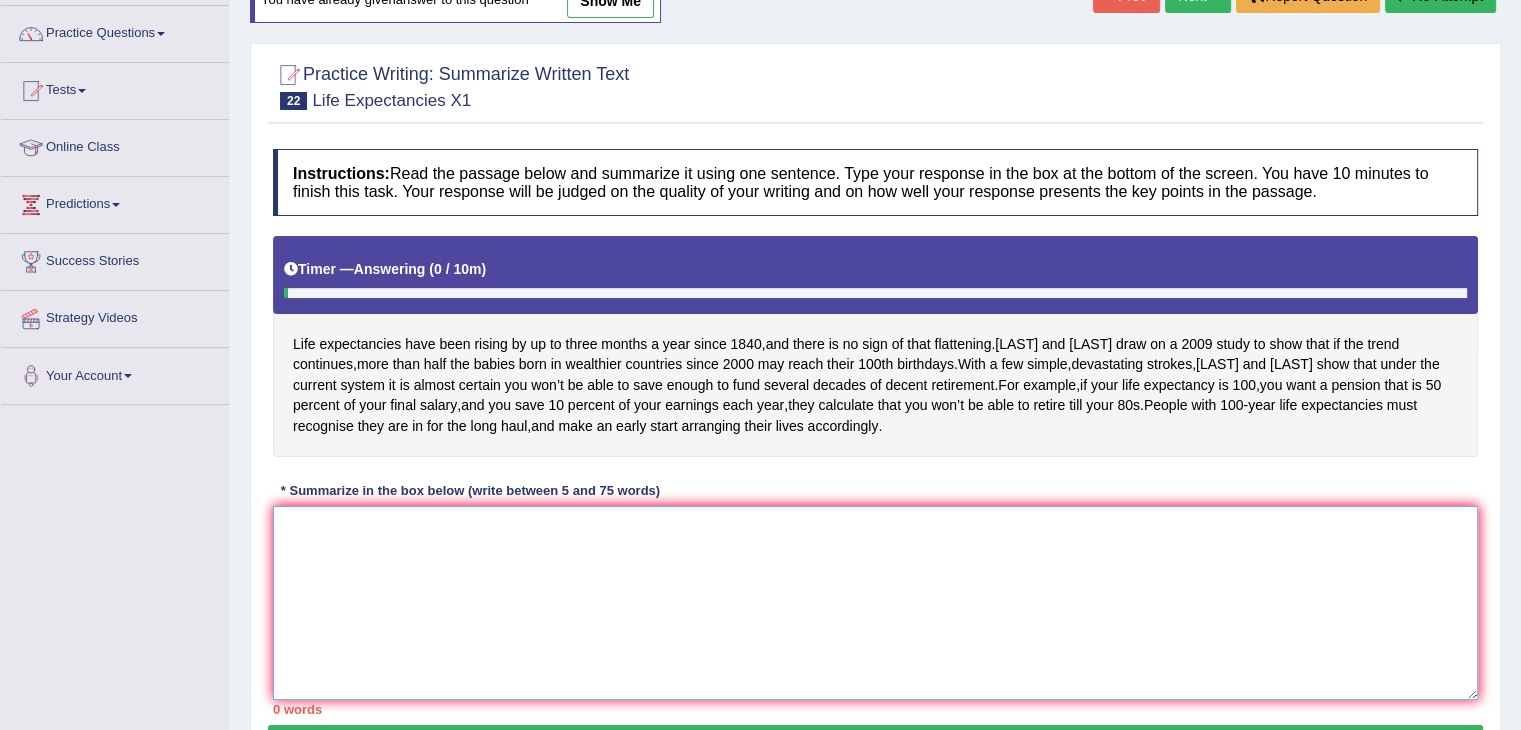 paste on "Life expectancies have been rising by up to three months a year since one thousand eight hundred forty, and there is no sign of that flattening, and Gratton and Scott draw on a 2009 study to show that if the trend continues, more than half the babies born in wealthier countries since two thousand may reach their hundredth birthdays, furthermore, people with hundred year life expectancies must recognise." 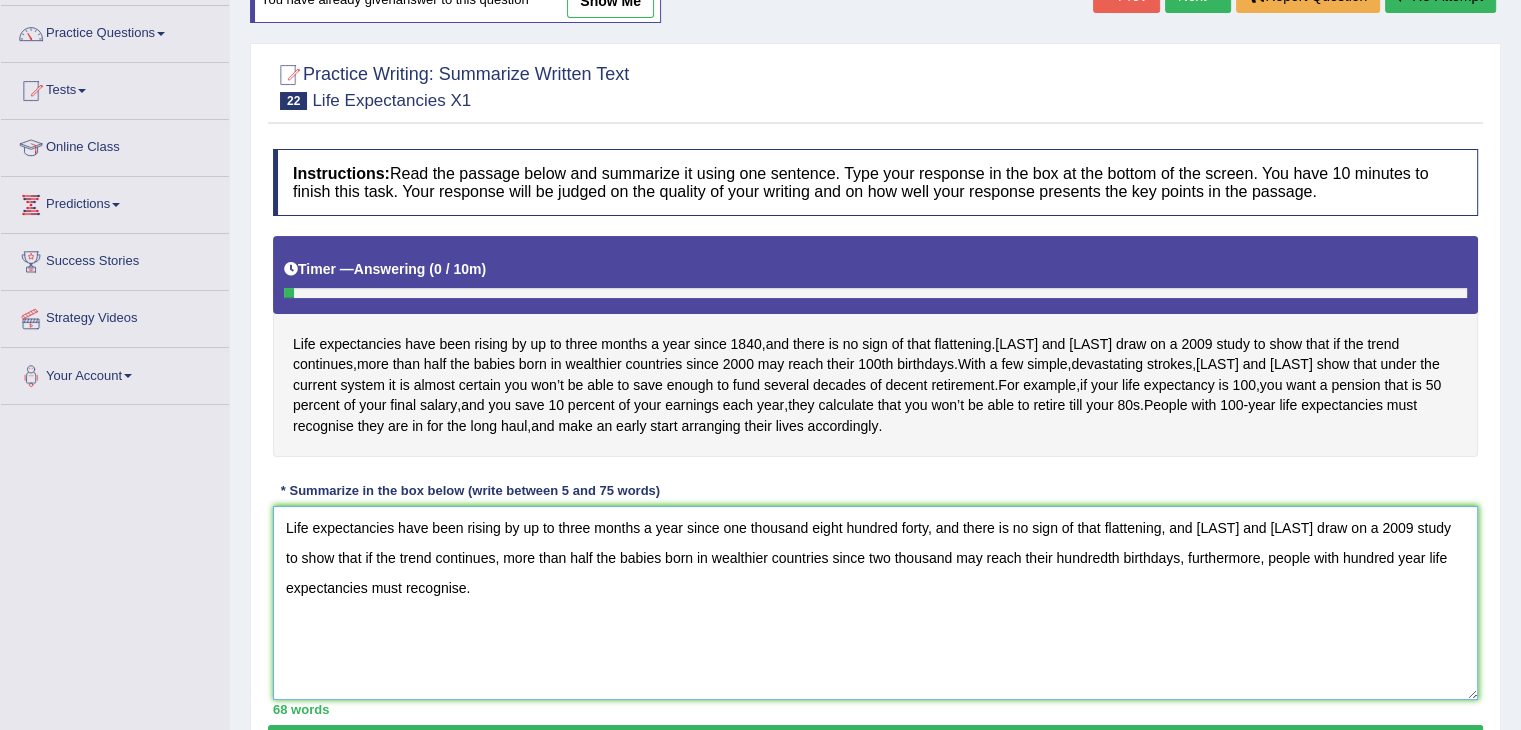 click on "Life expectancies have been rising by up to three months a year since one thousand eight hundred forty, and there is no sign of that flattening, and Gratton and Scott draw on a 2009 study to show that if the trend continues, more than half the babies born in wealthier countries since two thousand may reach their hundredth birthdays, furthermore, people with hundred year life expectancies must recognise." at bounding box center (875, 603) 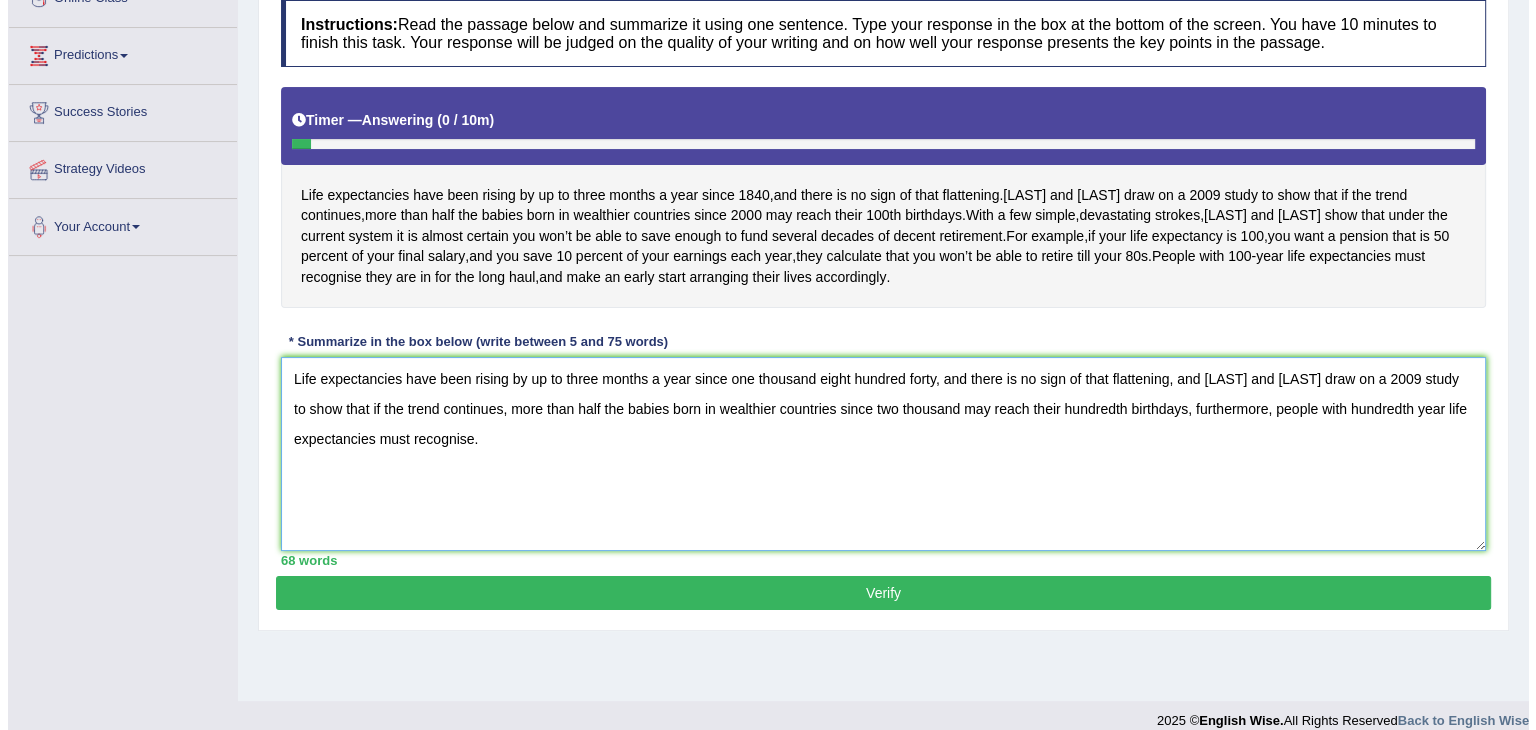 scroll, scrollTop: 302, scrollLeft: 0, axis: vertical 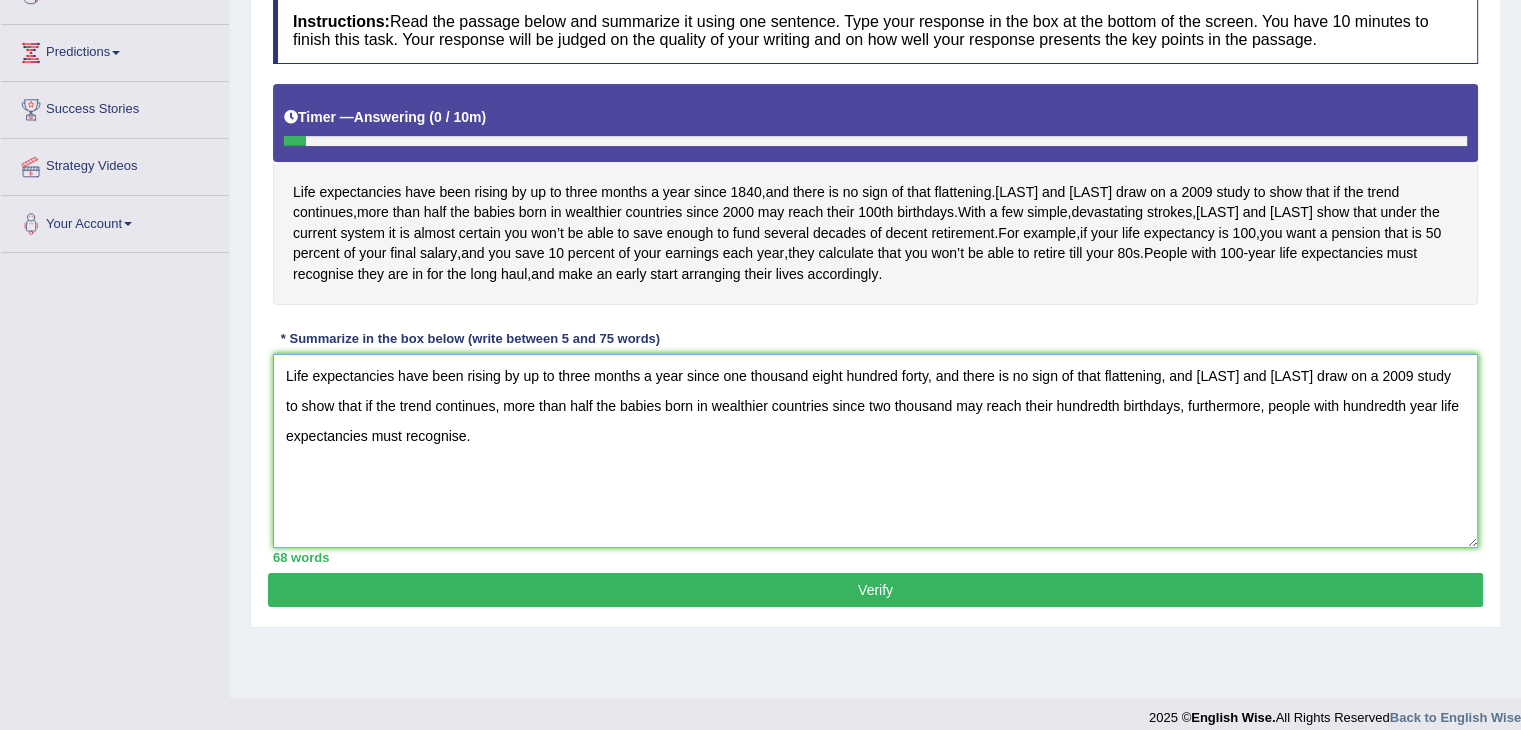 type on "Life expectancies have been rising by up to three months a year since one thousand eight hundred forty, and there is no sign of that flattening, and Gratton and Scott draw on a 2009 study to show that if the trend continues, more than half the babies born in wealthier countries since two thousand may reach their hundredth birthdays, furthermore, people with hundredth year life expectancies must recognise." 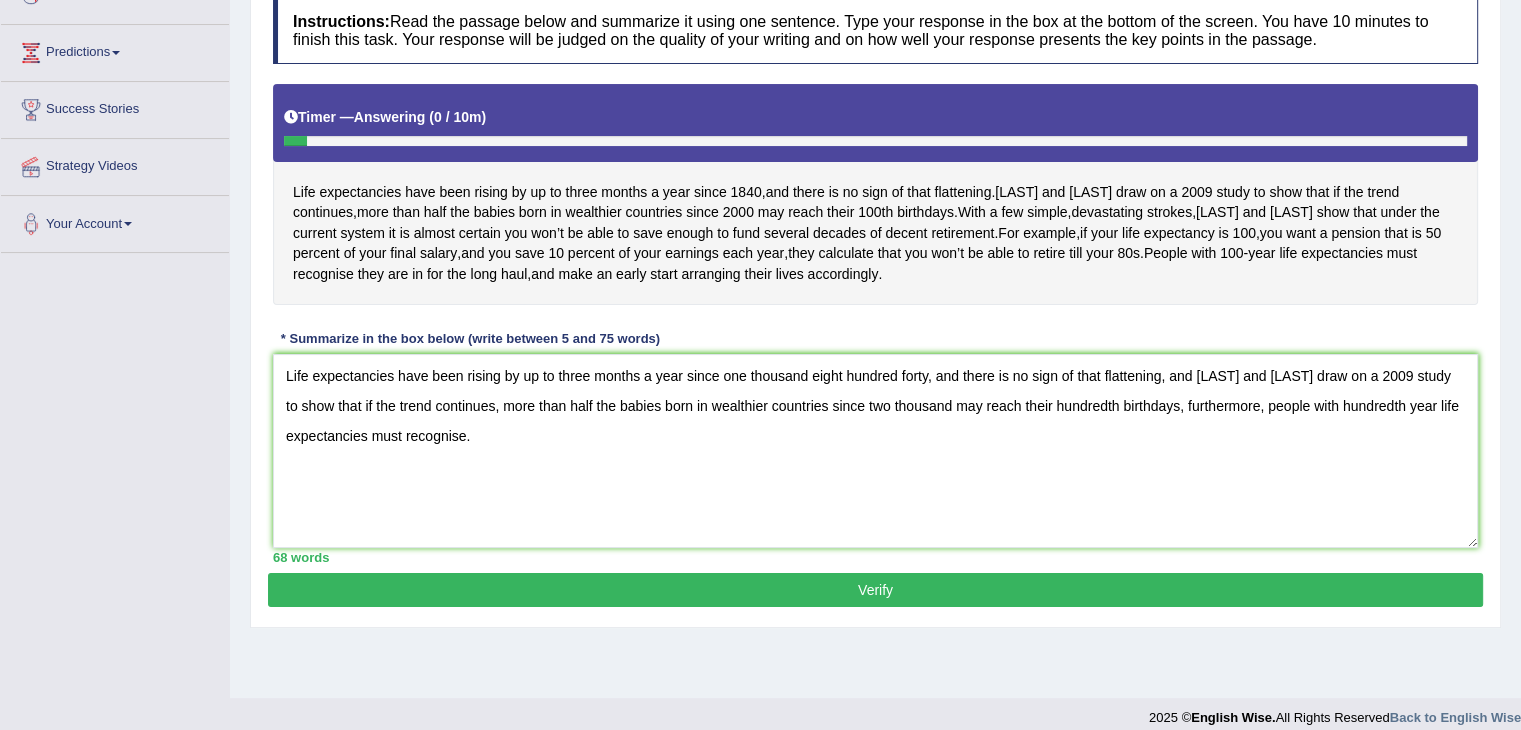 click on "Verify" at bounding box center [875, 590] 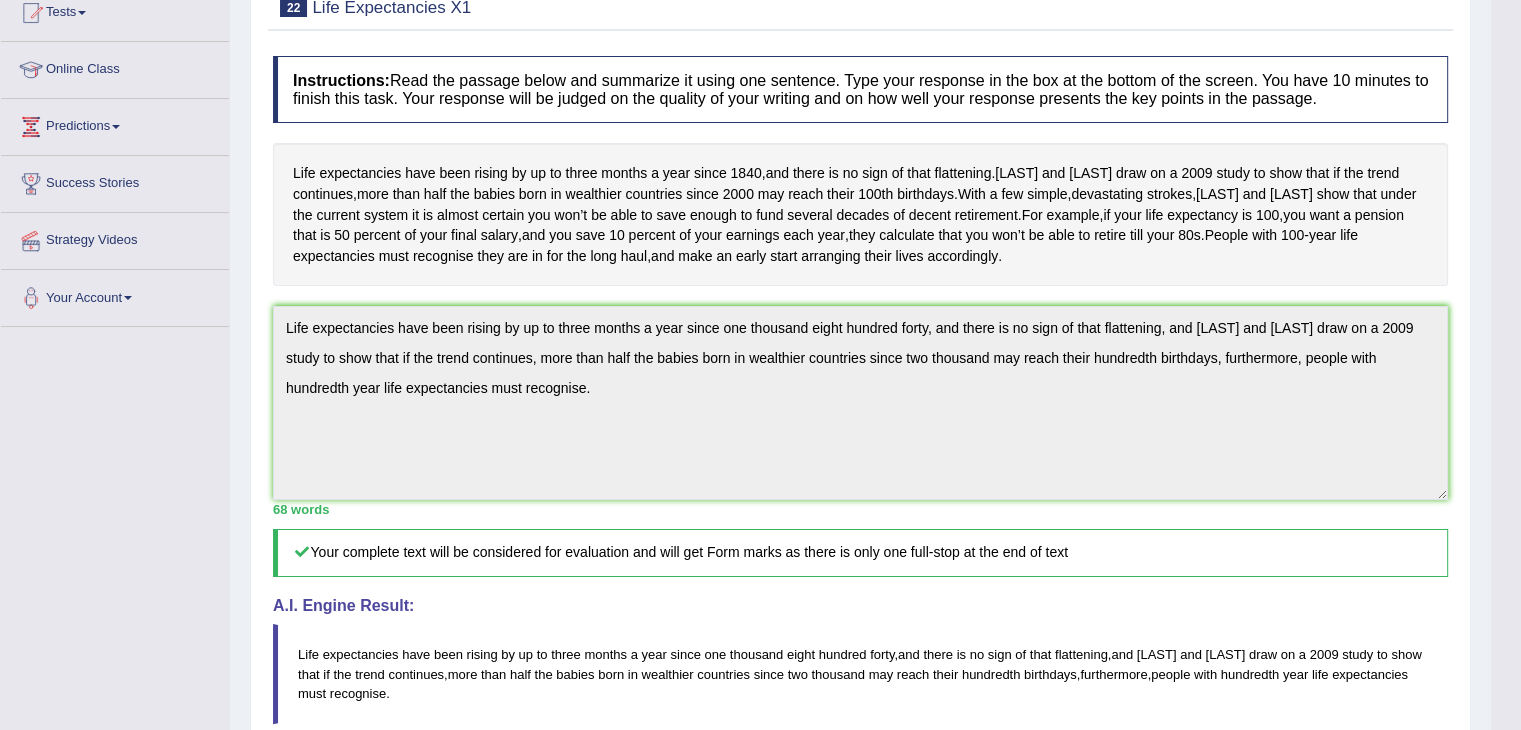 scroll, scrollTop: 0, scrollLeft: 0, axis: both 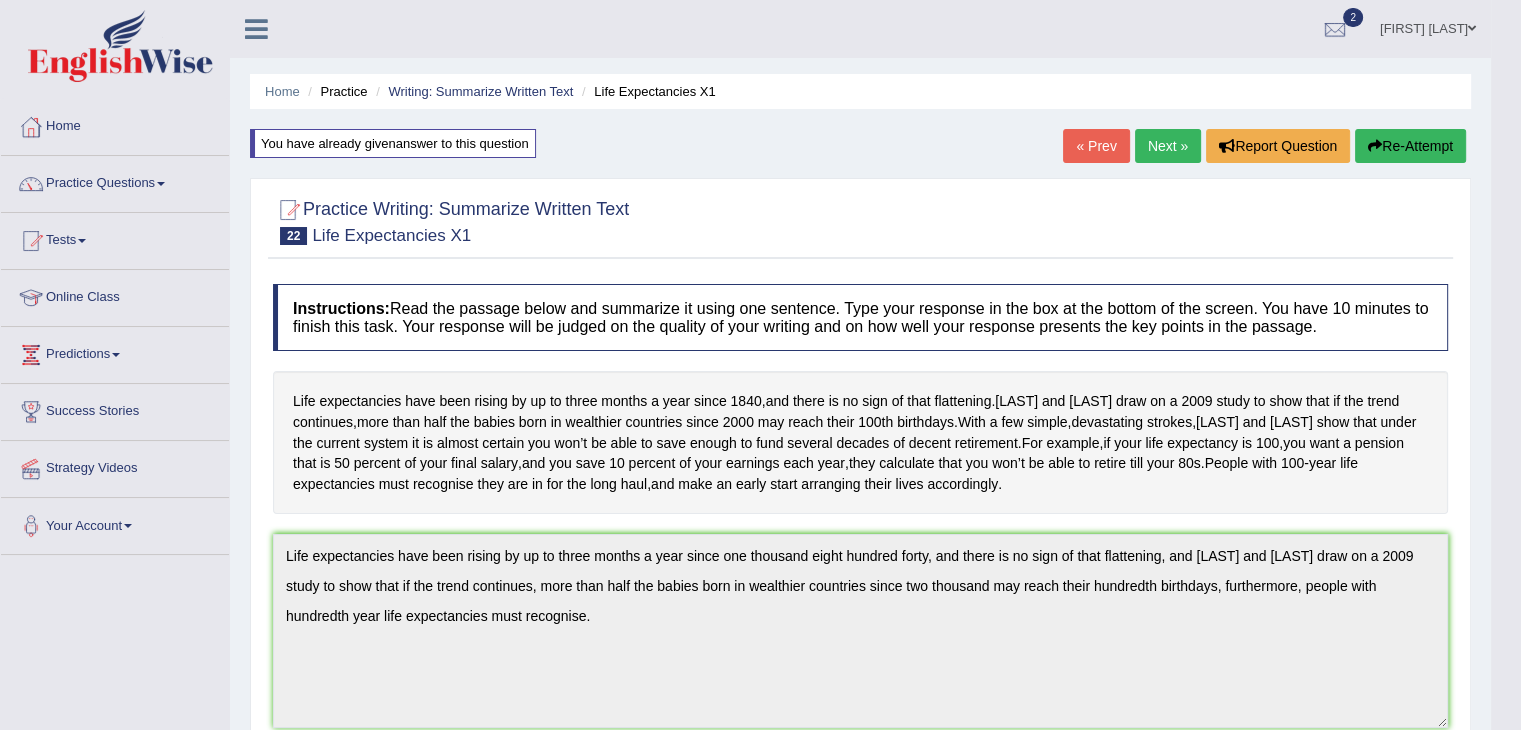 click on "Next »" at bounding box center (1168, 146) 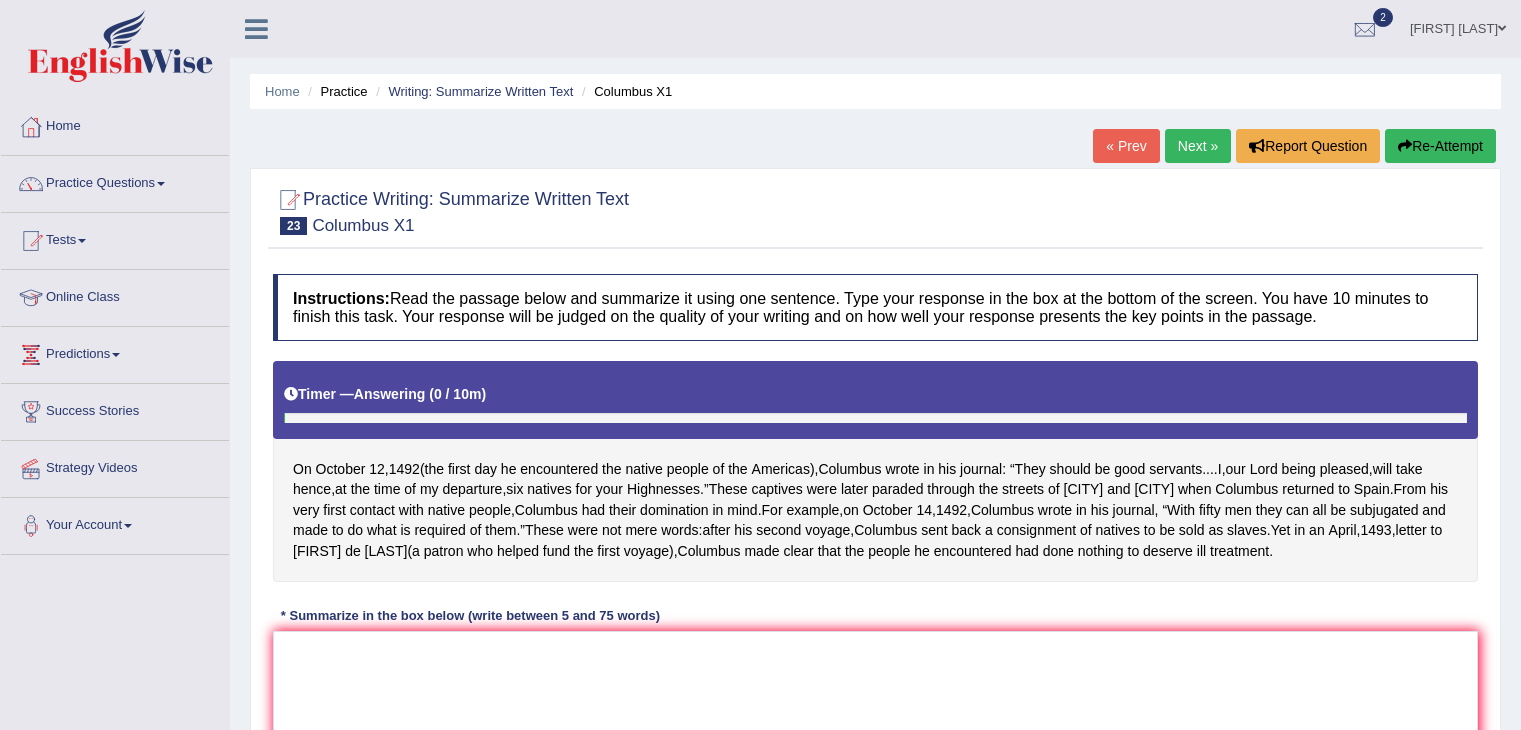 scroll, scrollTop: 0, scrollLeft: 0, axis: both 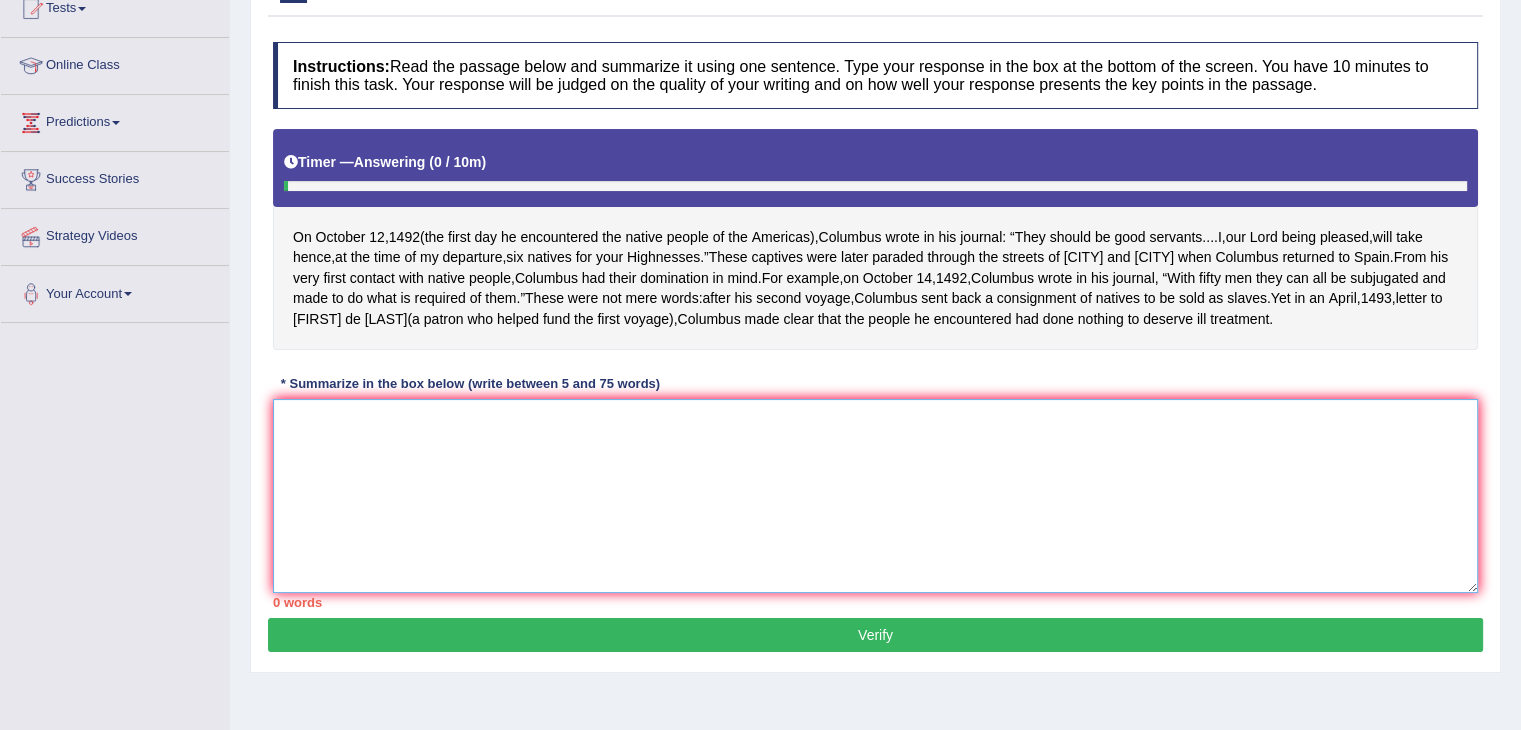click at bounding box center (875, 496) 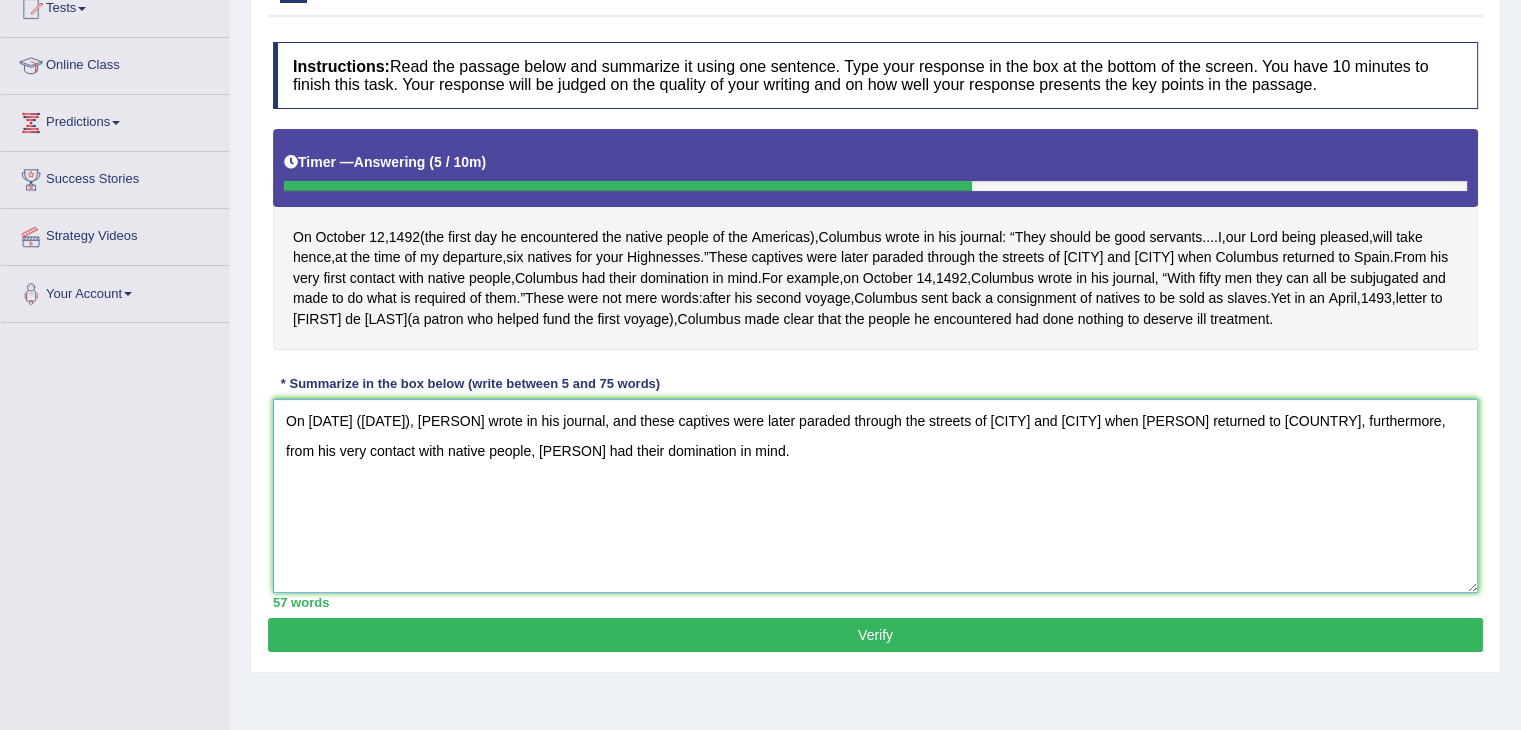 click on "On october twelve, One thousand four hundred ninty two ( the first day he encountered the native people of the Americas), Columbus wrote in his journal, and these captives were later paraded through the streets of Barcelona and Seville when columbus returned to Spain, furthermore, from his very contact with native people, Columbus had their domination in mind." at bounding box center [875, 496] 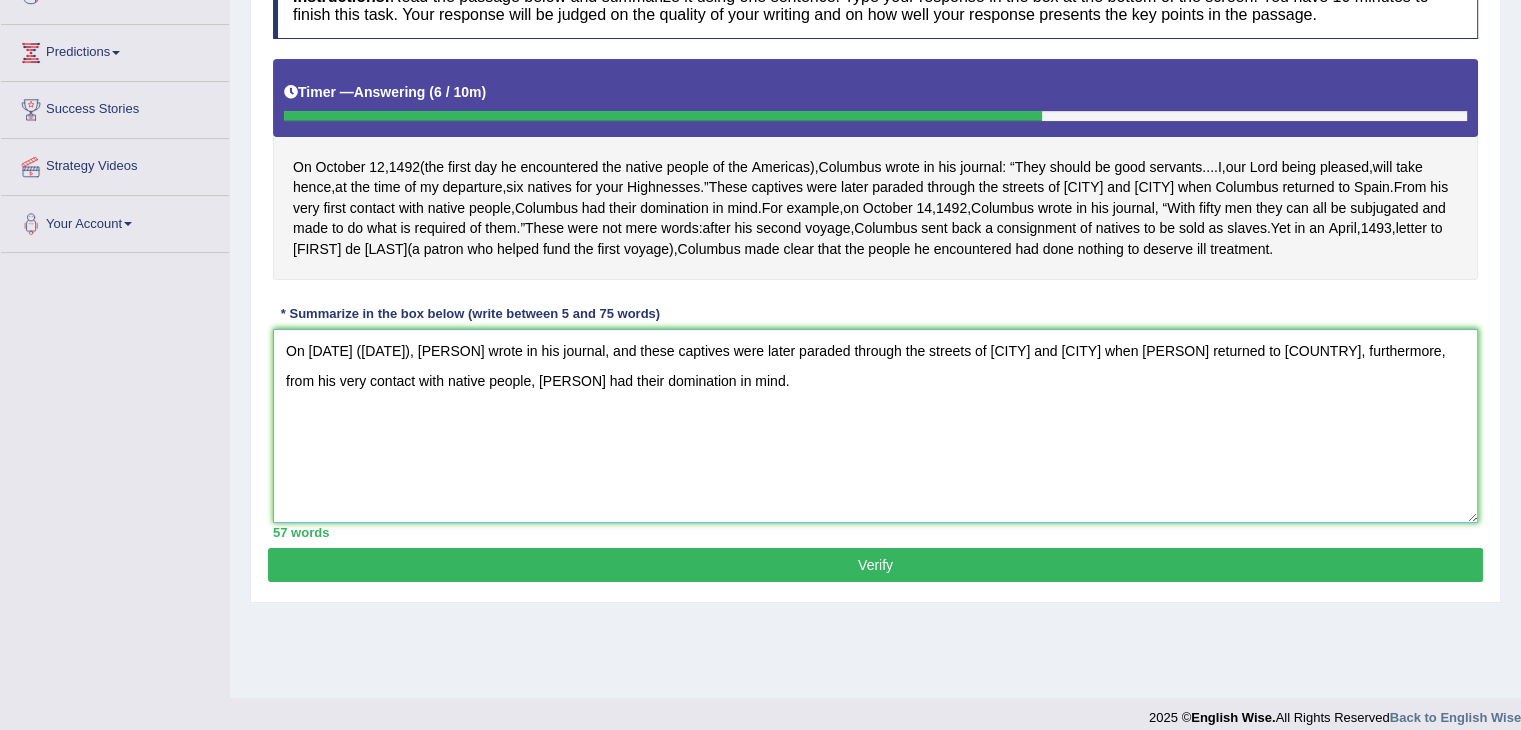 scroll, scrollTop: 304, scrollLeft: 0, axis: vertical 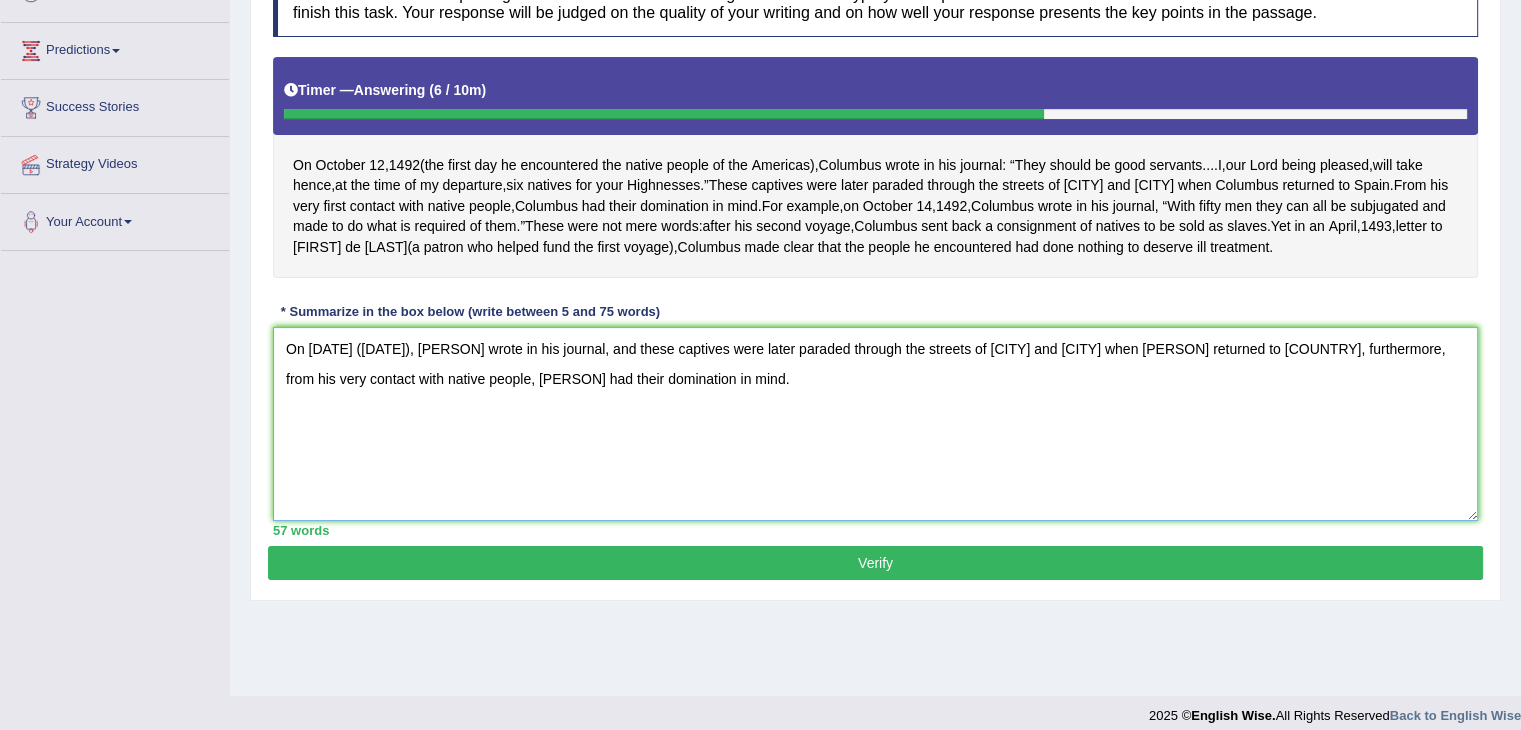 type on "On october twelve, One thousand four hundred ninty two ( the first day he encountered the native people of the Americas), Columbus wrote in his journal, and these captives were later paraded through the streets of Barcelona and Seville when columbus returned to Spain, furthermore, from his very contact with native people, Columbus had their domination in mind." 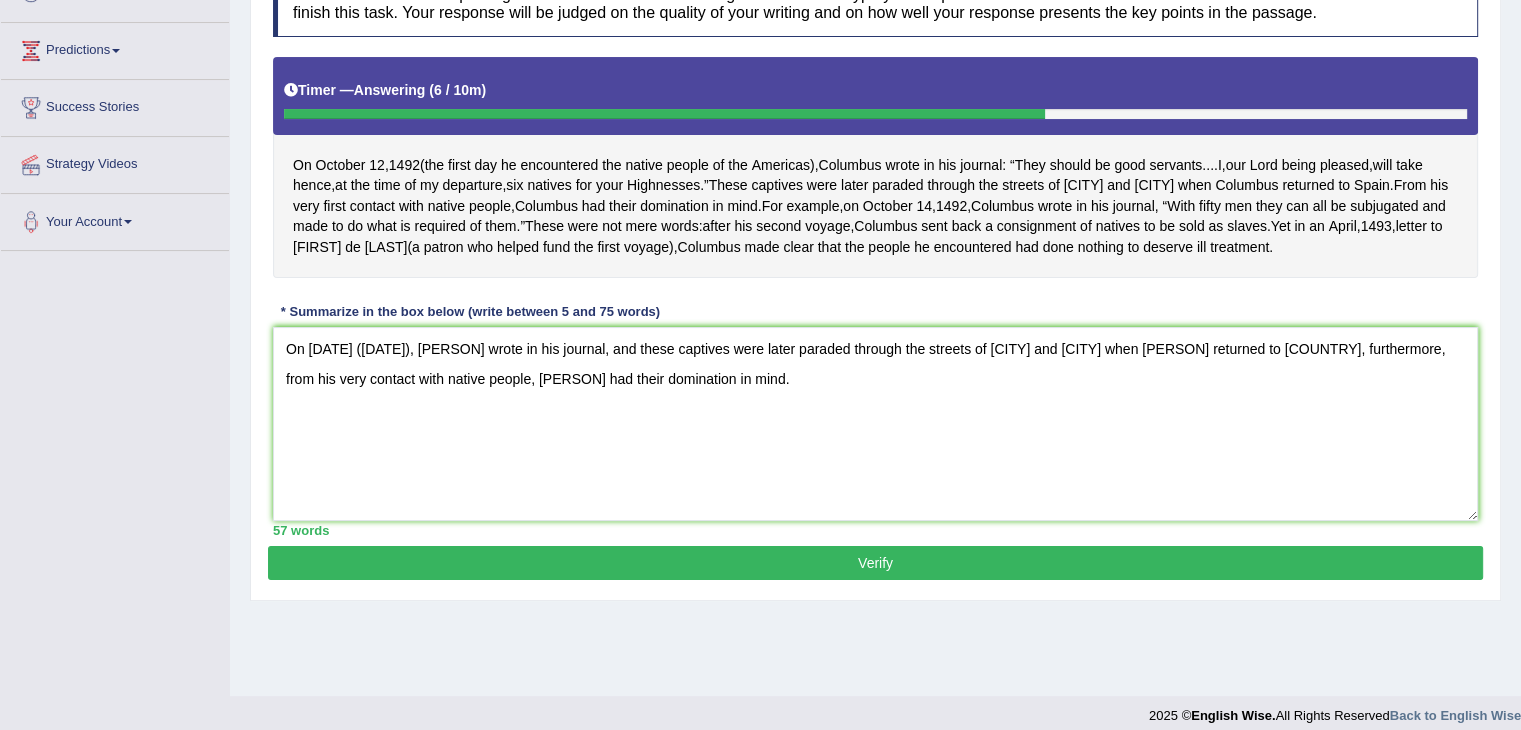 click on "Verify" at bounding box center [875, 563] 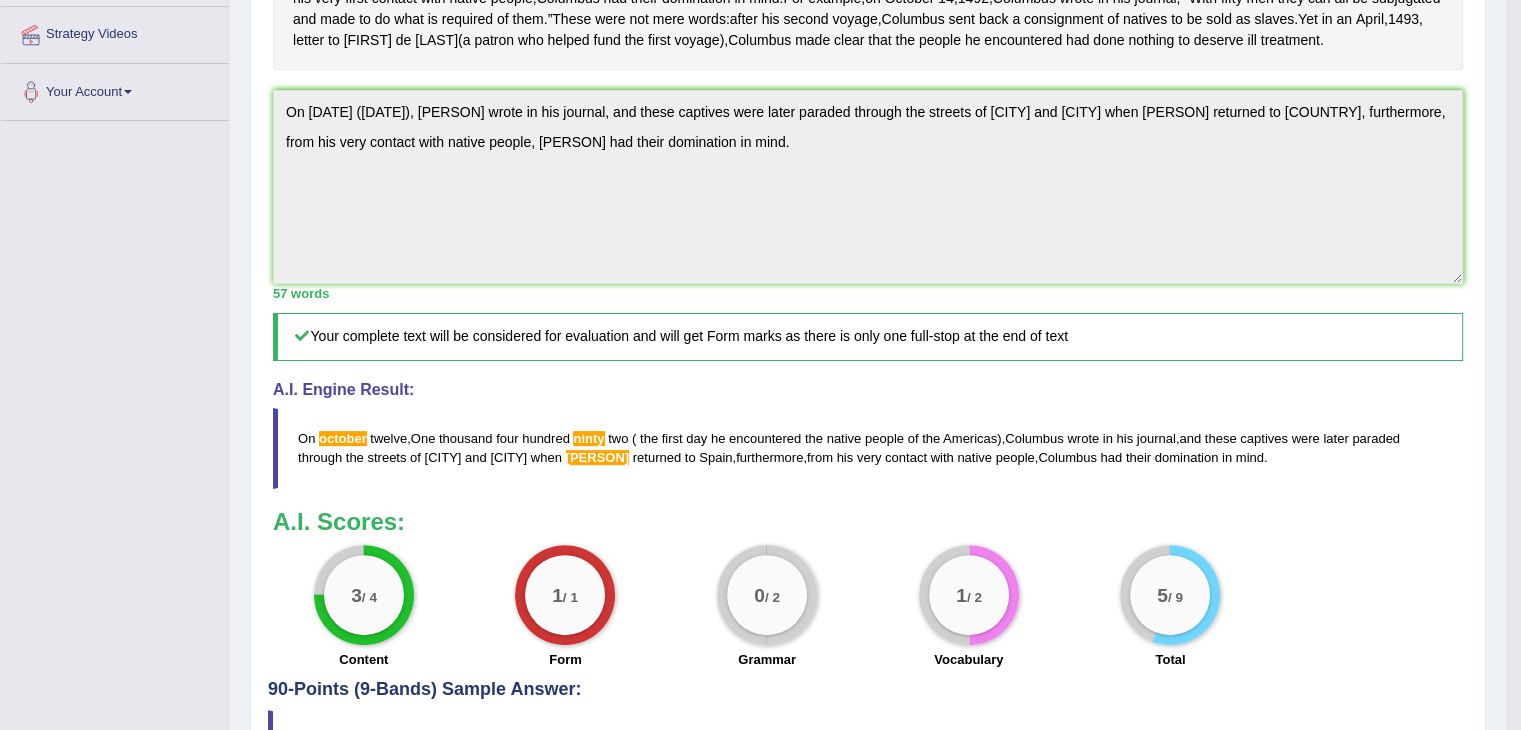 scroll, scrollTop: 0, scrollLeft: 0, axis: both 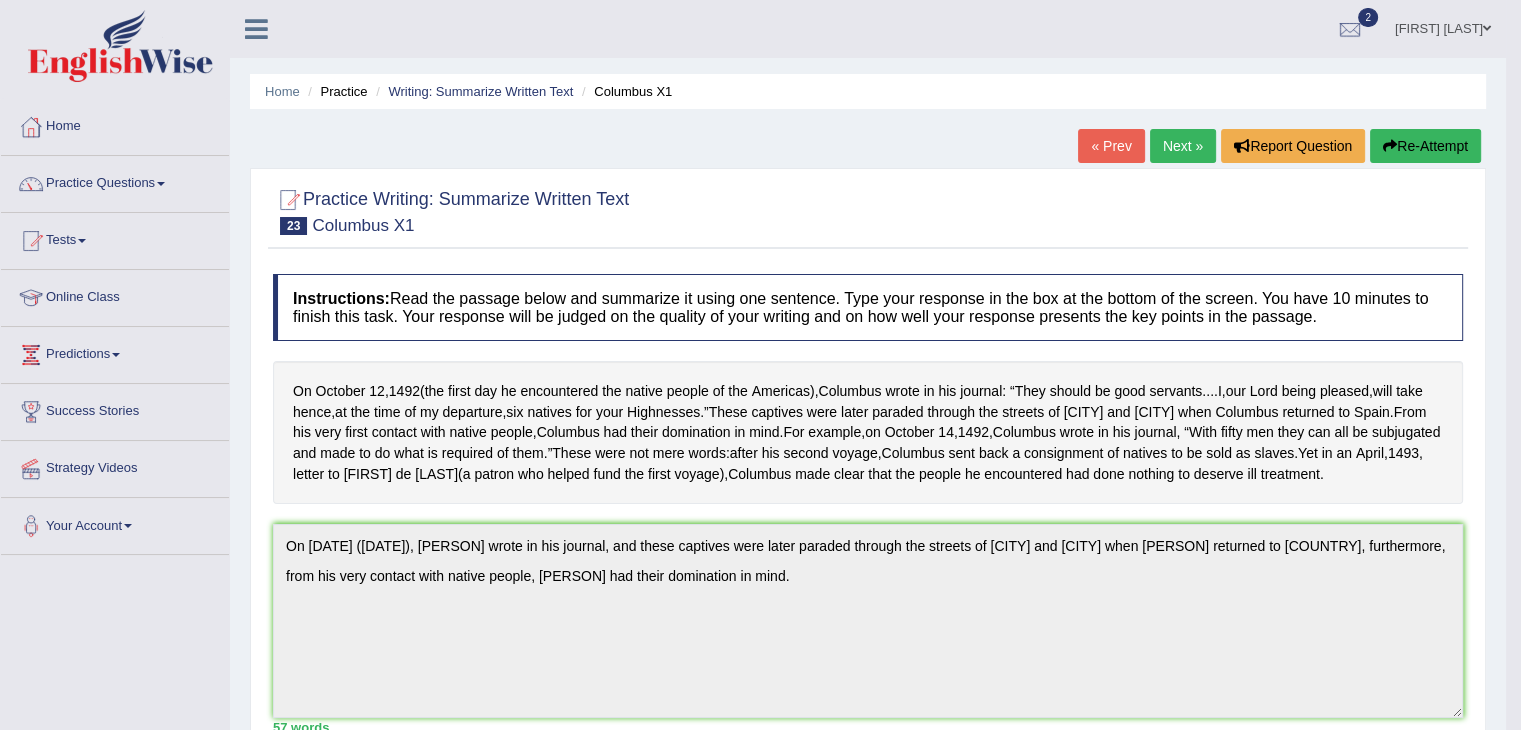 click on "Re-Attempt" at bounding box center (1425, 146) 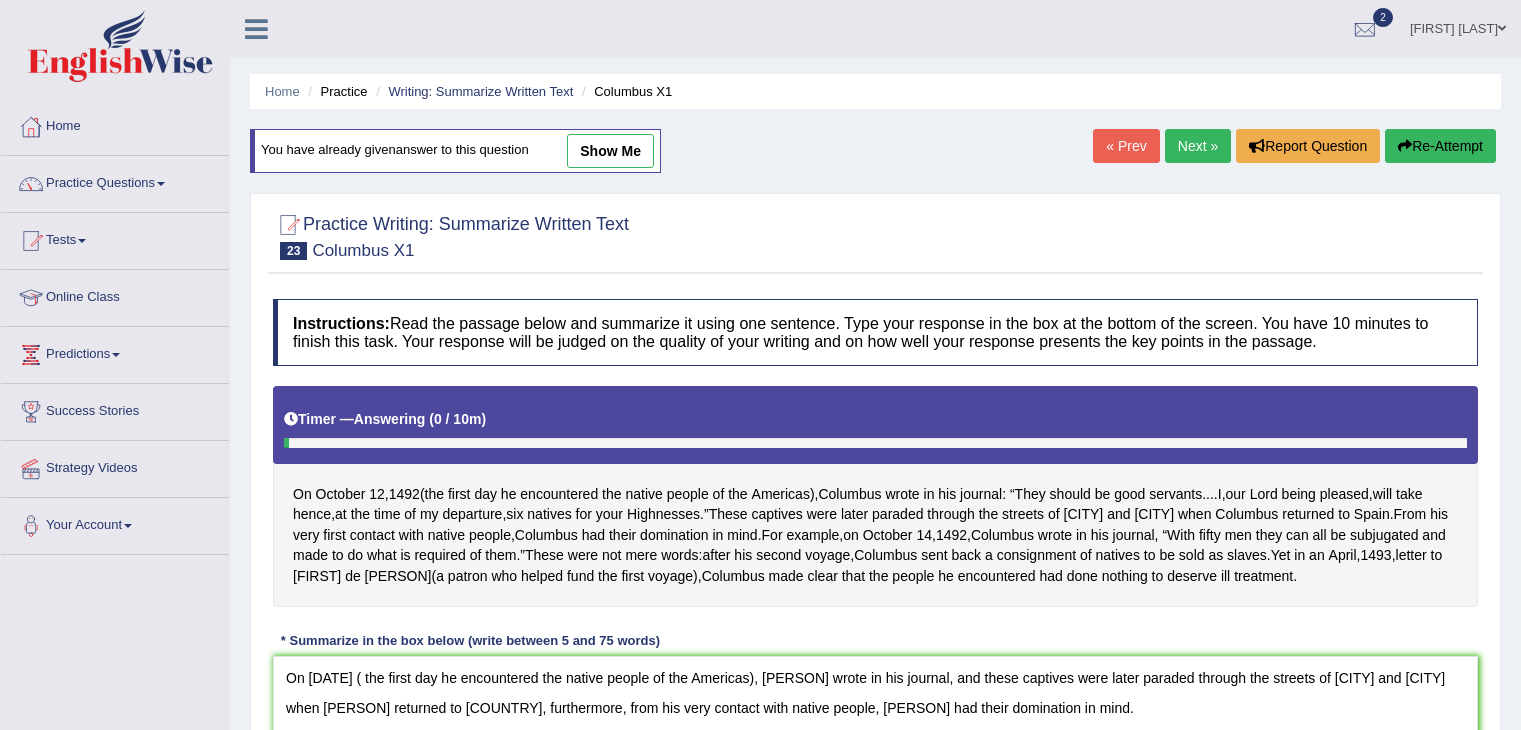 scroll, scrollTop: 324, scrollLeft: 0, axis: vertical 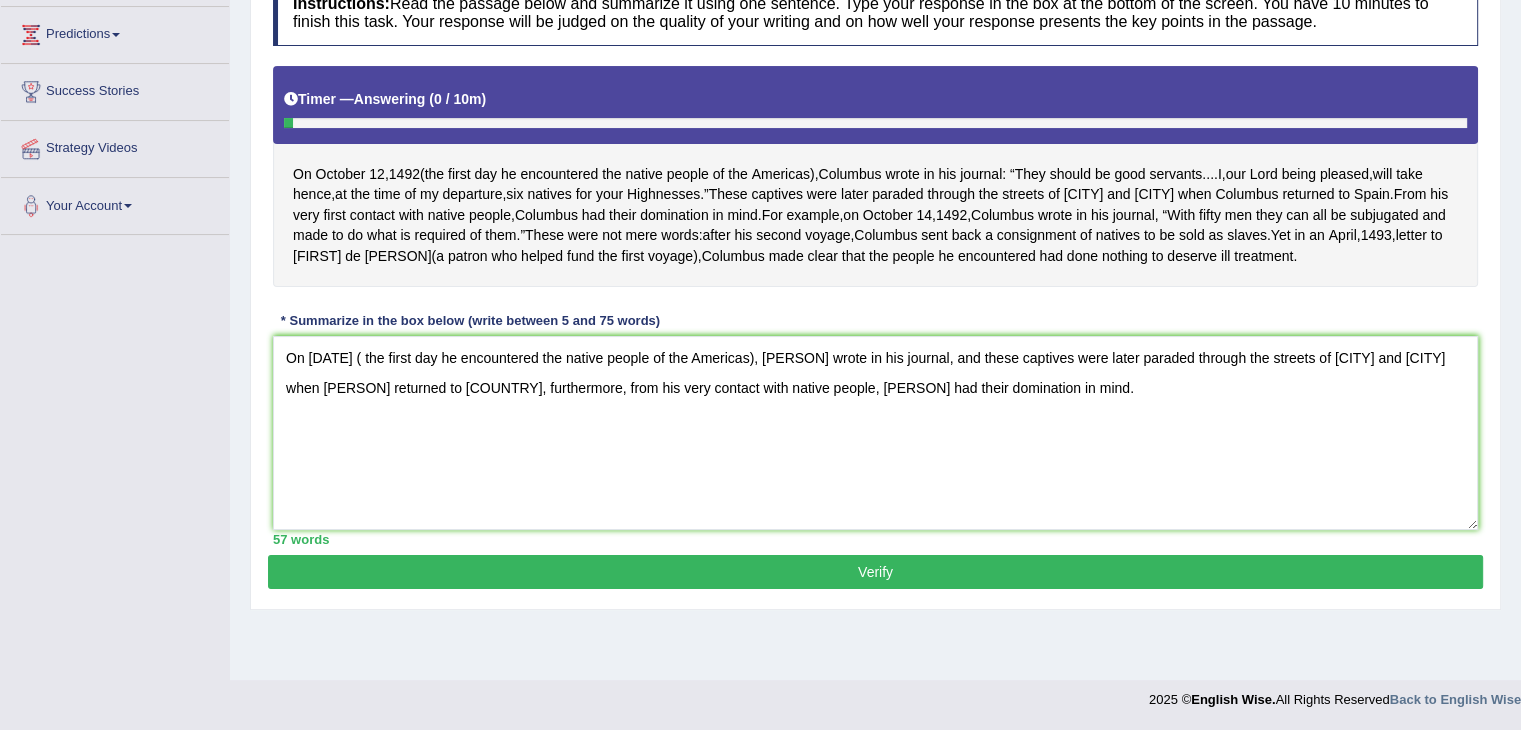 click on "On [DATE] ( the first day he encountered the native people of the Americas), [PERSON] wrote in his journal, and these captives were later paraded through the streets of [CITY] and [CITY] when [PERSON] returned to [COUNTRY], furthermore, from his very contact with native people, [PERSON] had their domination in mind." at bounding box center [875, 433] 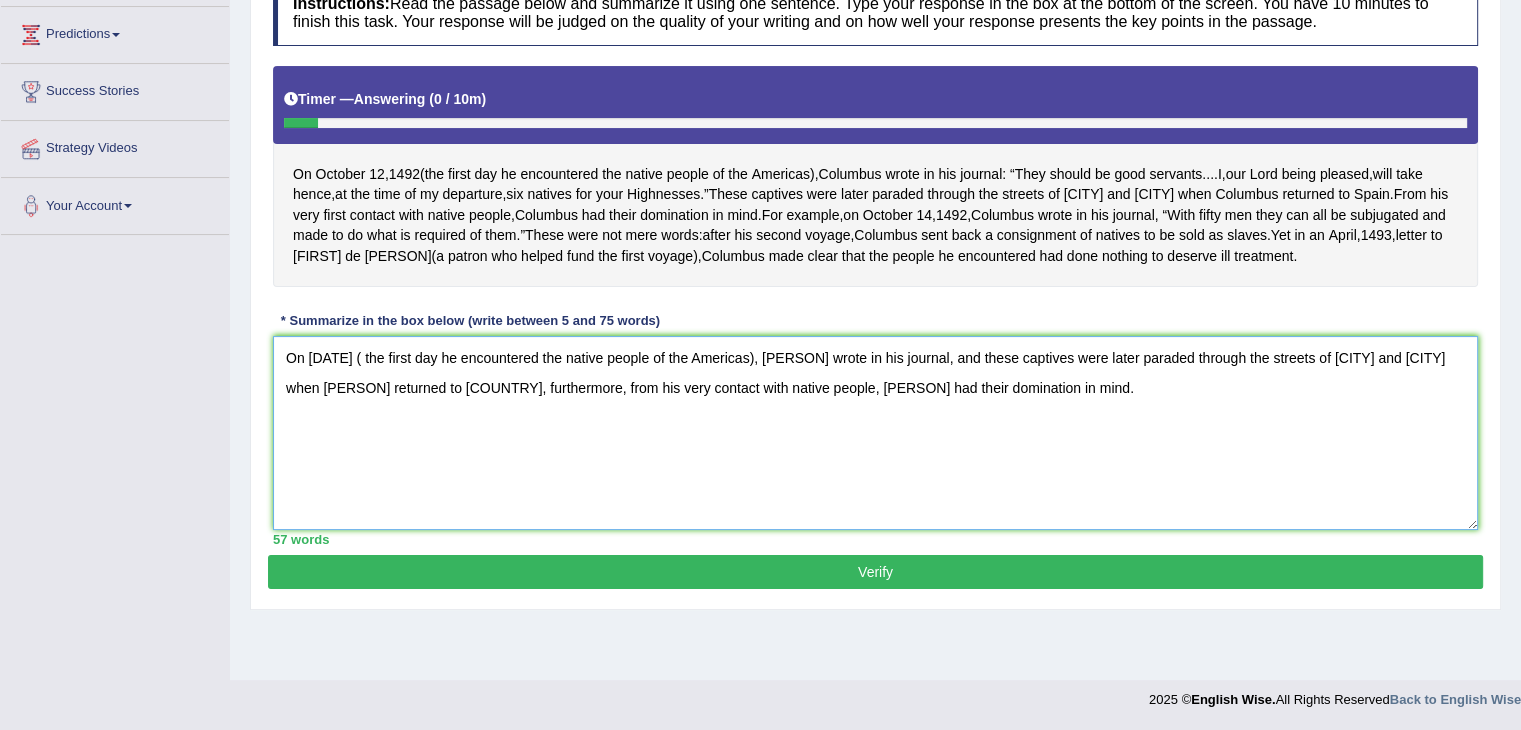 click on "On [DATE] ( the first day he encountered the native people of the Americas), [PERSON] wrote in his journal, and these captives were later paraded through the streets of [CITY] and [CITY] when [PERSON] returned to [COUNTRY], furthermore, from his very contact with native people, [PERSON] had their domination in mind." at bounding box center [875, 433] 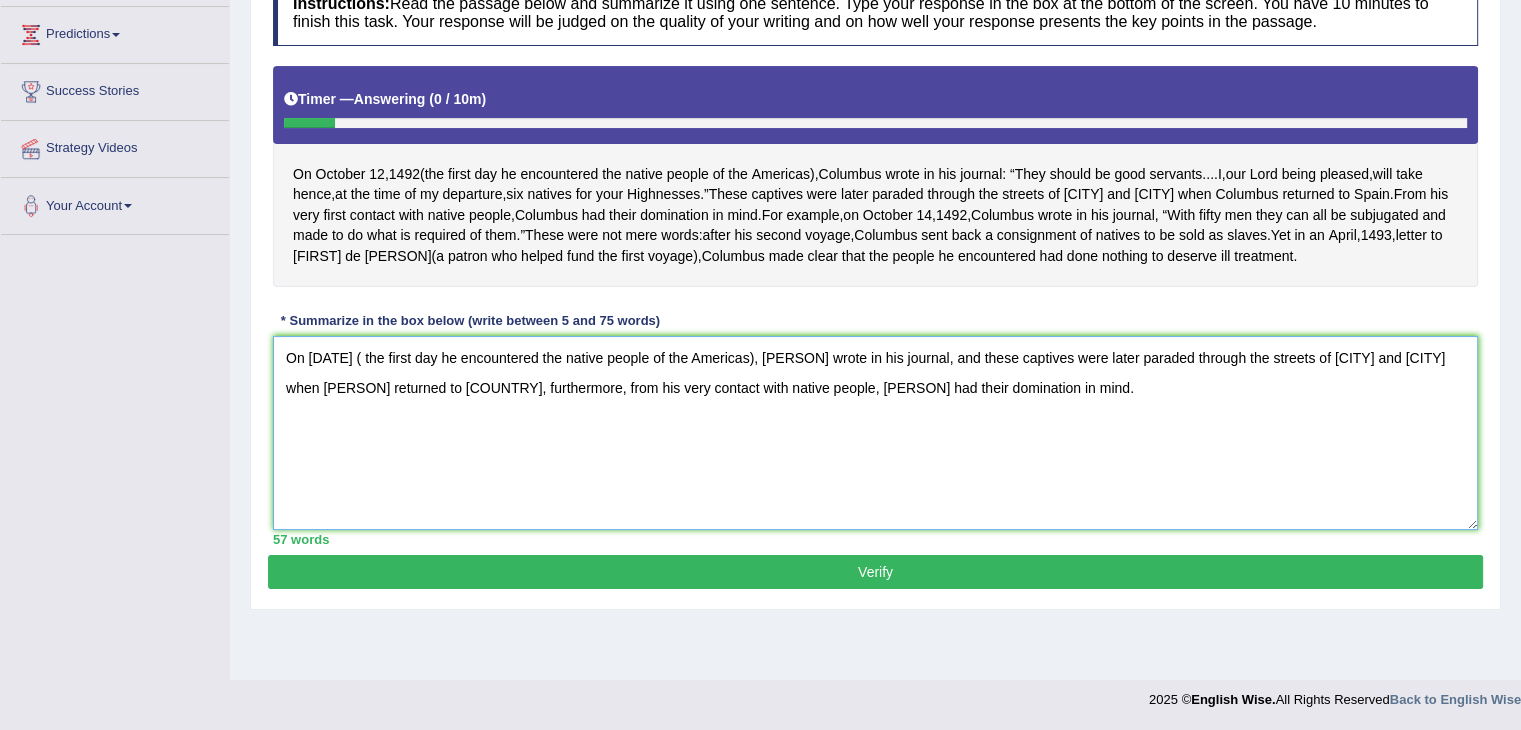 click on "On [DATE] ( the first day he encountered the native people of the Americas), [PERSON] wrote in his journal, and these captives were later paraded through the streets of [CITY] and [CITY] when [PERSON] returned to [COUNTRY], furthermore, from his very contact with native people, [PERSON] had their domination in mind." at bounding box center [875, 433] 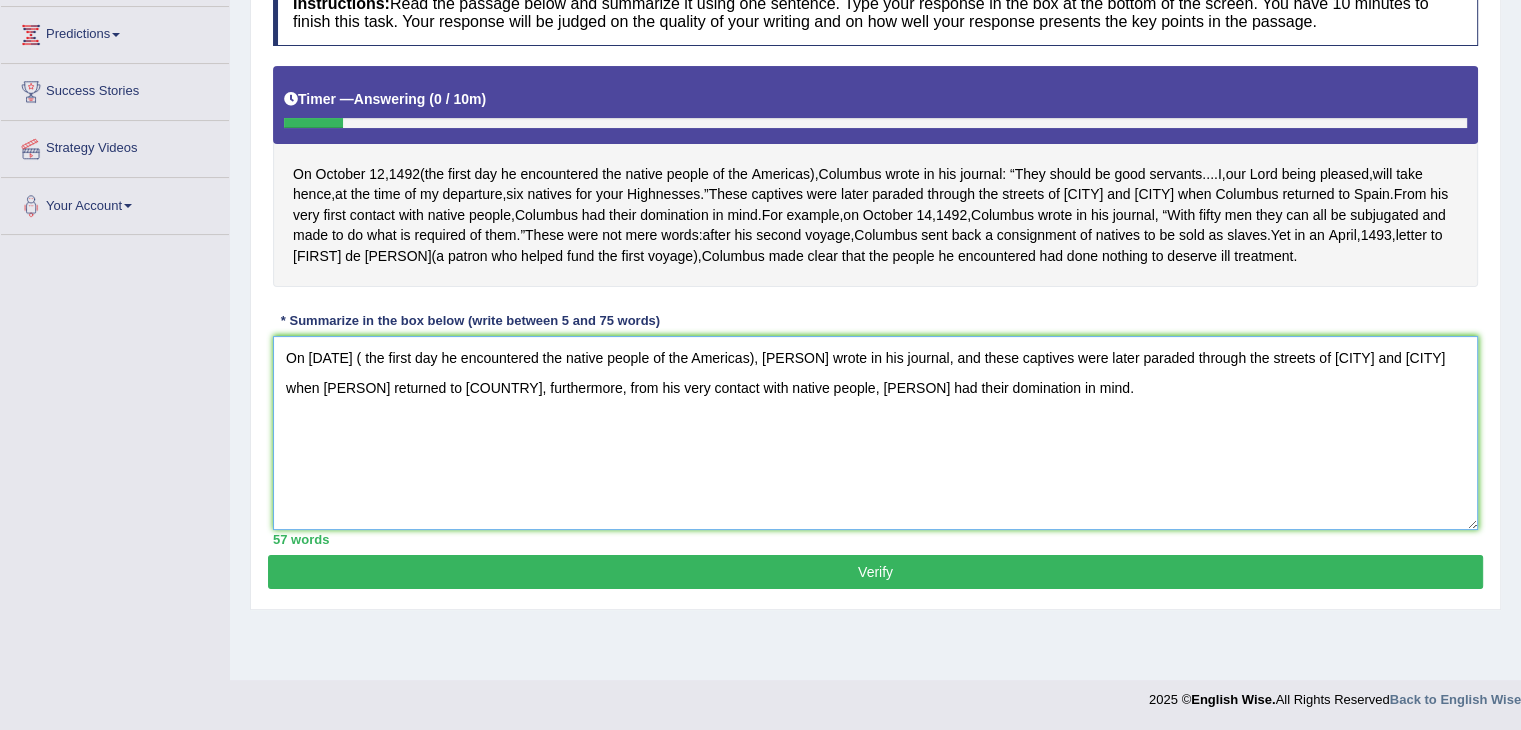 type on "On [DATE] ( the first day he encountered the native people of the Americas), [PERSON] wrote in his journal, and these captives were later paraded through the streets of [CITY] and [CITY] when [PERSON] returned to [COUNTRY], furthermore, from his very contact with native people, [PERSON] had their domination in mind." 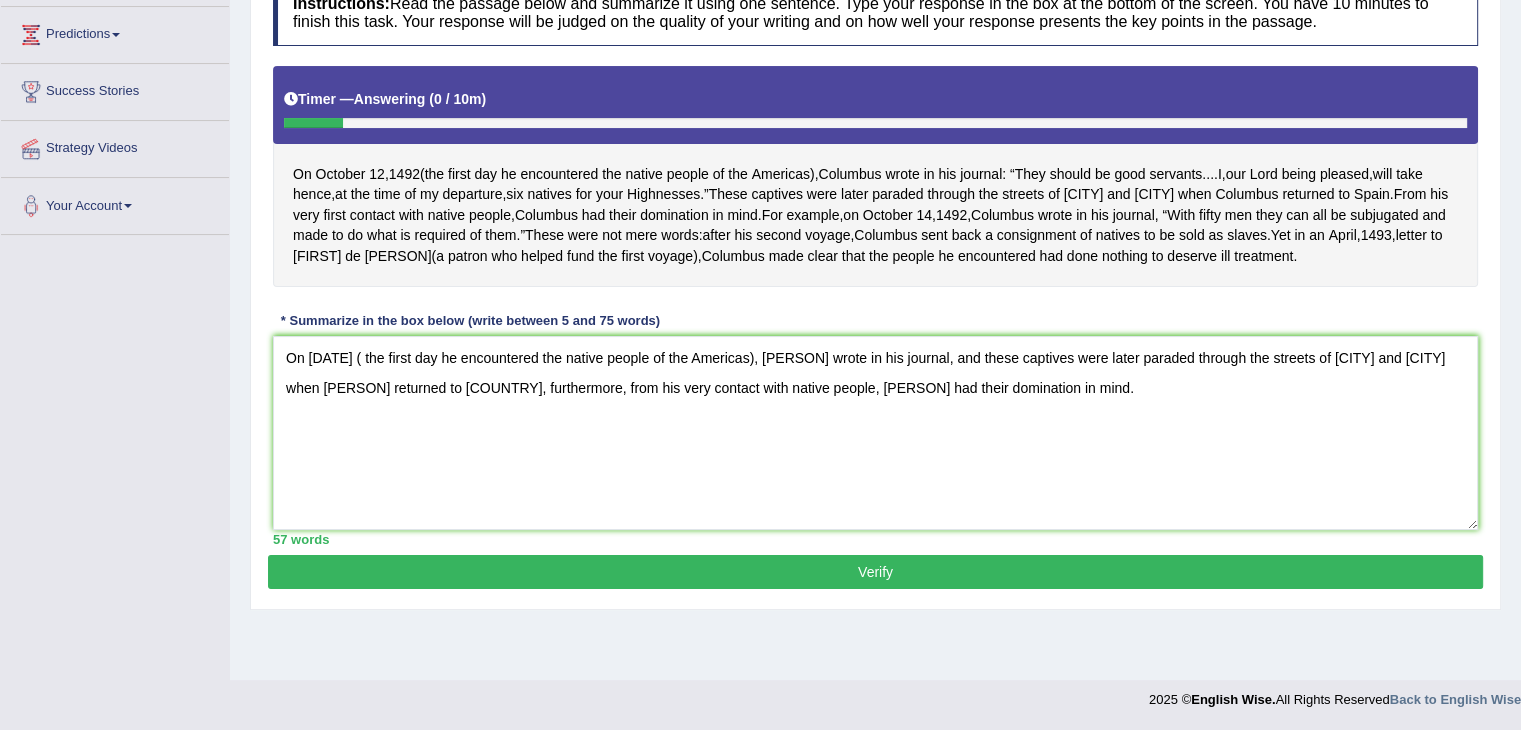 click on "Verify" at bounding box center (875, 572) 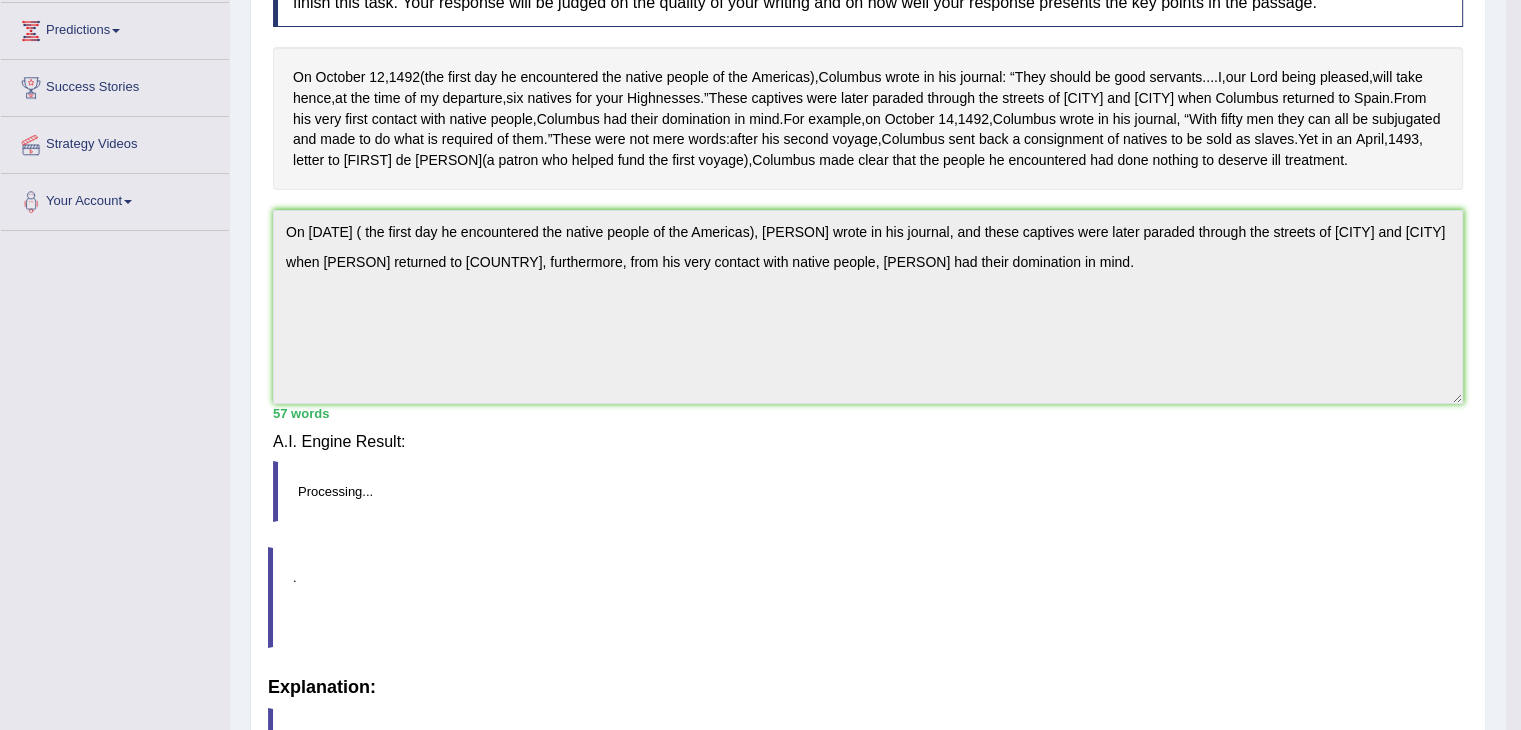 scroll, scrollTop: 320, scrollLeft: 0, axis: vertical 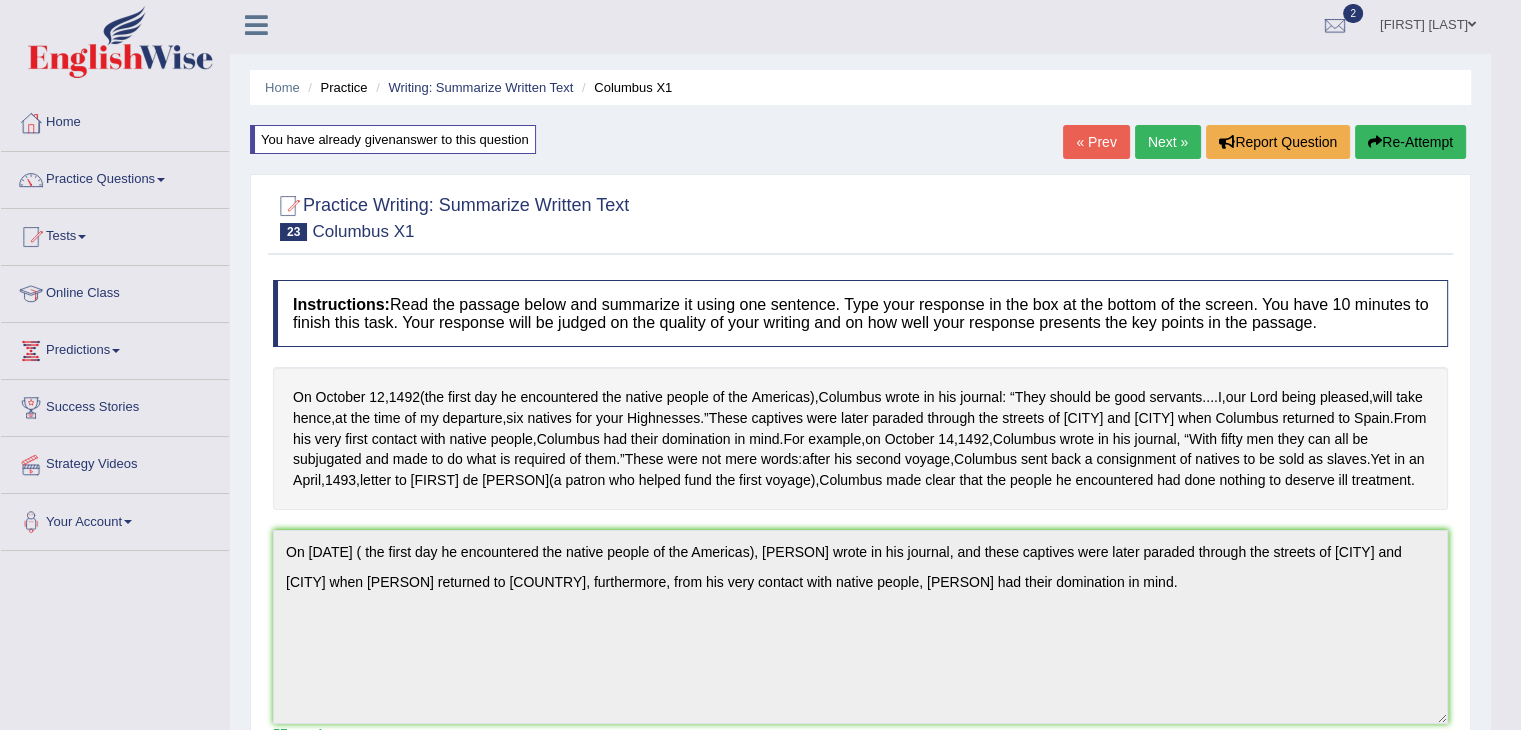 click on "Next »" at bounding box center [1168, 142] 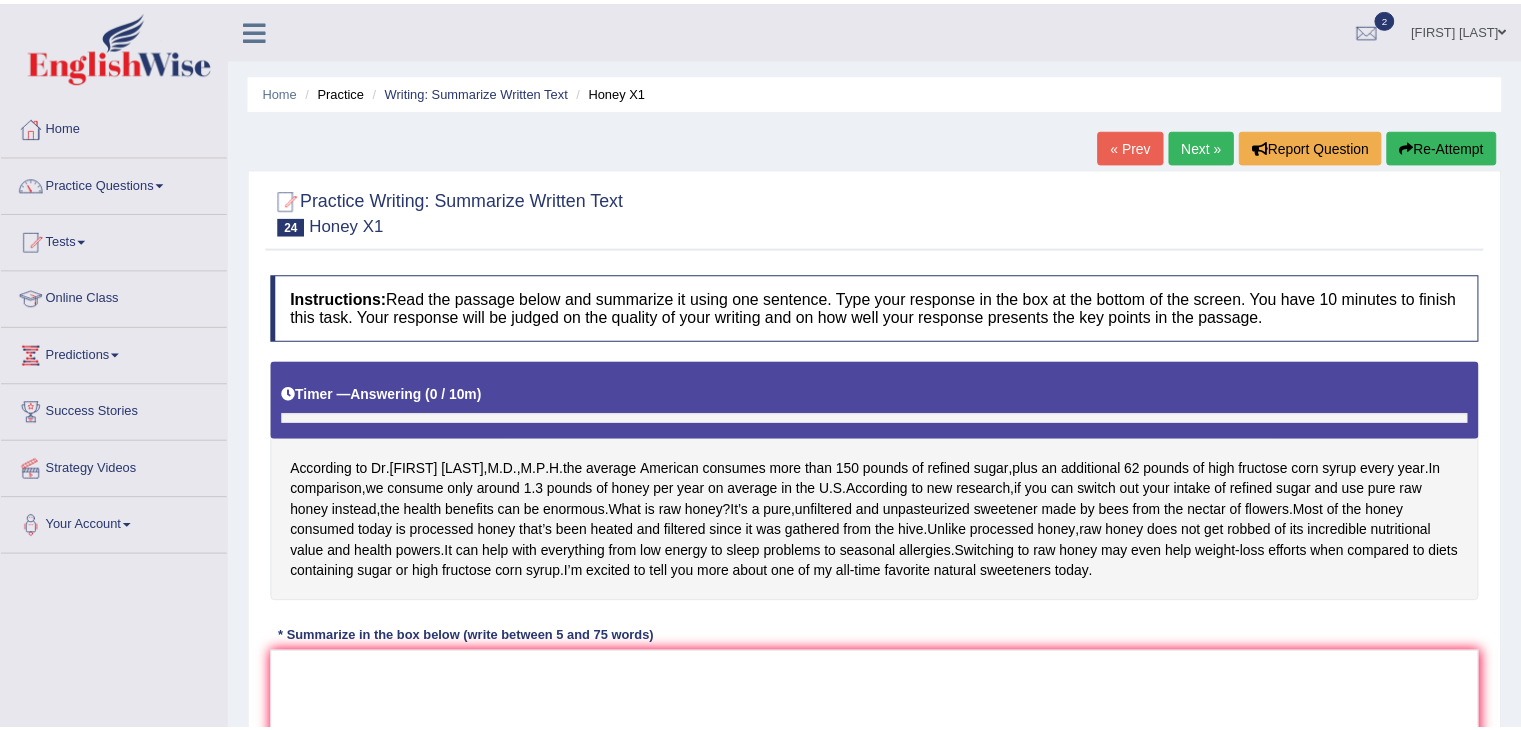 scroll, scrollTop: 0, scrollLeft: 0, axis: both 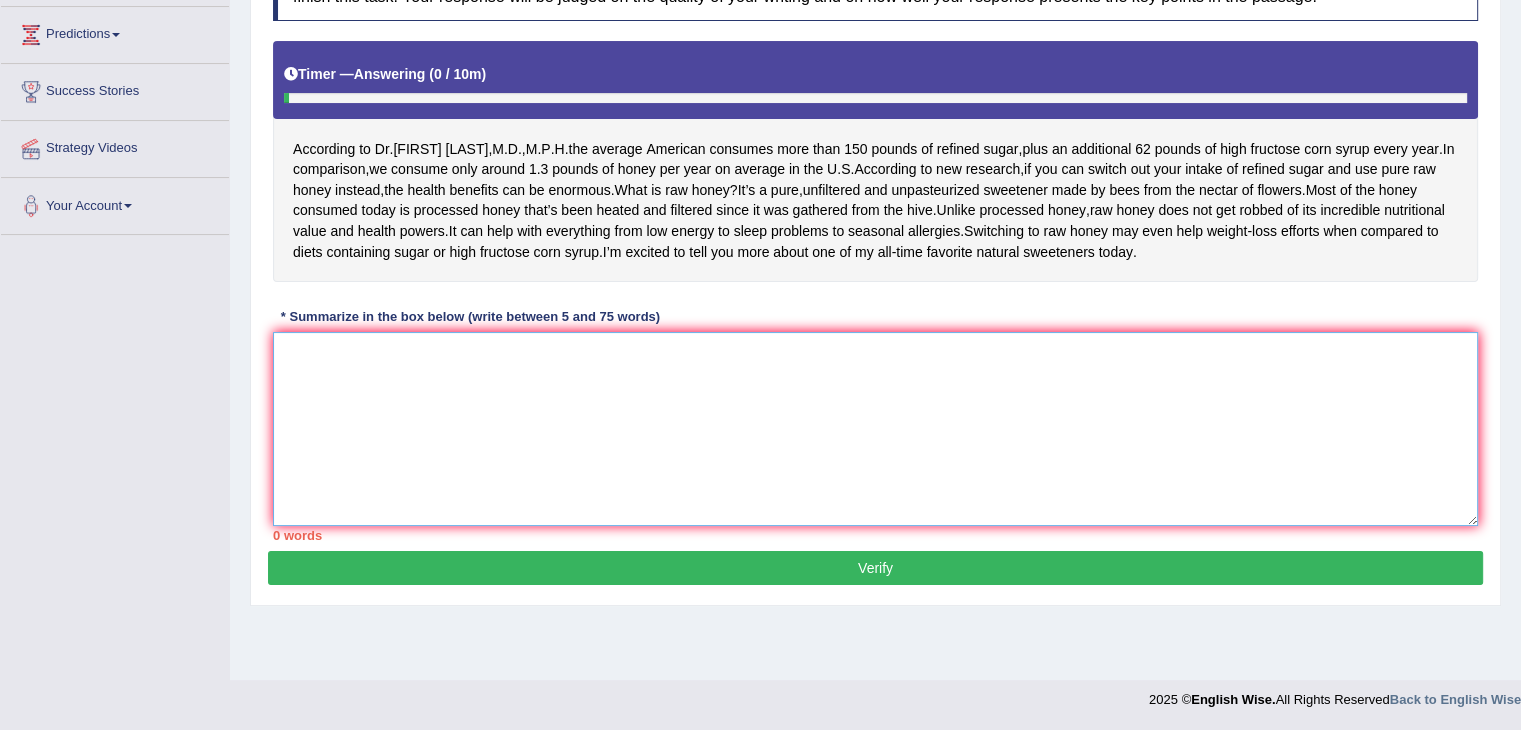 click at bounding box center (875, 429) 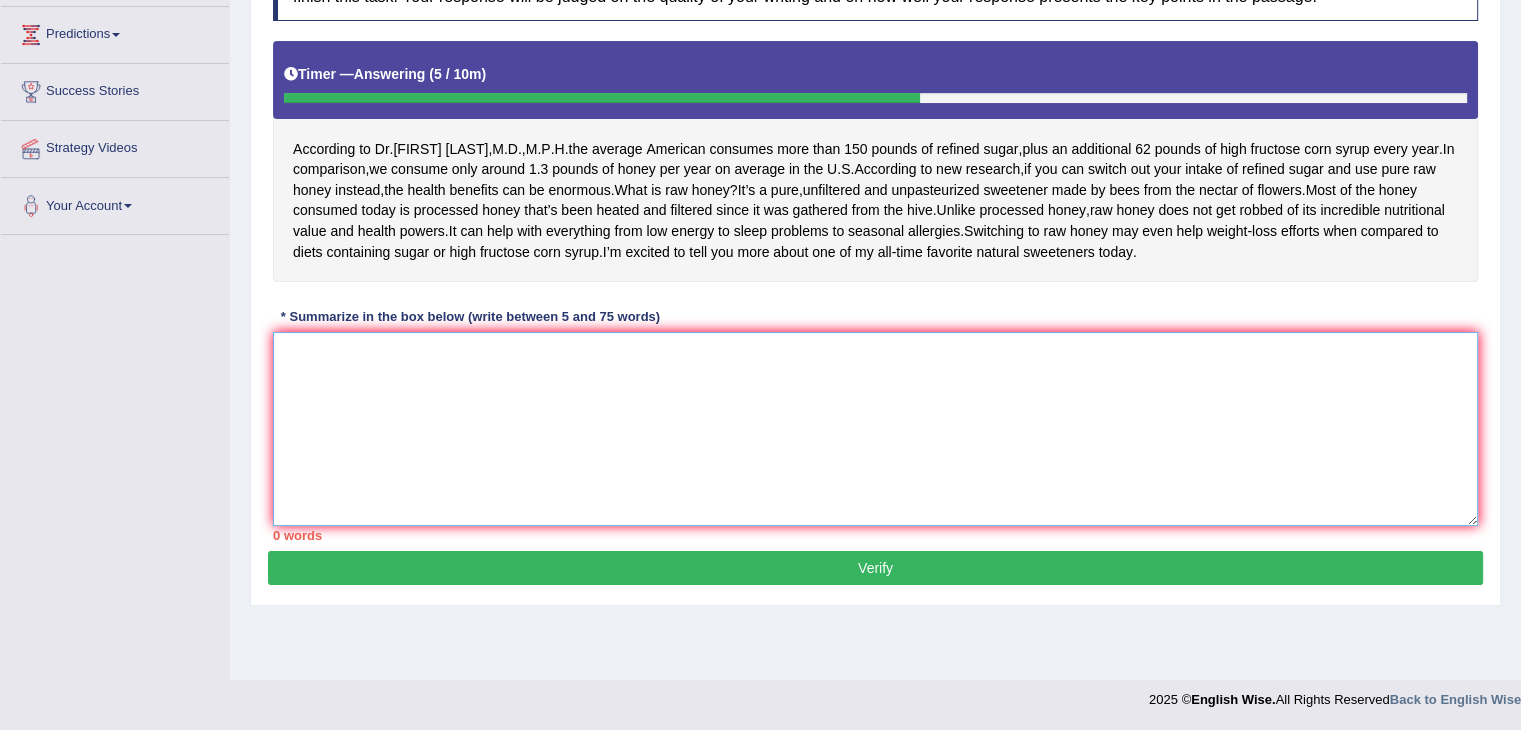 scroll, scrollTop: 340, scrollLeft: 0, axis: vertical 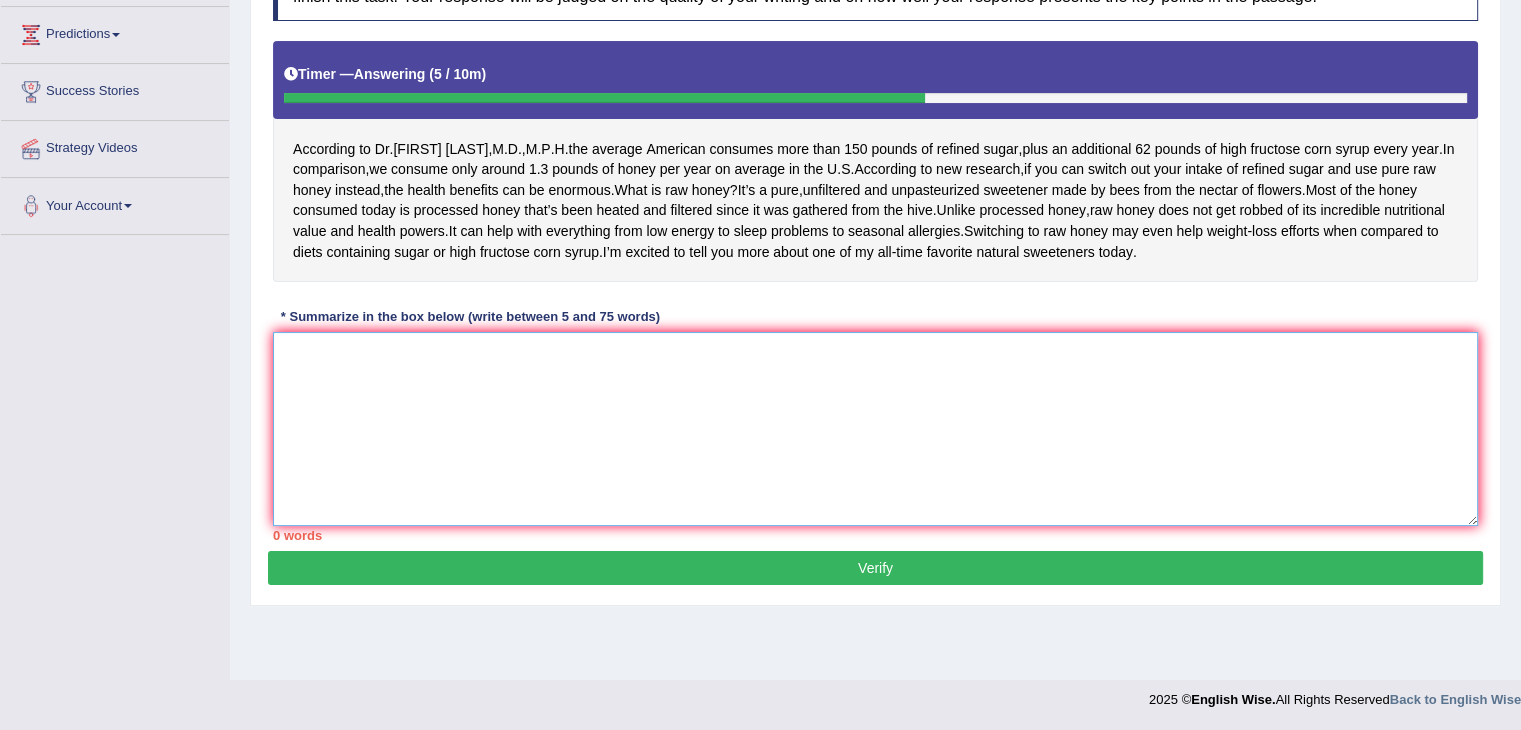 click at bounding box center (875, 429) 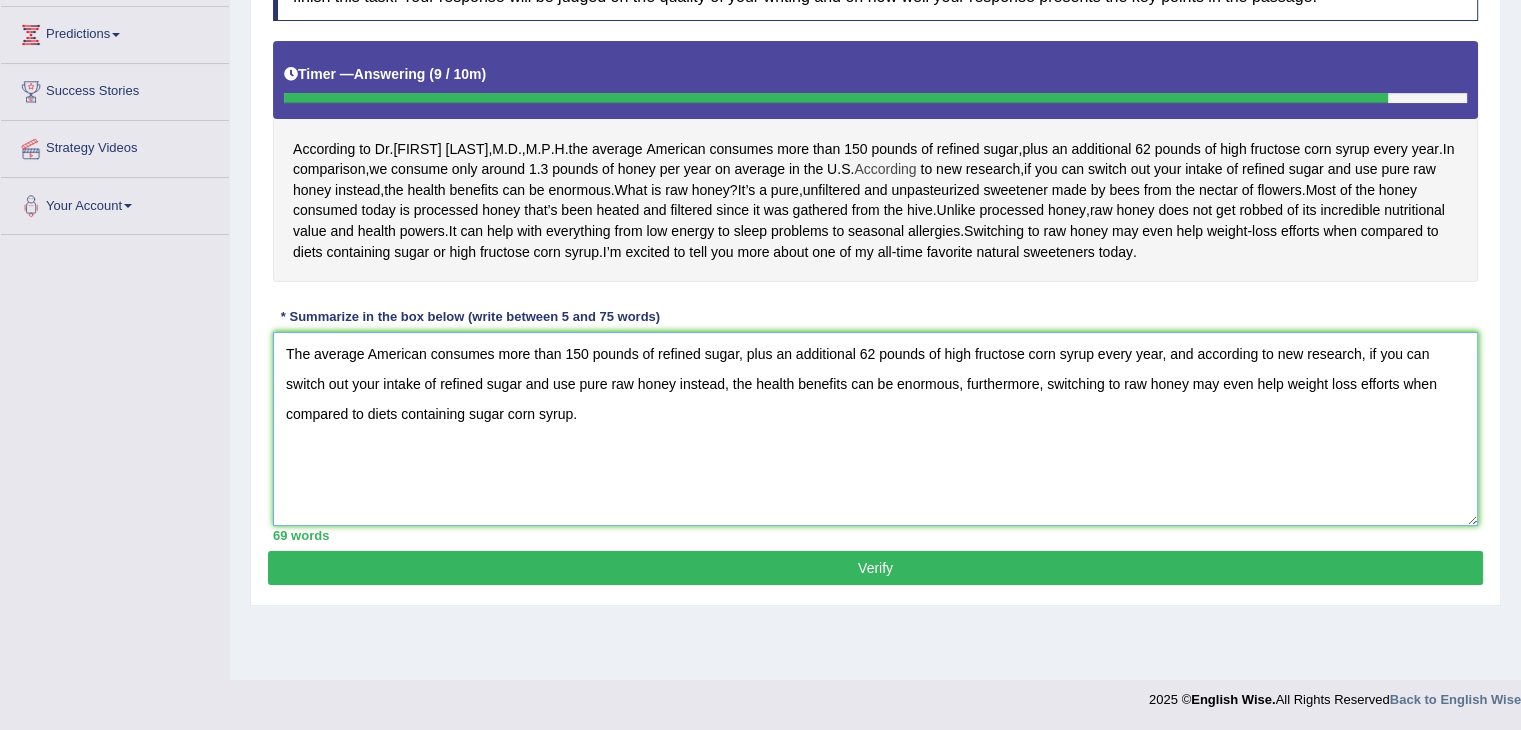 scroll, scrollTop: 320, scrollLeft: 0, axis: vertical 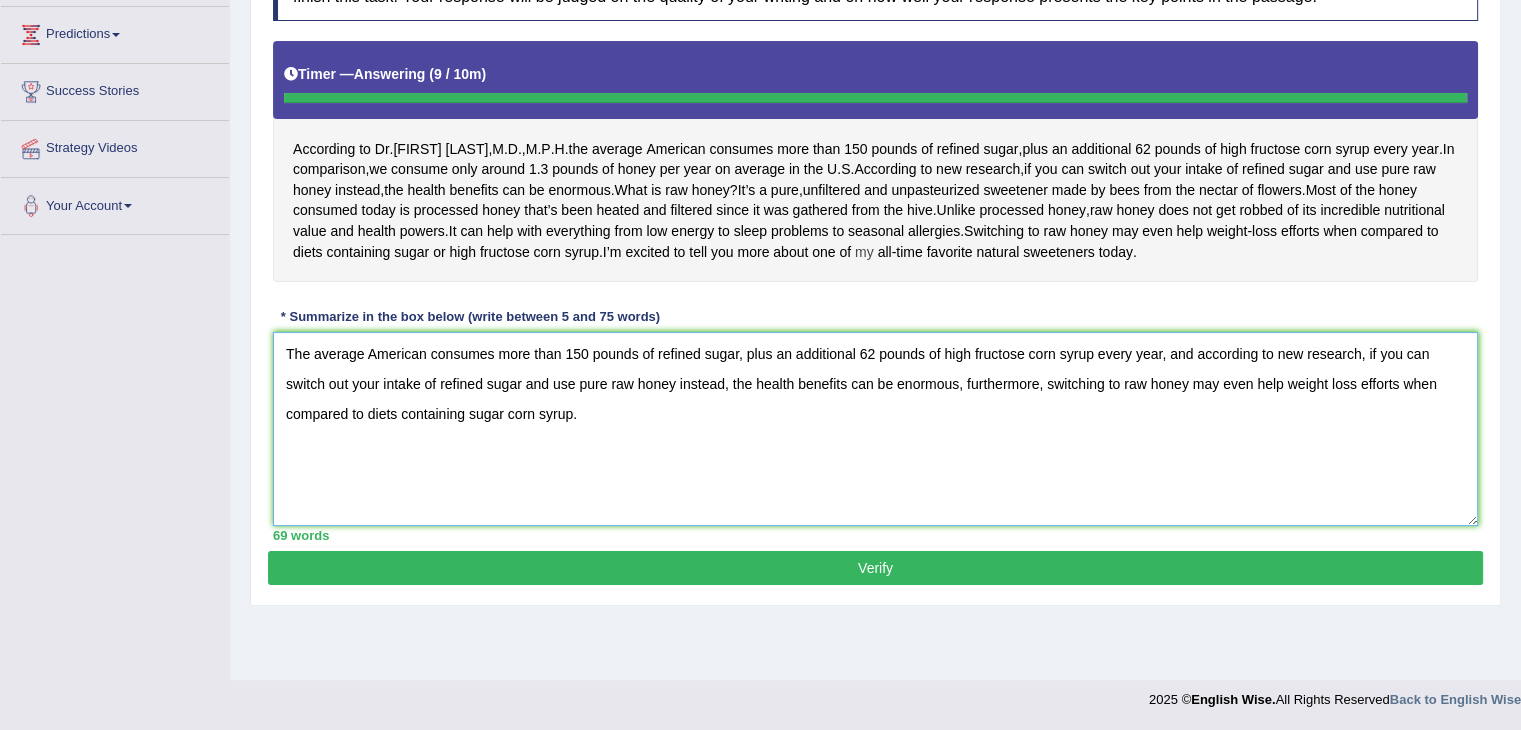 type on "The average American consumes more than 150 pounds of refined sugar, plus an additional 62 pounds of high fructose corn syrup every year, and according to new research, if you can switch out your intake of refined sugar and use pure raw honey instead, the health benefits can be enormous, furthermore, switching to raw honey may even help weight loss efforts when compared to diets containing sugar corn syrup." 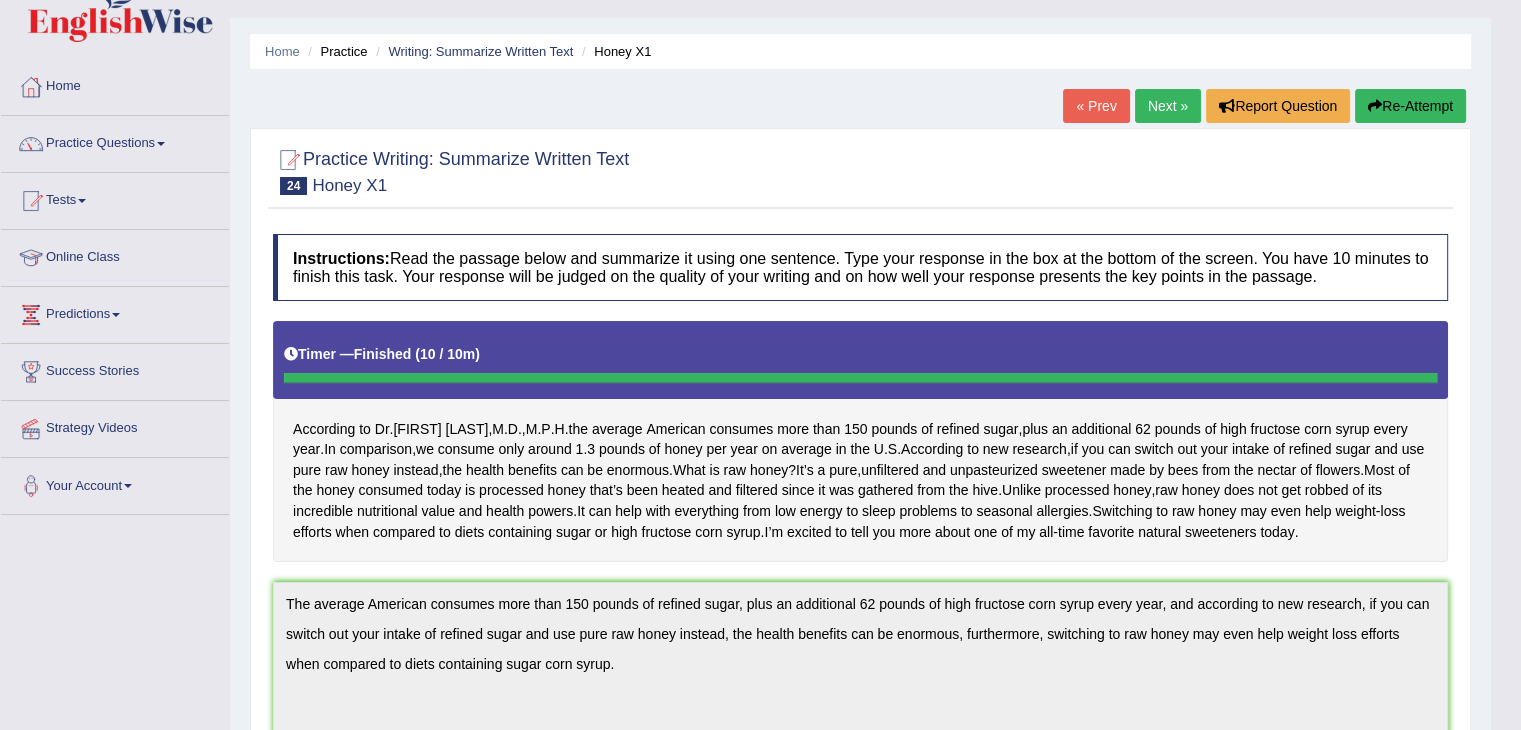 scroll, scrollTop: 39, scrollLeft: 0, axis: vertical 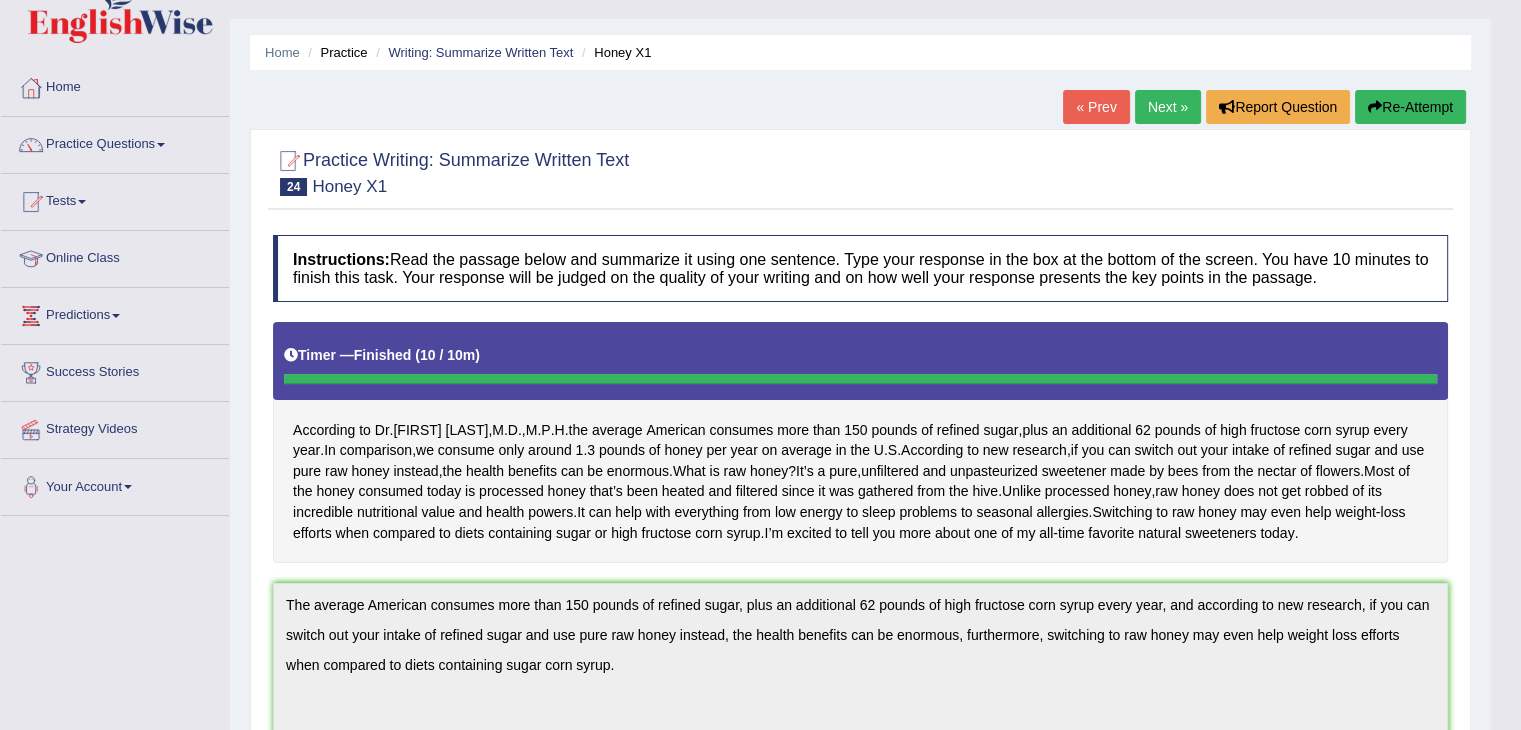 click on "Next »" at bounding box center (1168, 107) 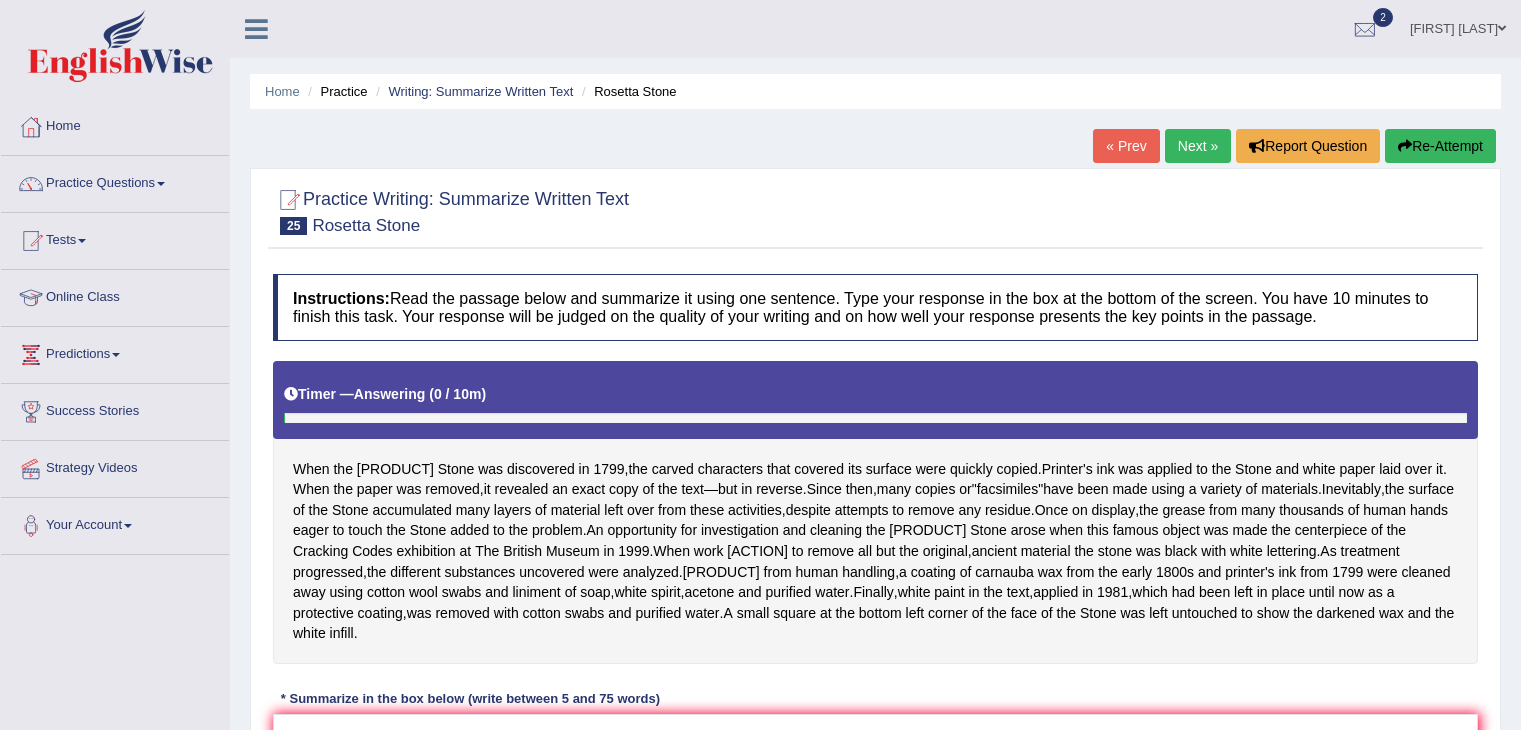 scroll, scrollTop: 0, scrollLeft: 0, axis: both 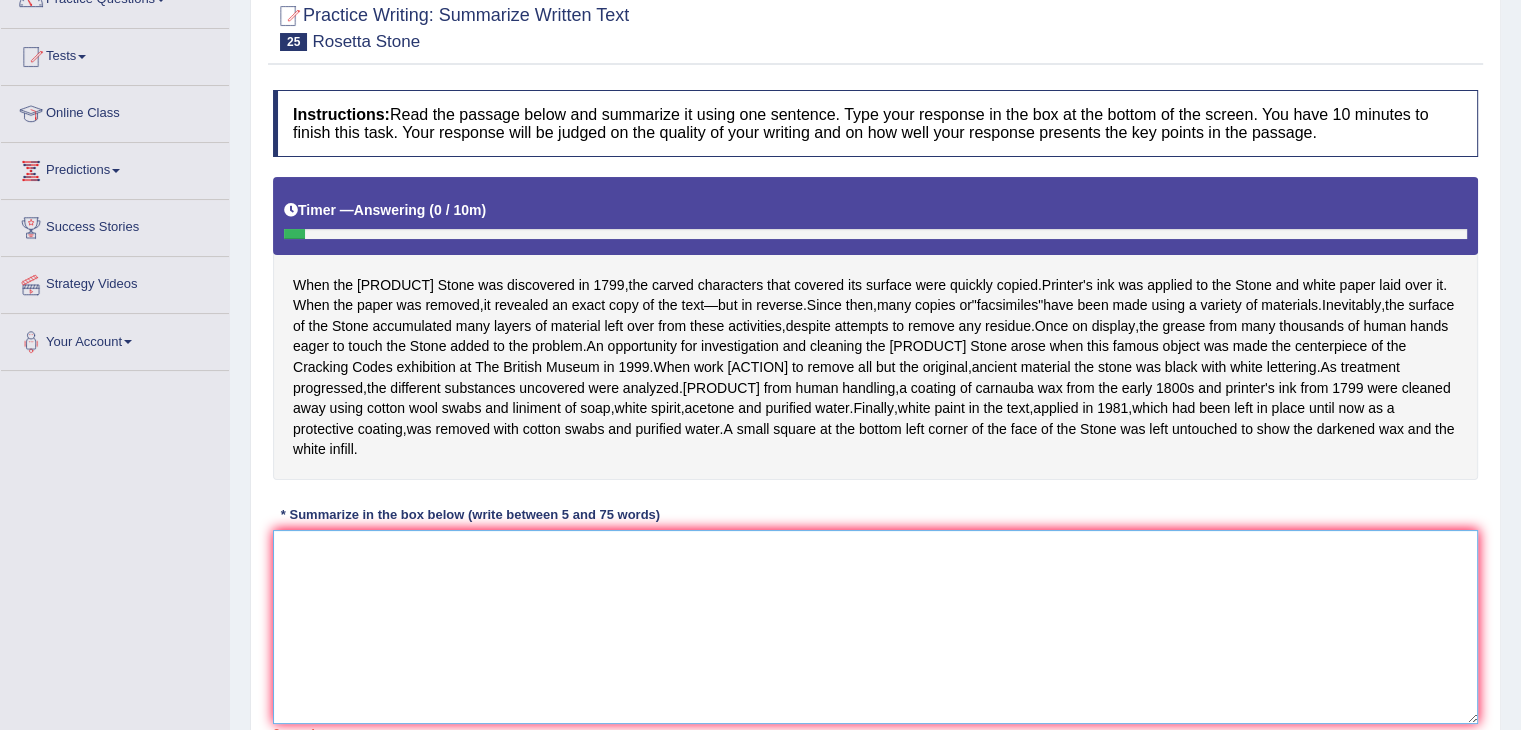 click at bounding box center (875, 627) 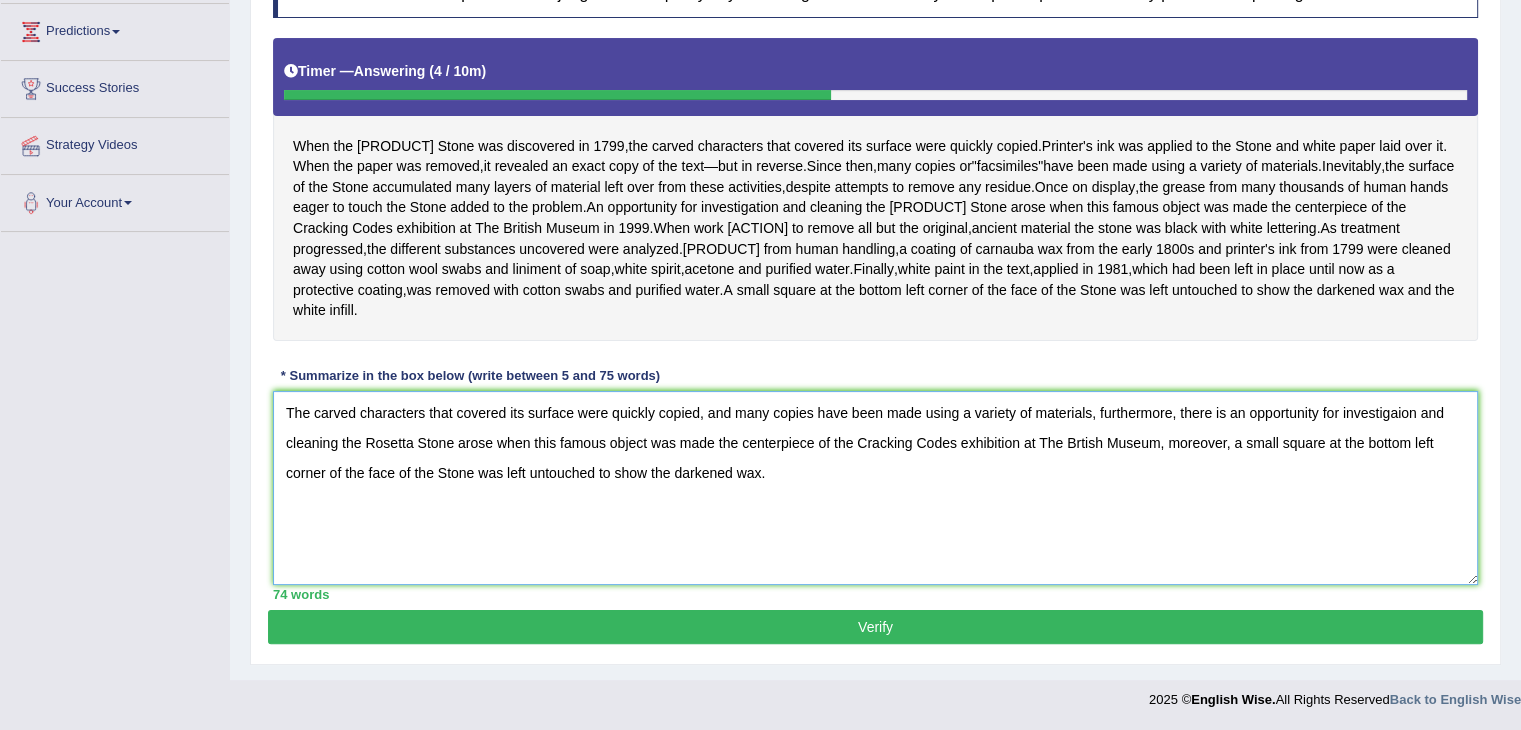 scroll, scrollTop: 340, scrollLeft: 0, axis: vertical 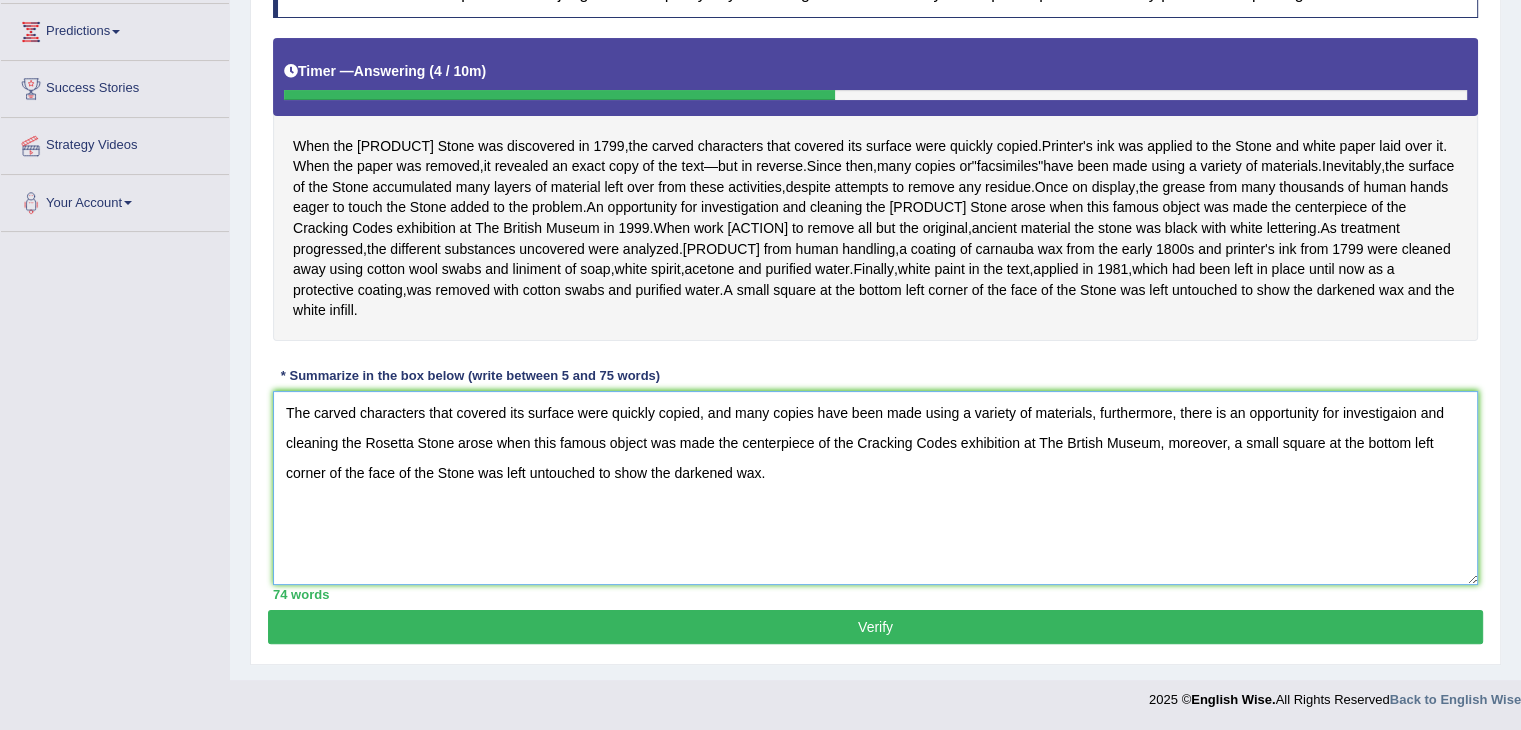 type on "The carved characters that covered its surface were quickly copied, and many copies have been made using a variety of materials, furthermore, there is an opportunity for investigaion and cleaning the Rosetta Stone arose when this famous object was made the centerpiece of the Cracking Codes exhibition at The Brtish Museum, moreover, a small square at the bottom left corner of the face of the Stone was left untouched to show the darkened wax." 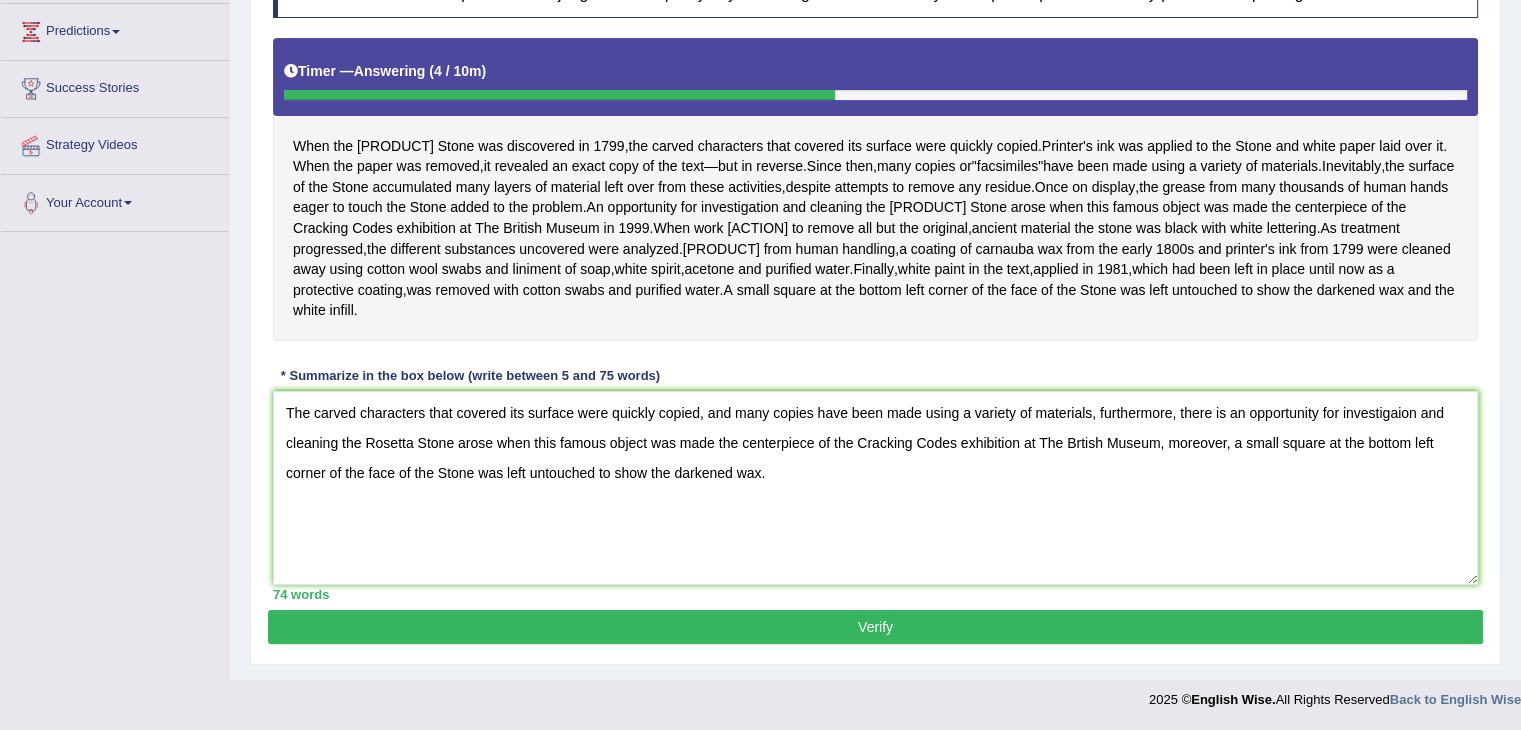 click on "Verify" at bounding box center [875, 627] 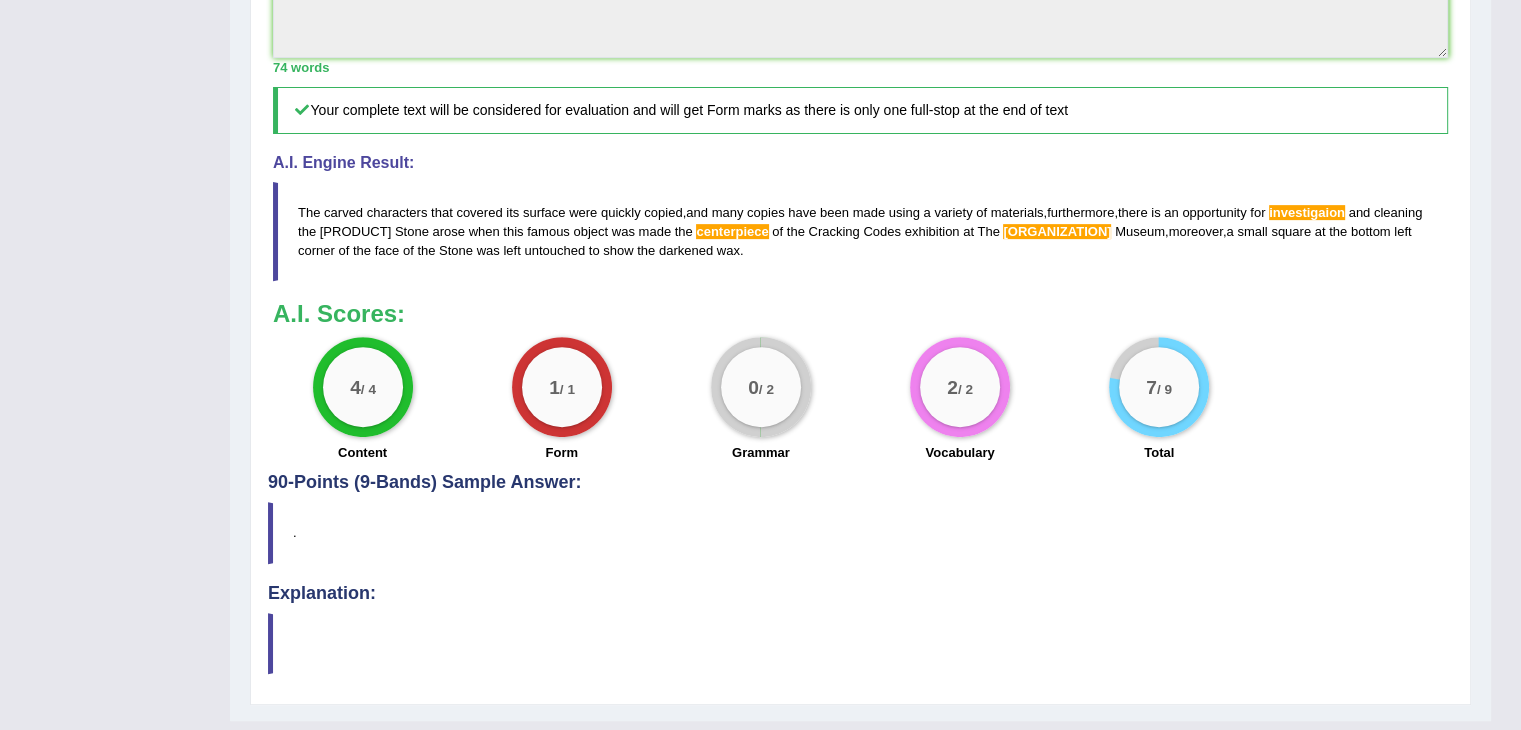 scroll, scrollTop: 744, scrollLeft: 0, axis: vertical 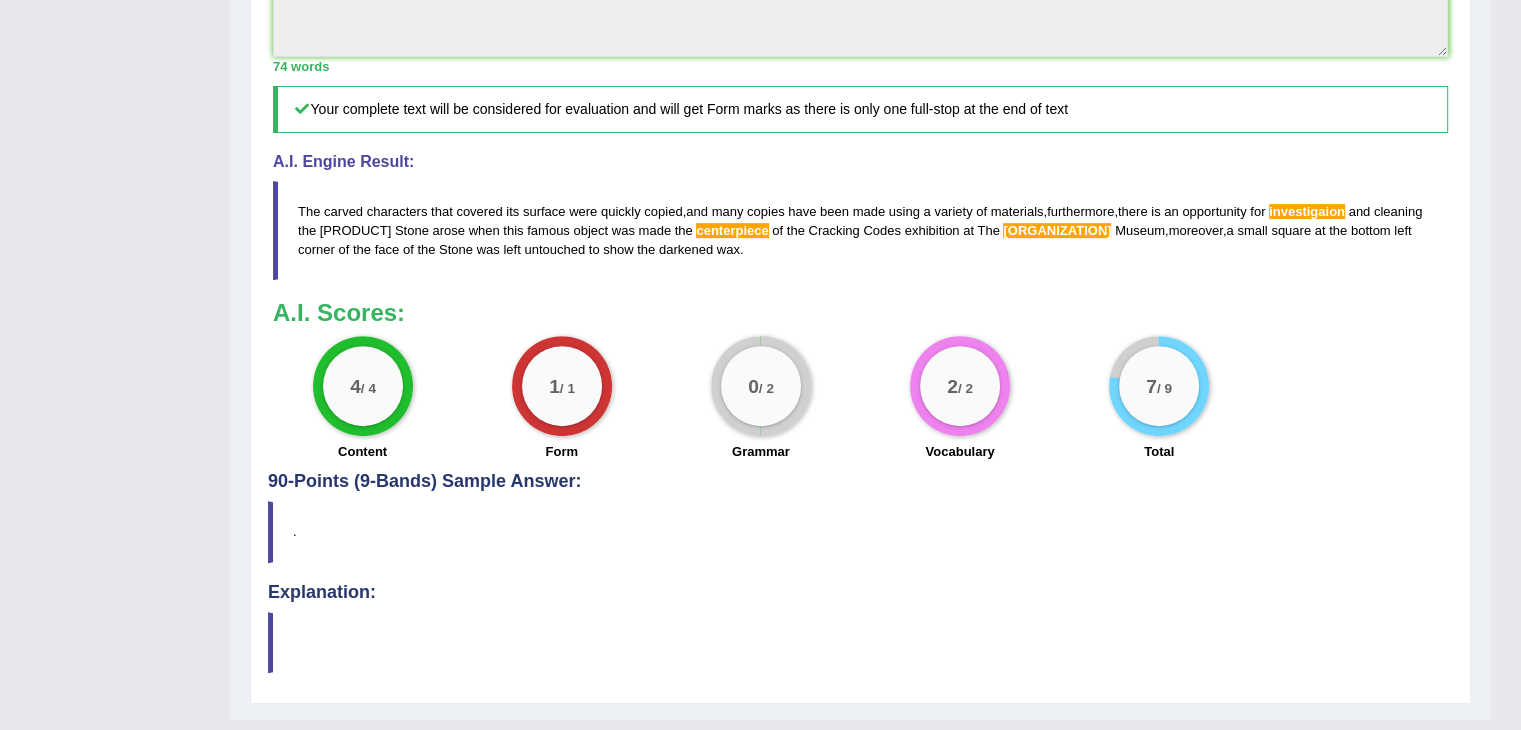click on "90-Points (9-Bands) Sample Answer:" at bounding box center (860, 3) 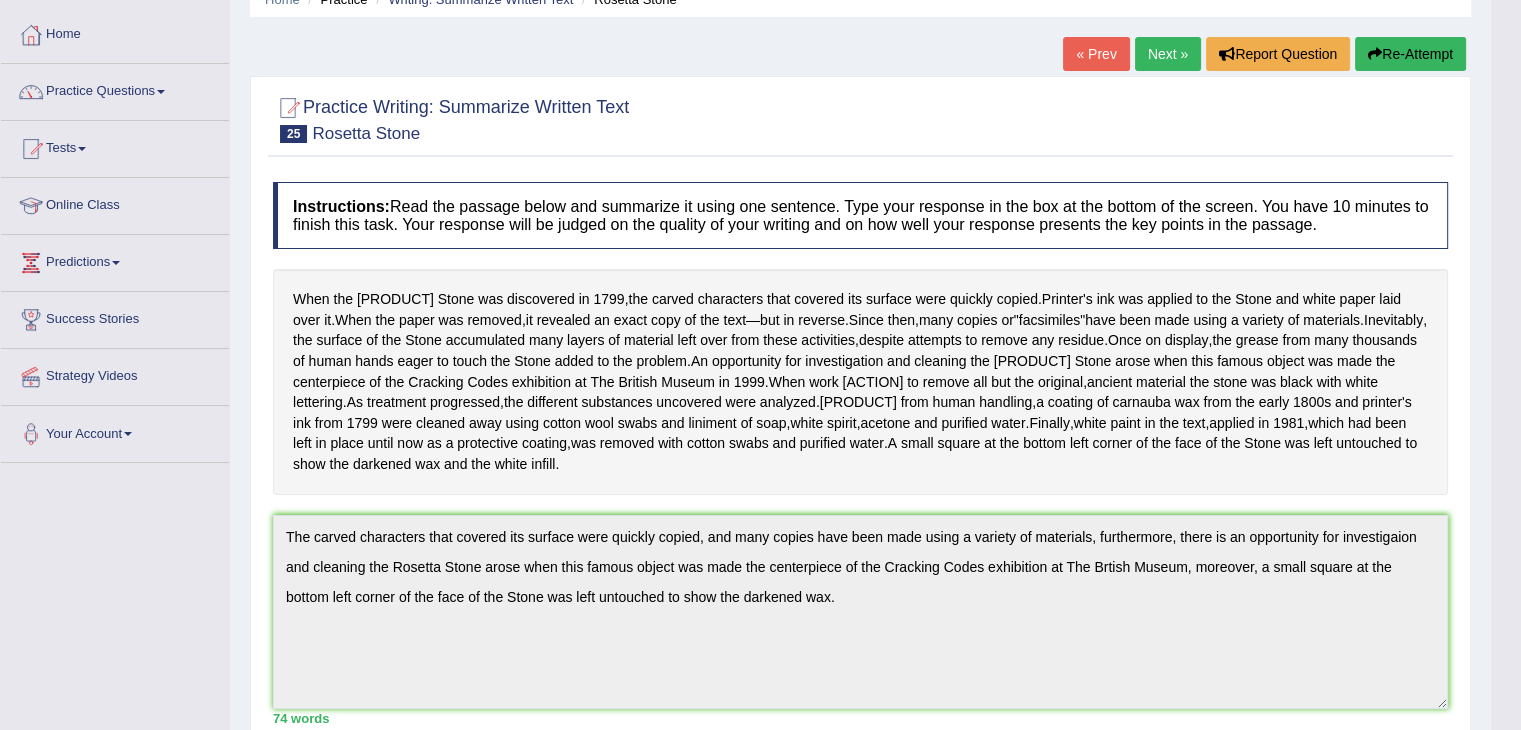 scroll, scrollTop: 0, scrollLeft: 0, axis: both 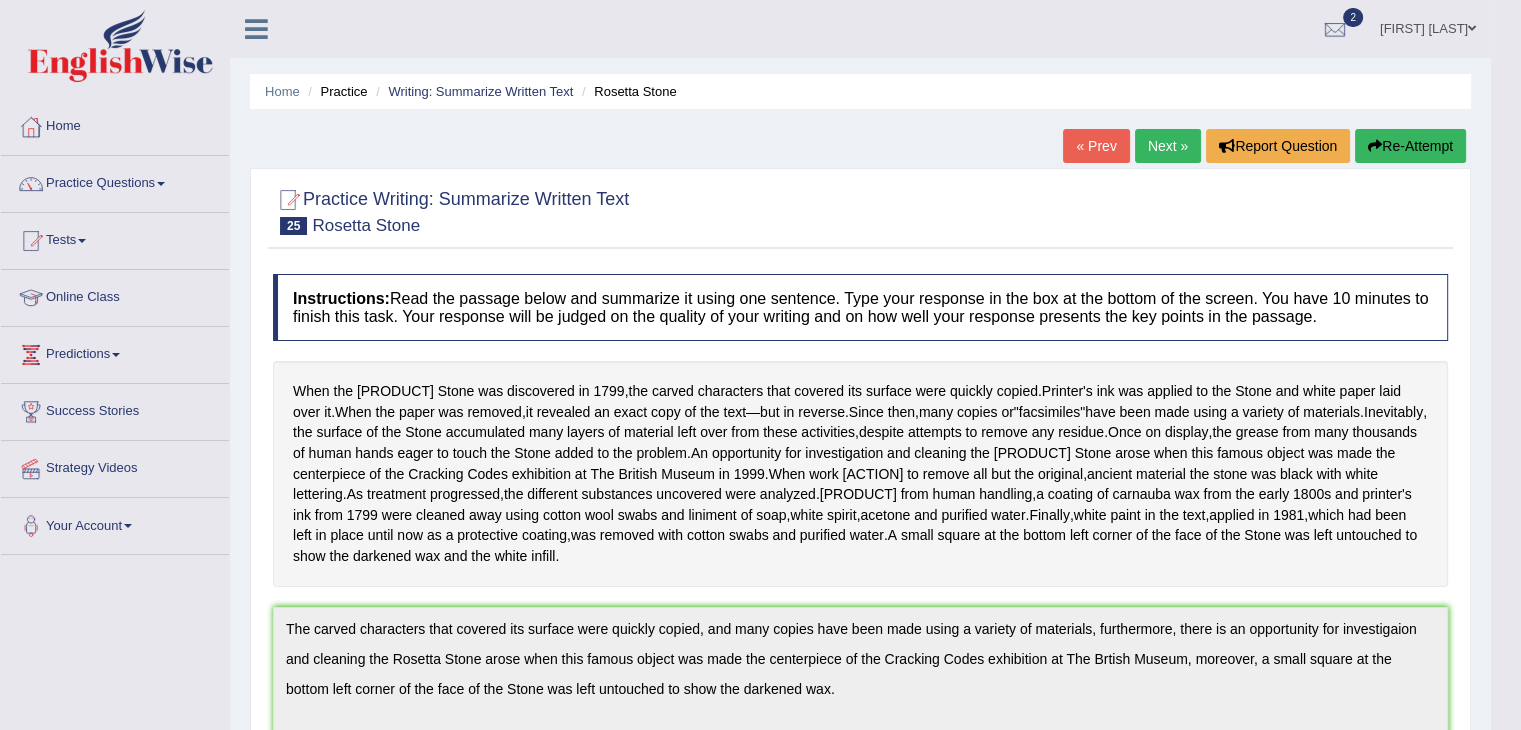 click on "Next »" at bounding box center (1168, 146) 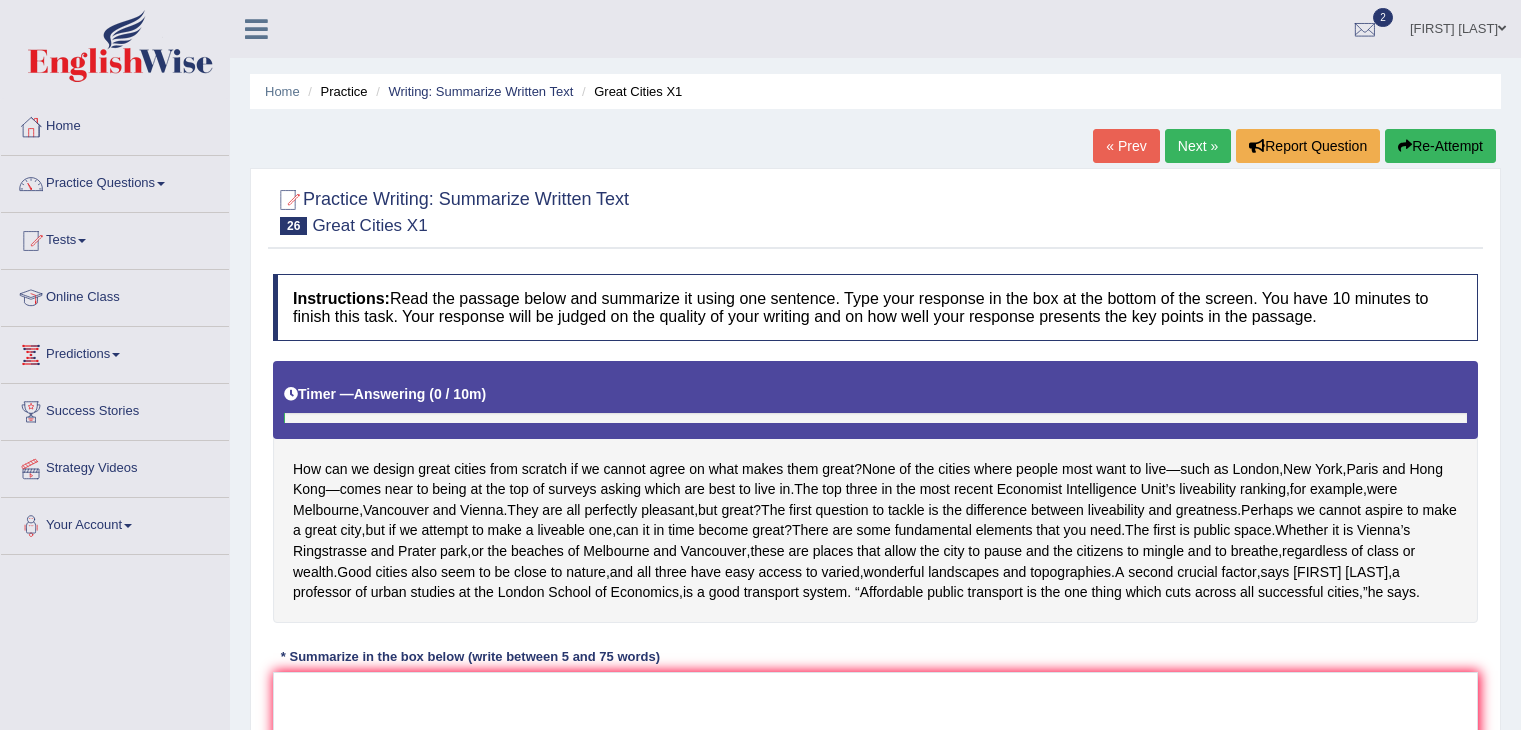 scroll, scrollTop: 0, scrollLeft: 0, axis: both 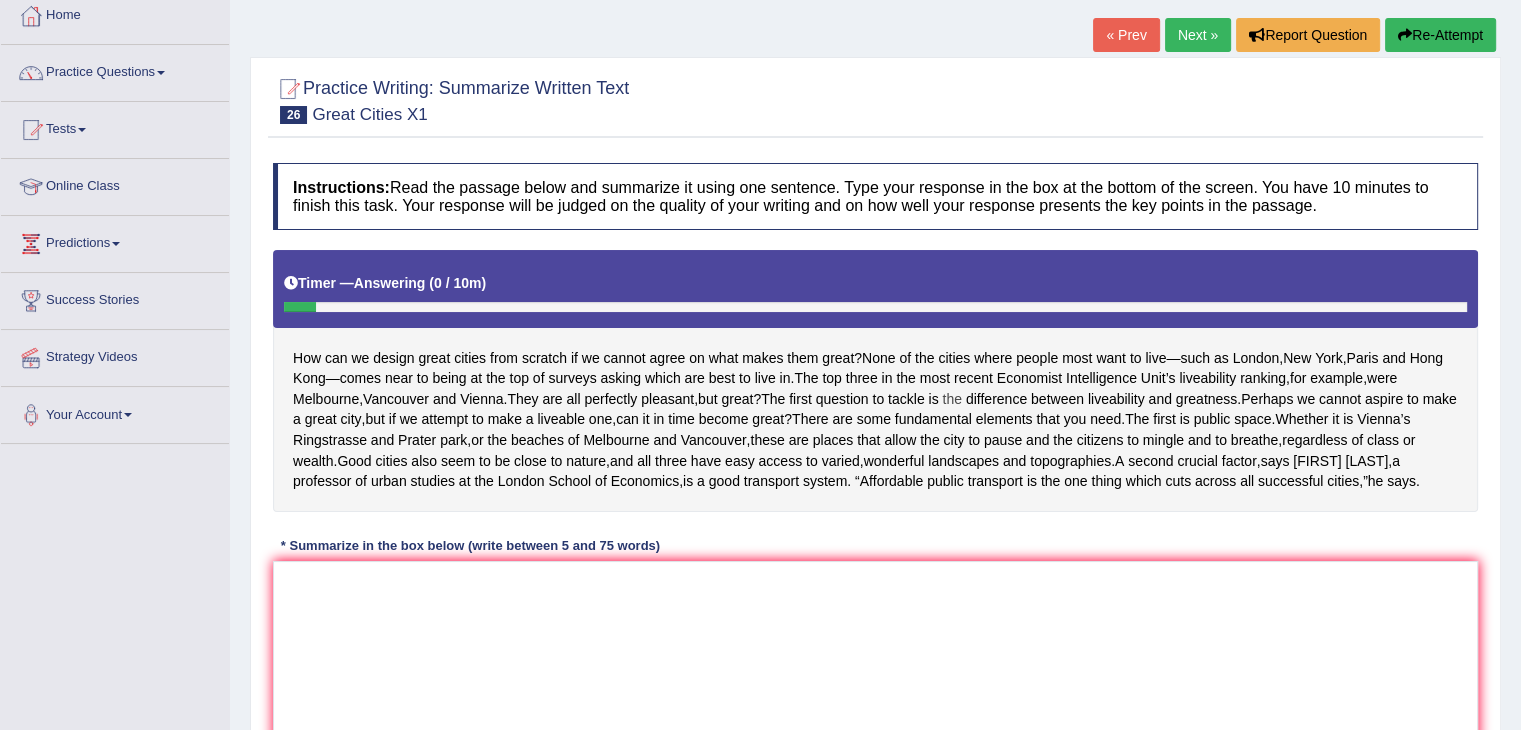 drag, startPoint x: 848, startPoint y: 371, endPoint x: 967, endPoint y: 391, distance: 120.66897 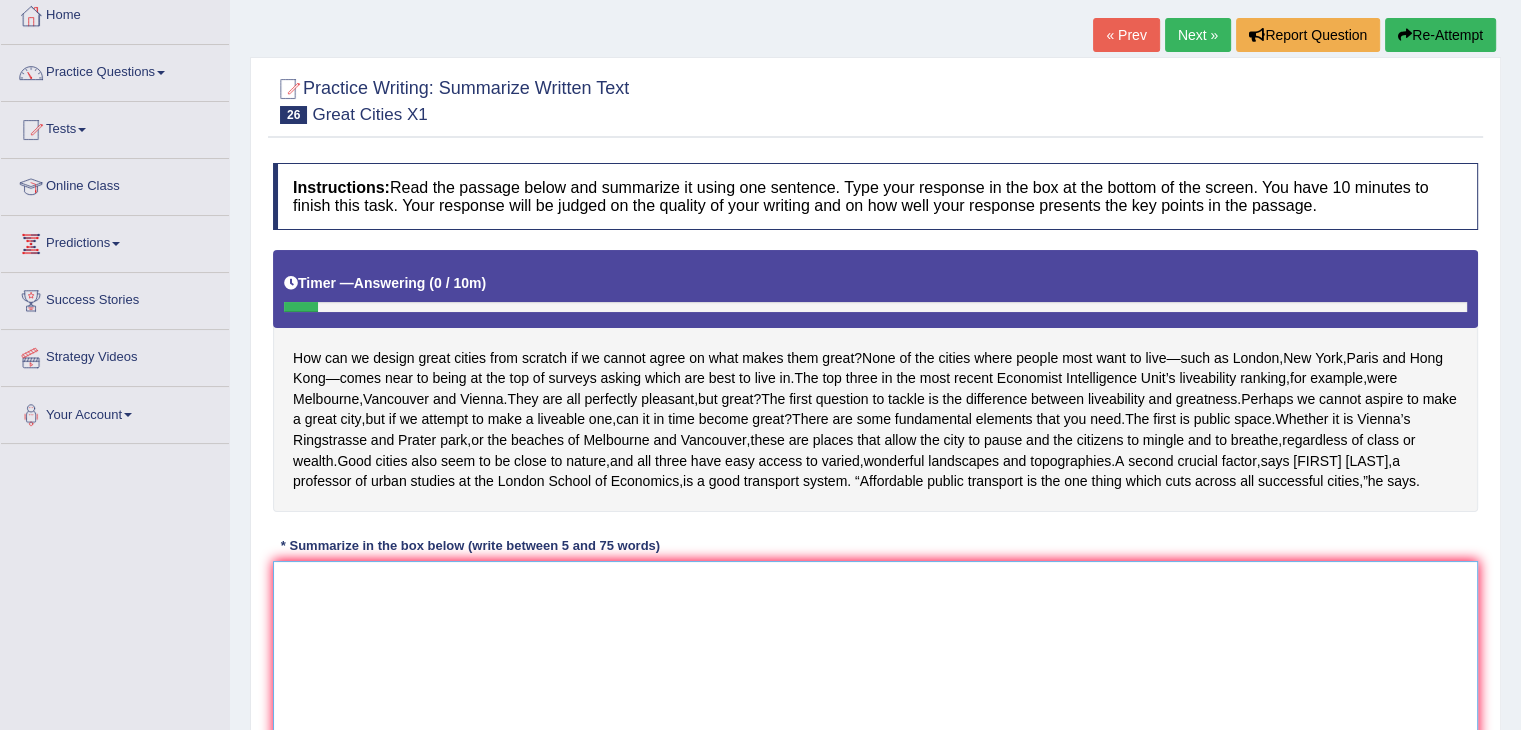 click at bounding box center (875, 658) 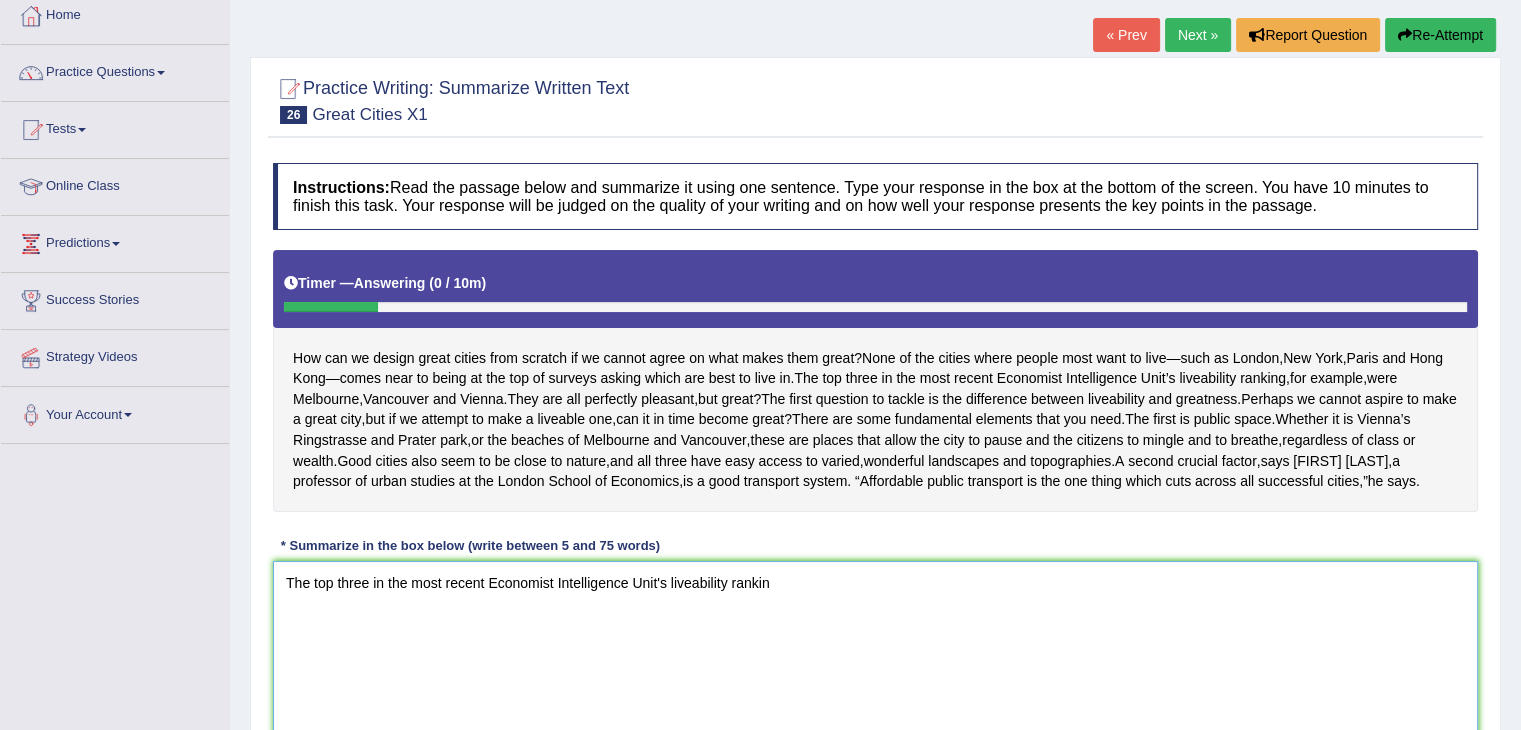 type on "The top three in the most recent Economist Intelligence Unit's liveability ranking" 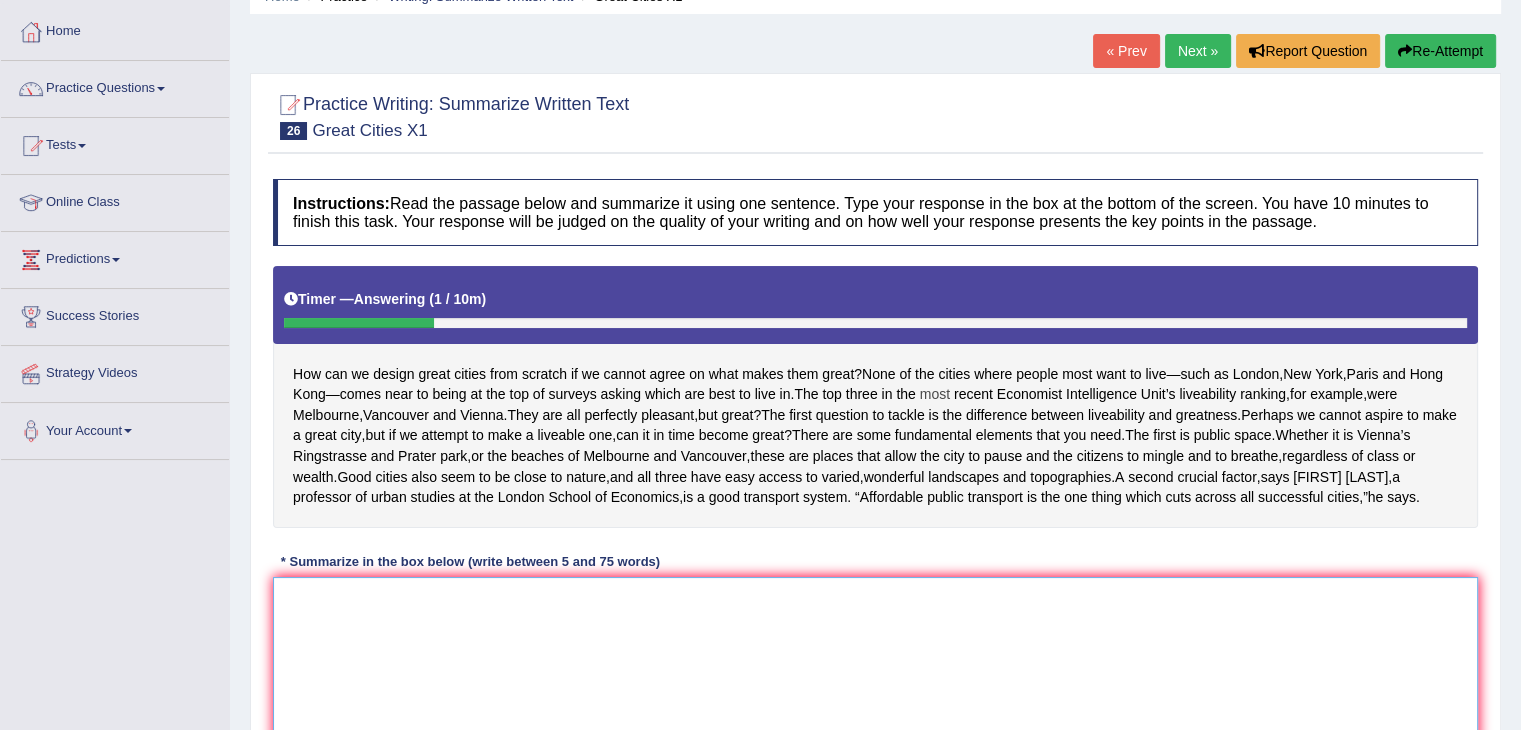 scroll, scrollTop: 96, scrollLeft: 0, axis: vertical 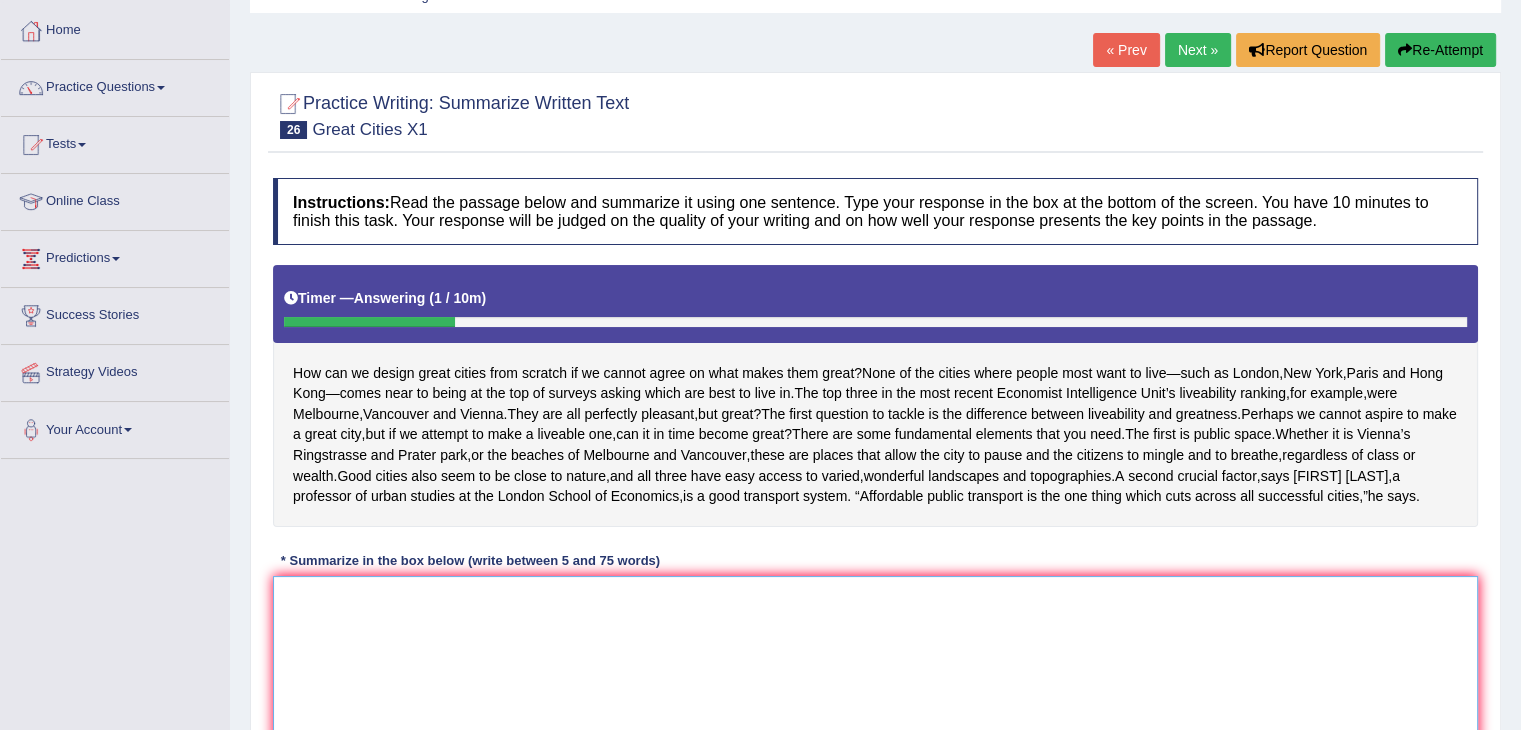 click at bounding box center (875, 673) 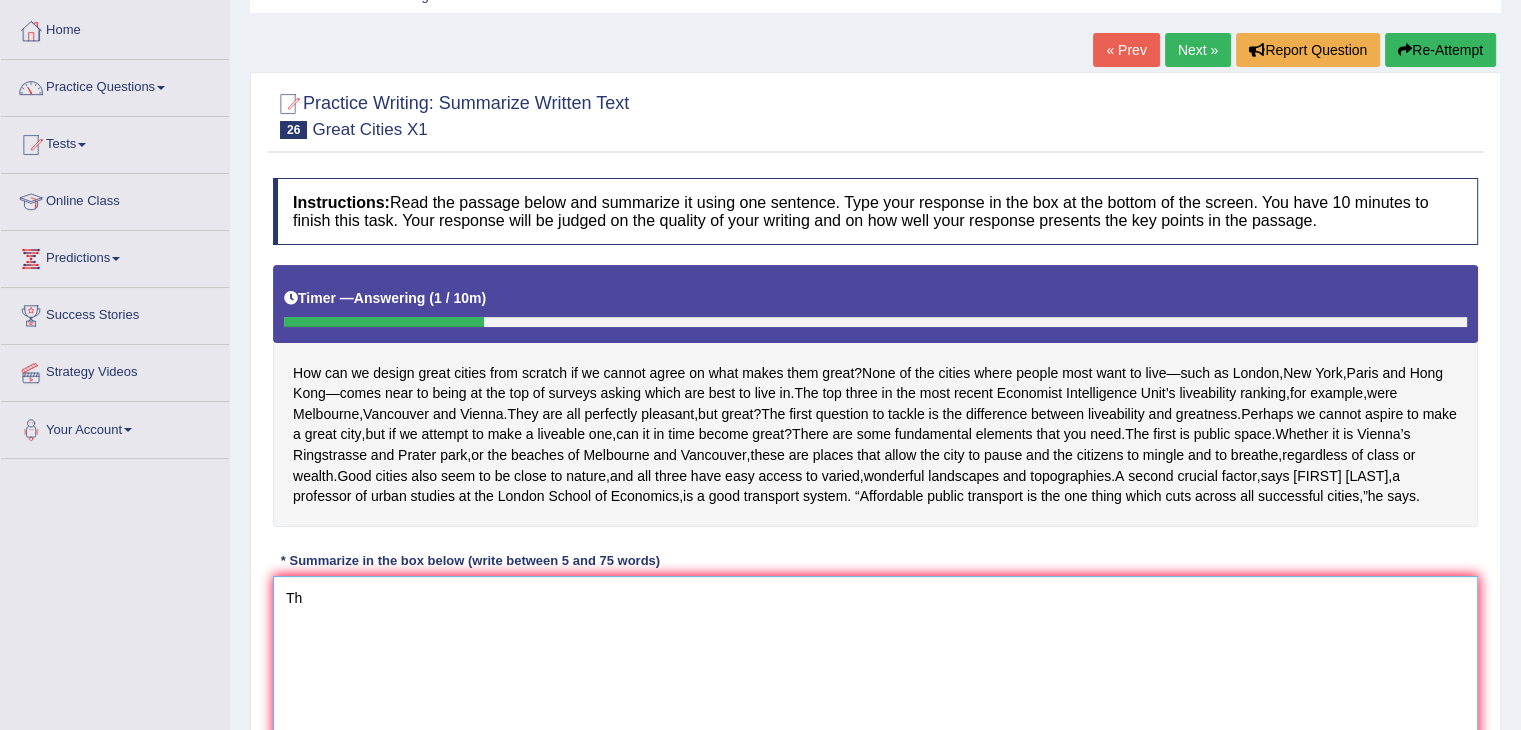 type on "T" 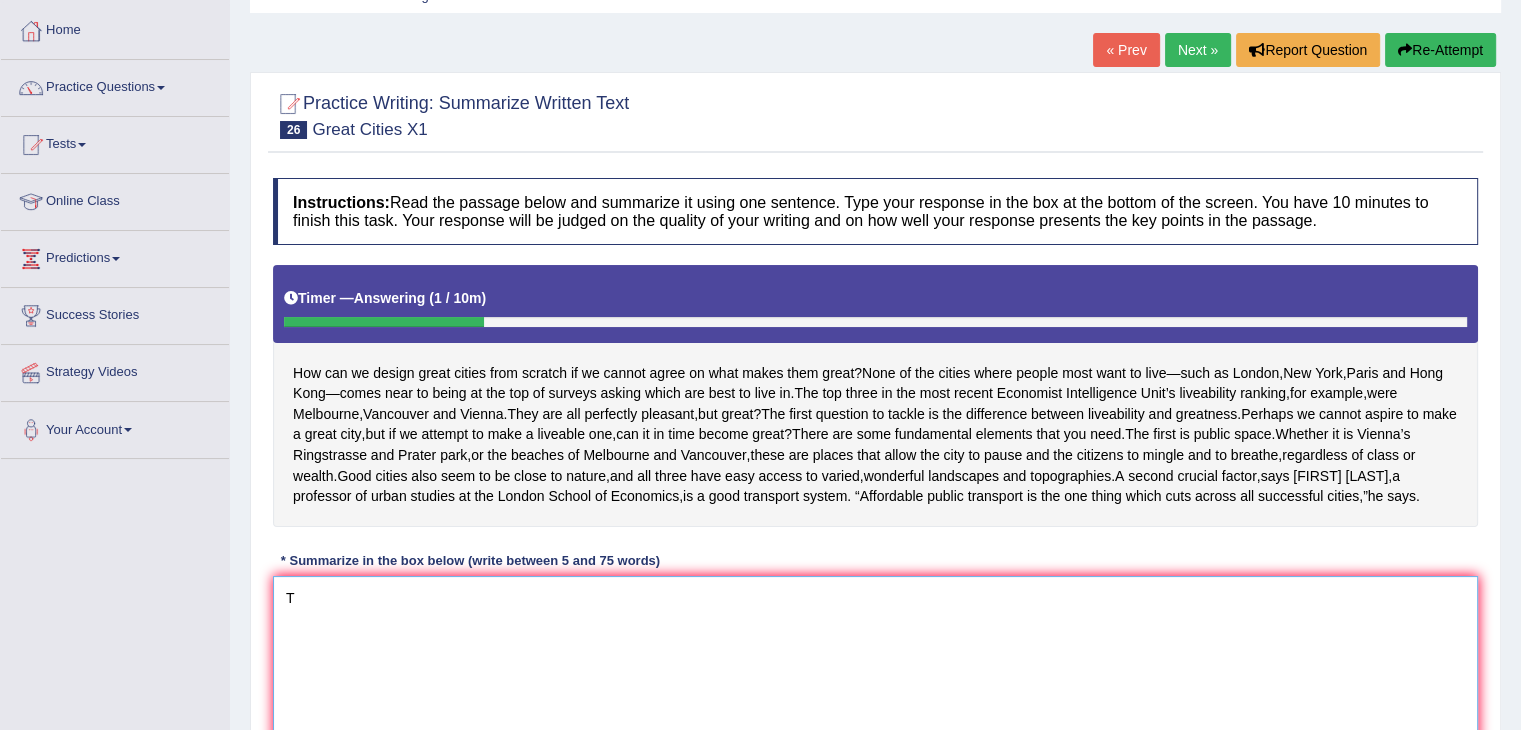 type 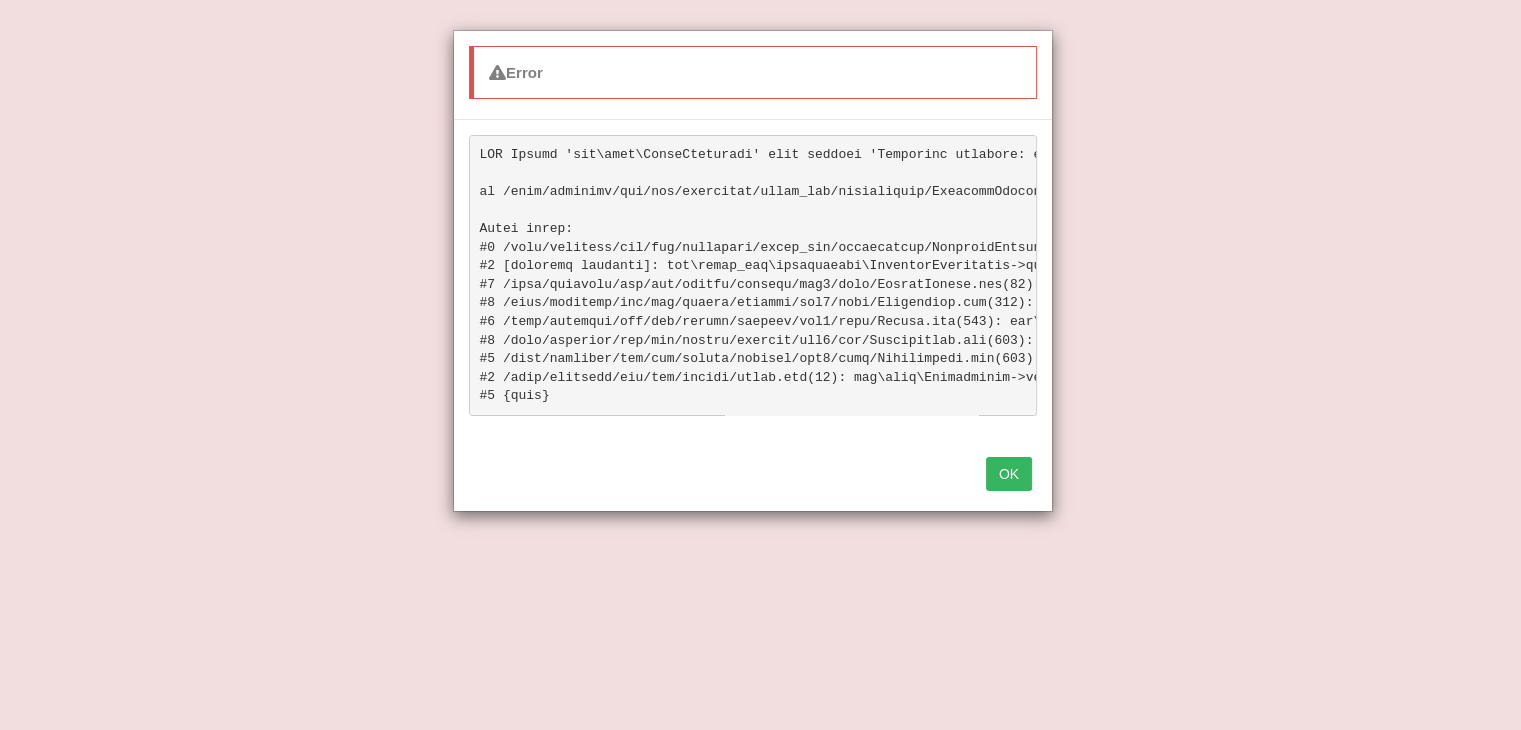 scroll, scrollTop: 0, scrollLeft: 0, axis: both 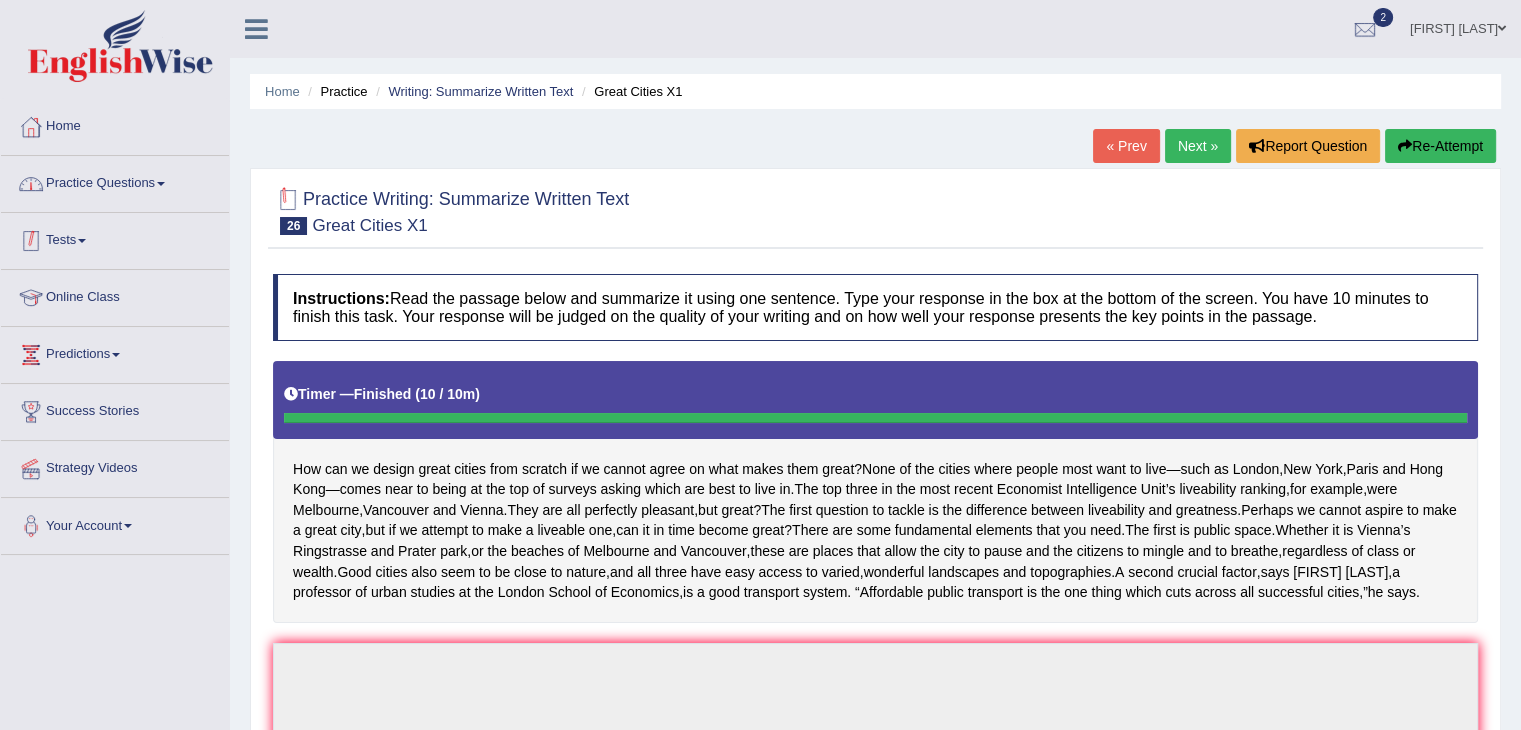 click on "Practice Questions" at bounding box center (115, 181) 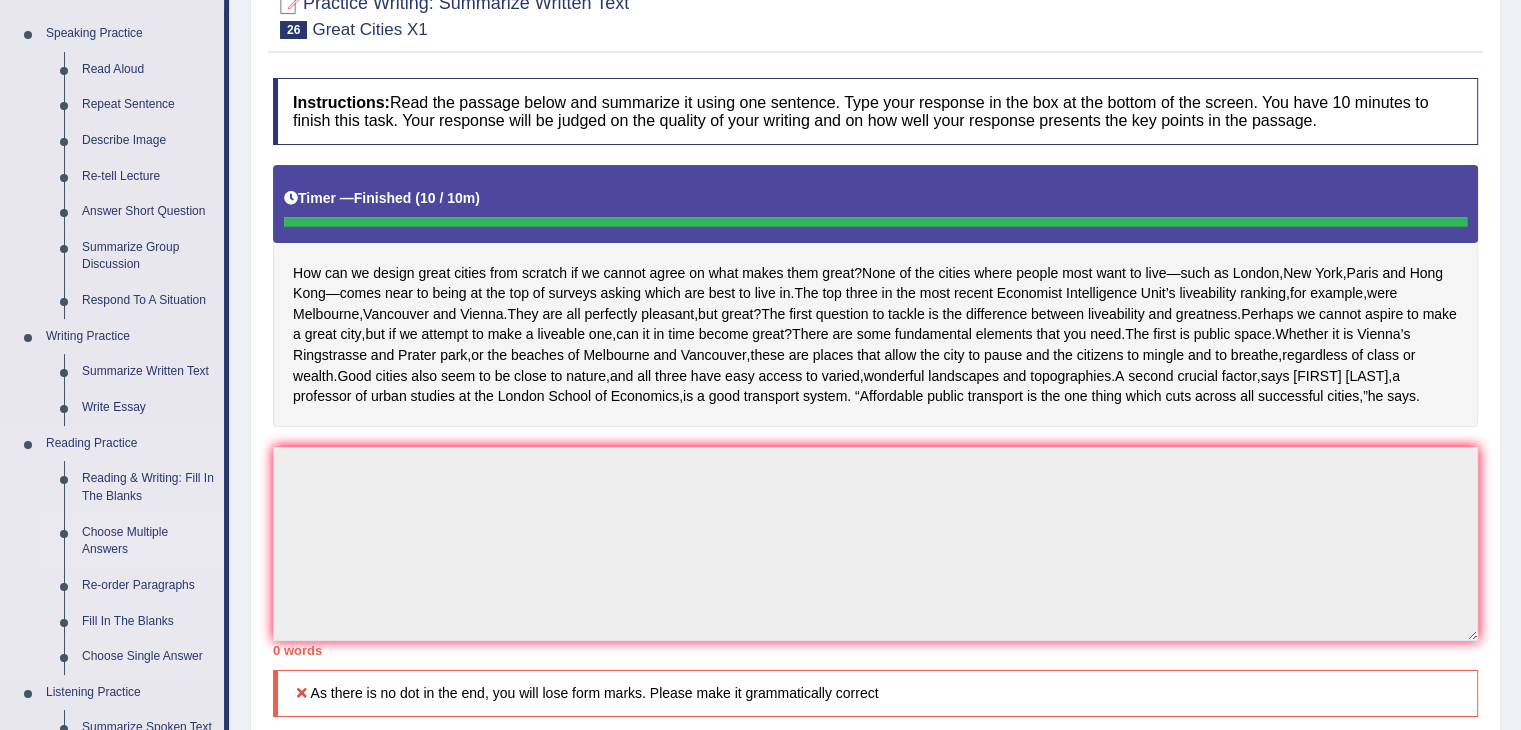 scroll, scrollTop: 200, scrollLeft: 0, axis: vertical 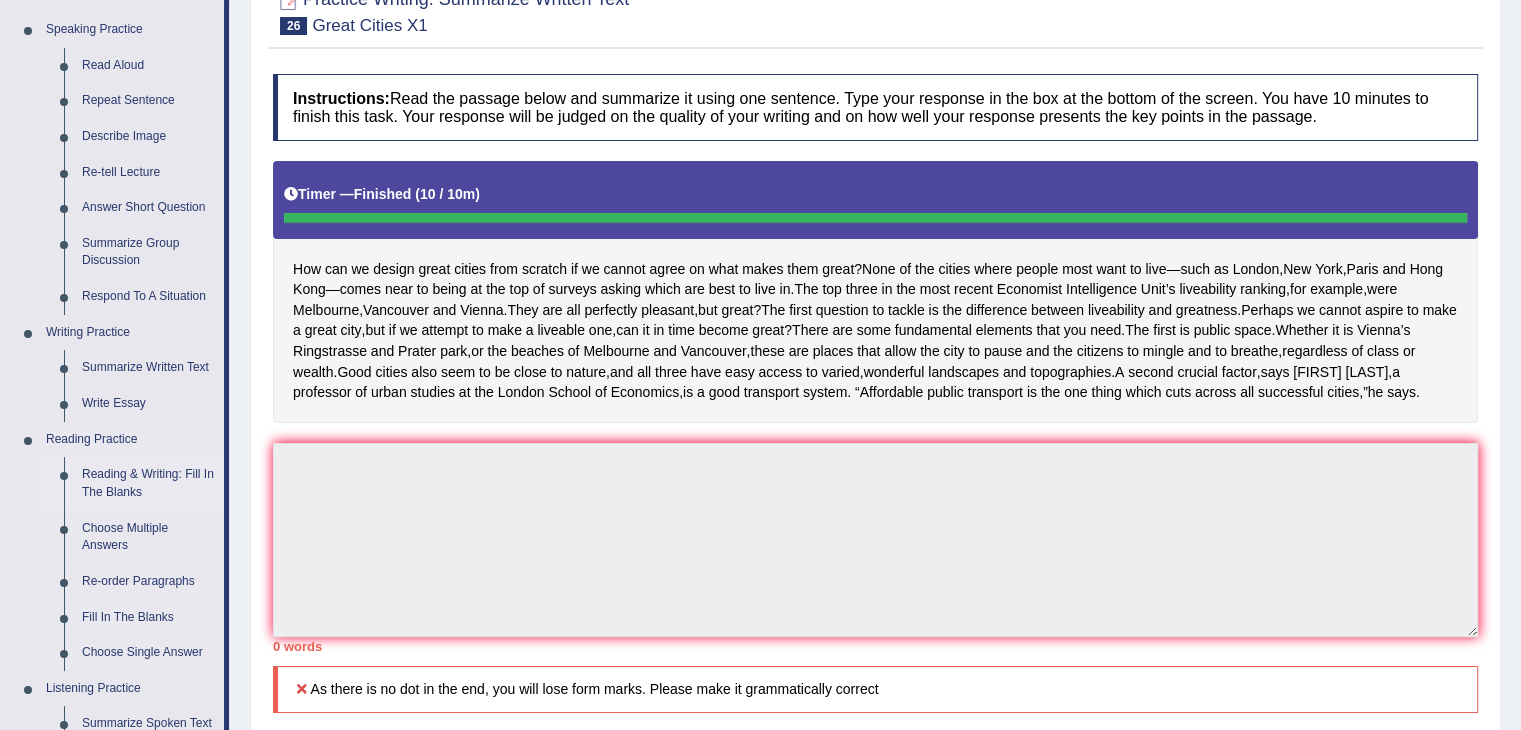 click on "Reading & Writing: Fill In The Blanks" at bounding box center [148, 483] 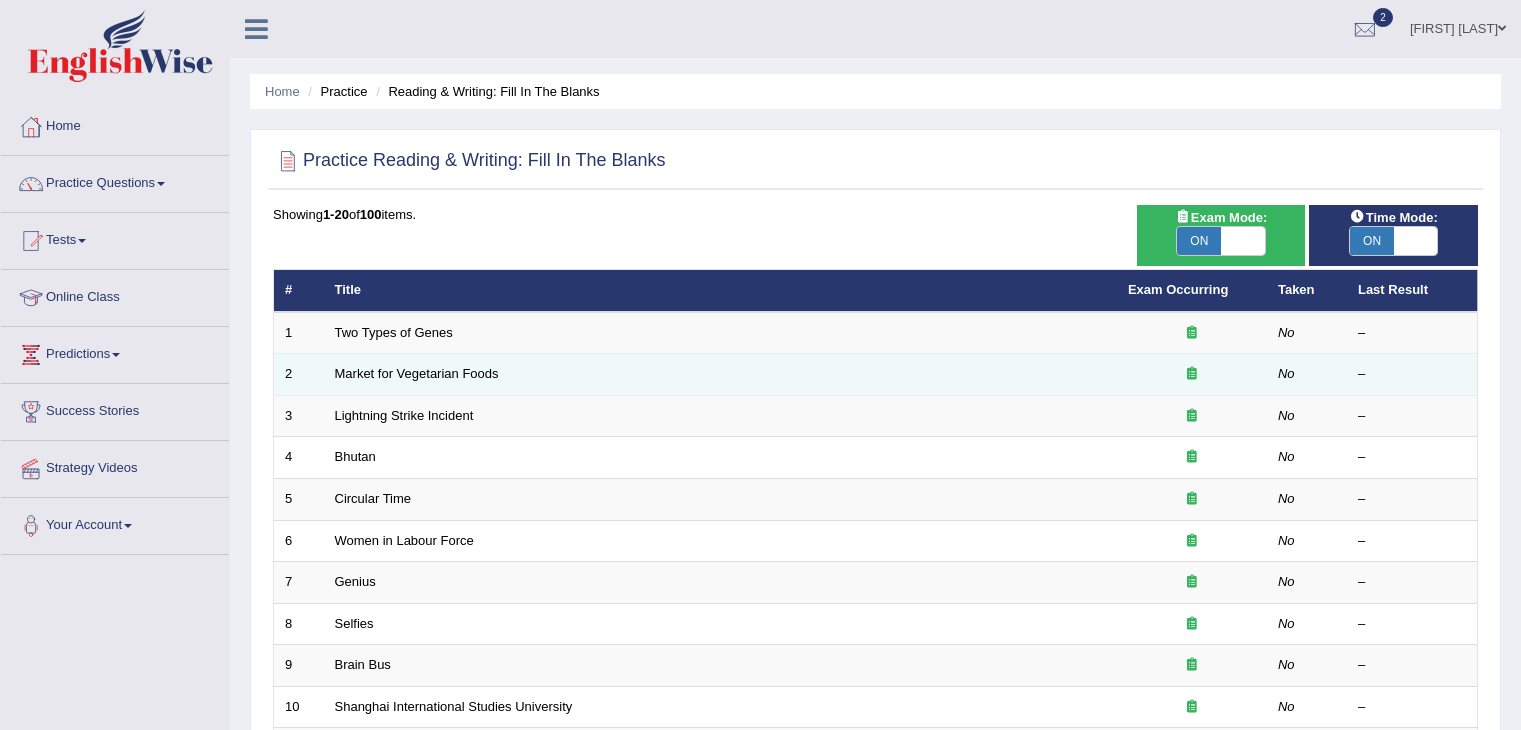 scroll, scrollTop: 200, scrollLeft: 0, axis: vertical 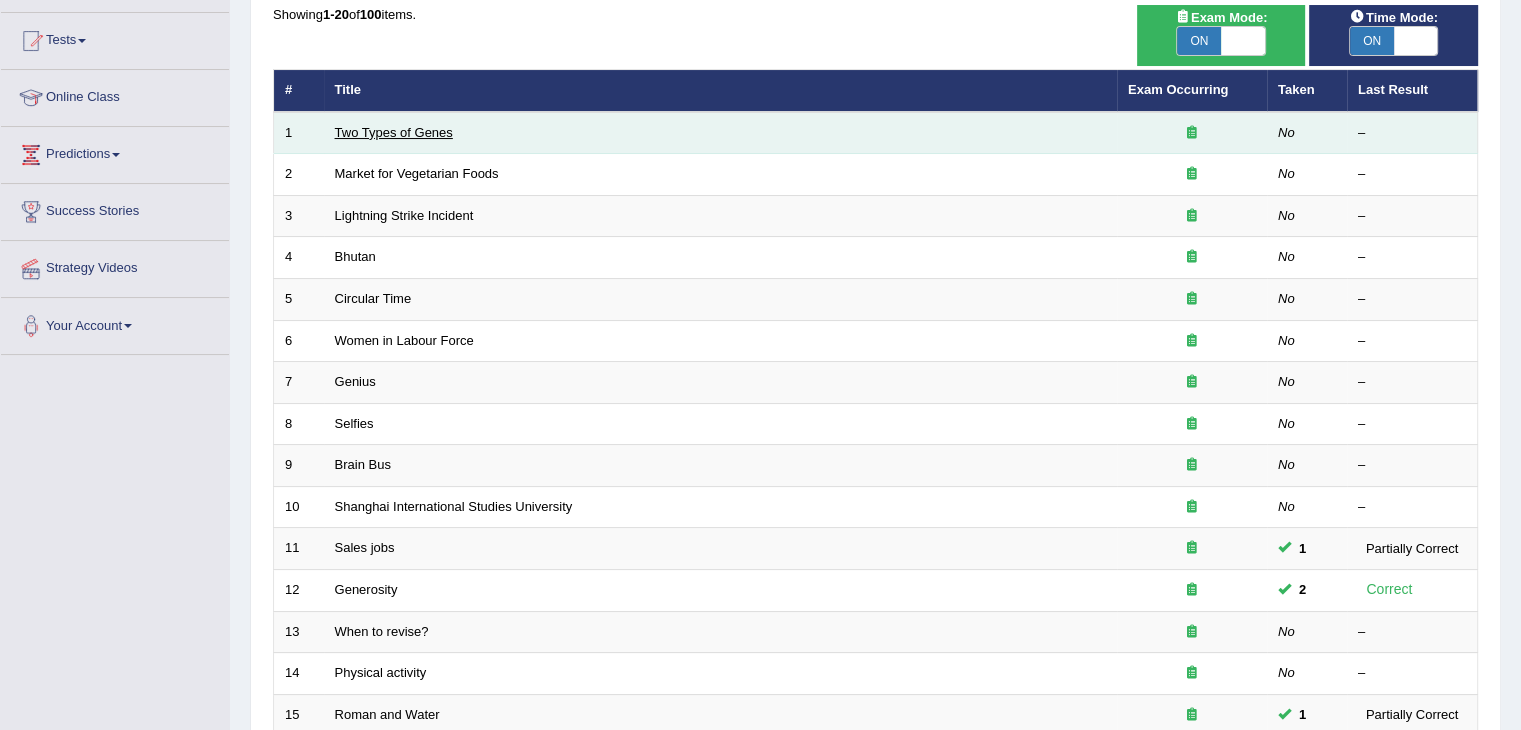 click on "Two Types of Genes" at bounding box center [394, 132] 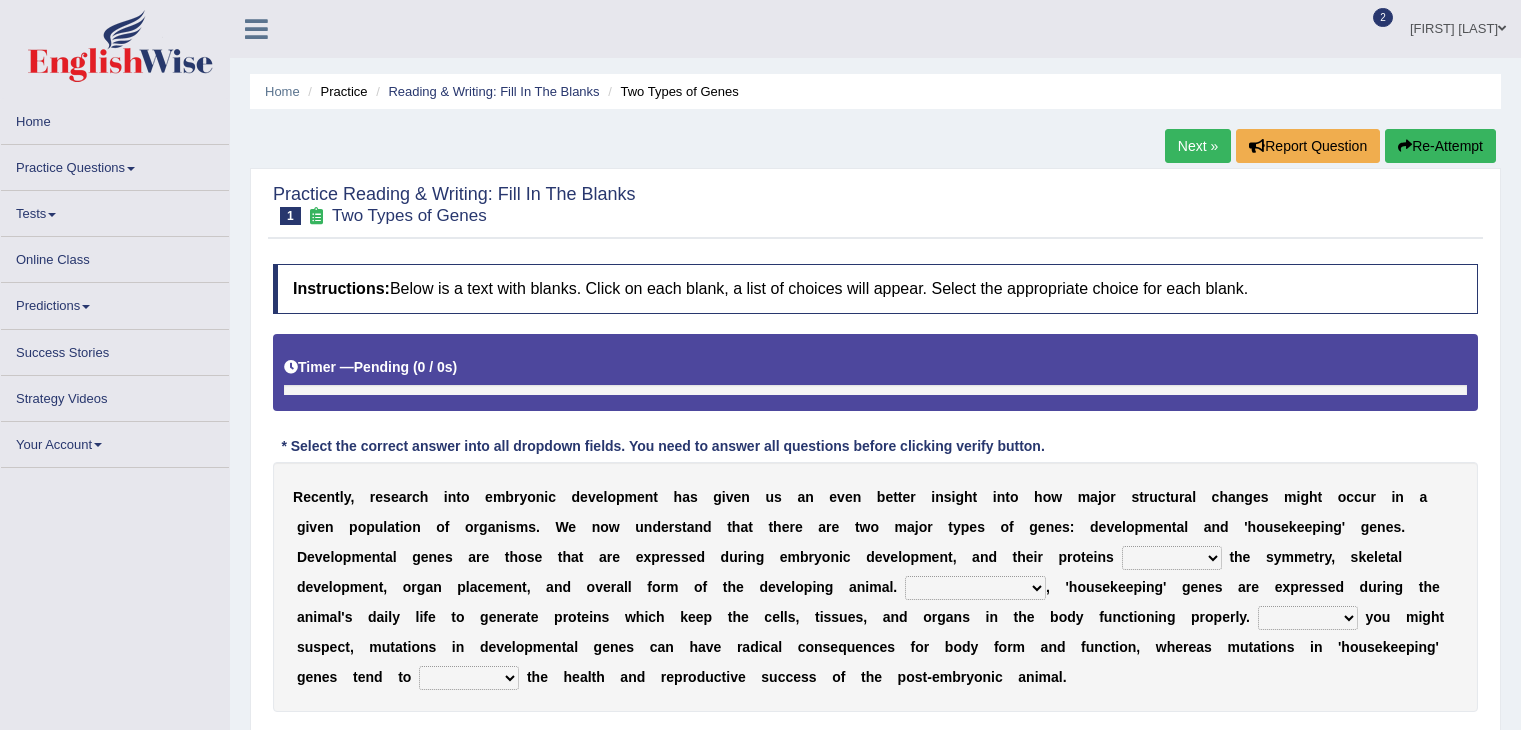 scroll, scrollTop: 0, scrollLeft: 0, axis: both 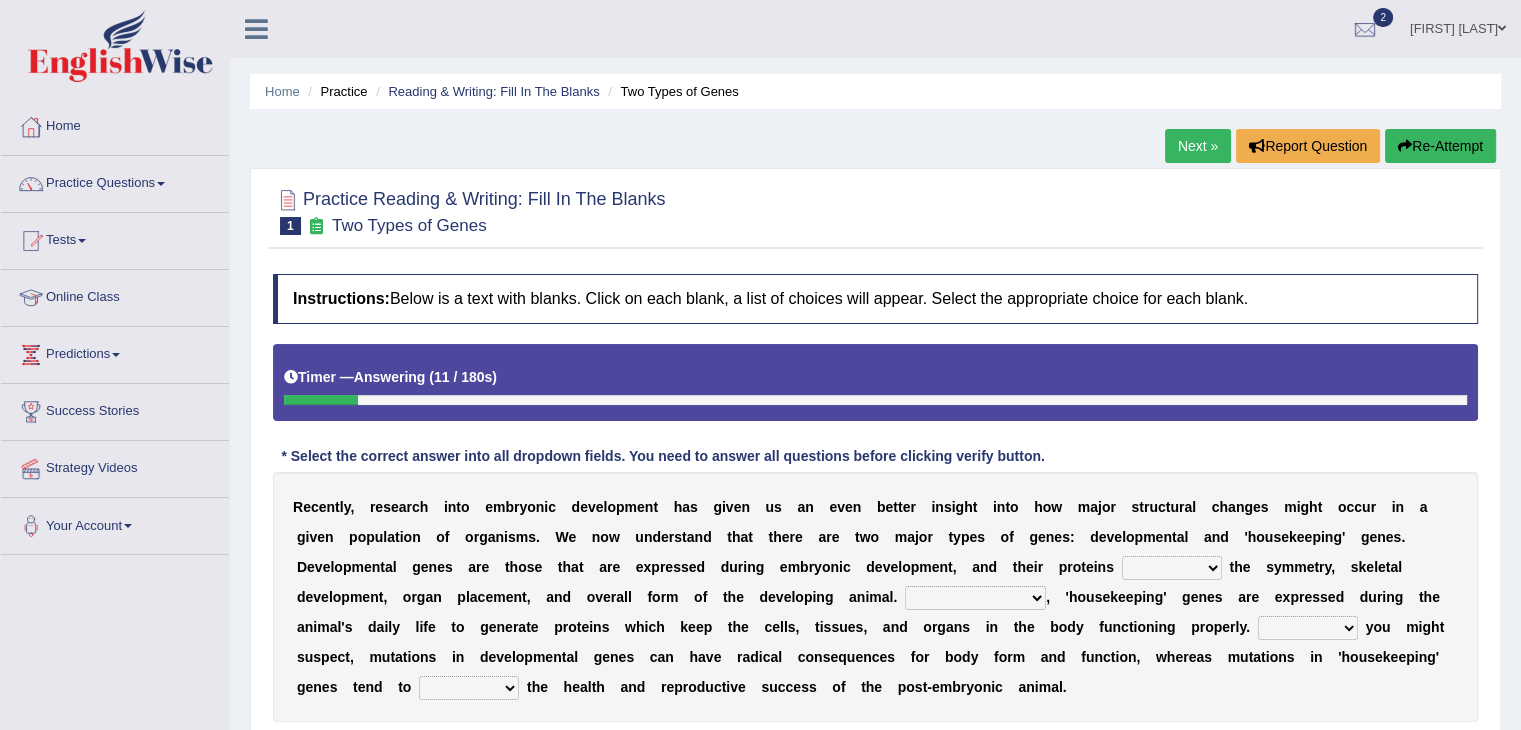 click on "push control hold elevate" at bounding box center (1172, 568) 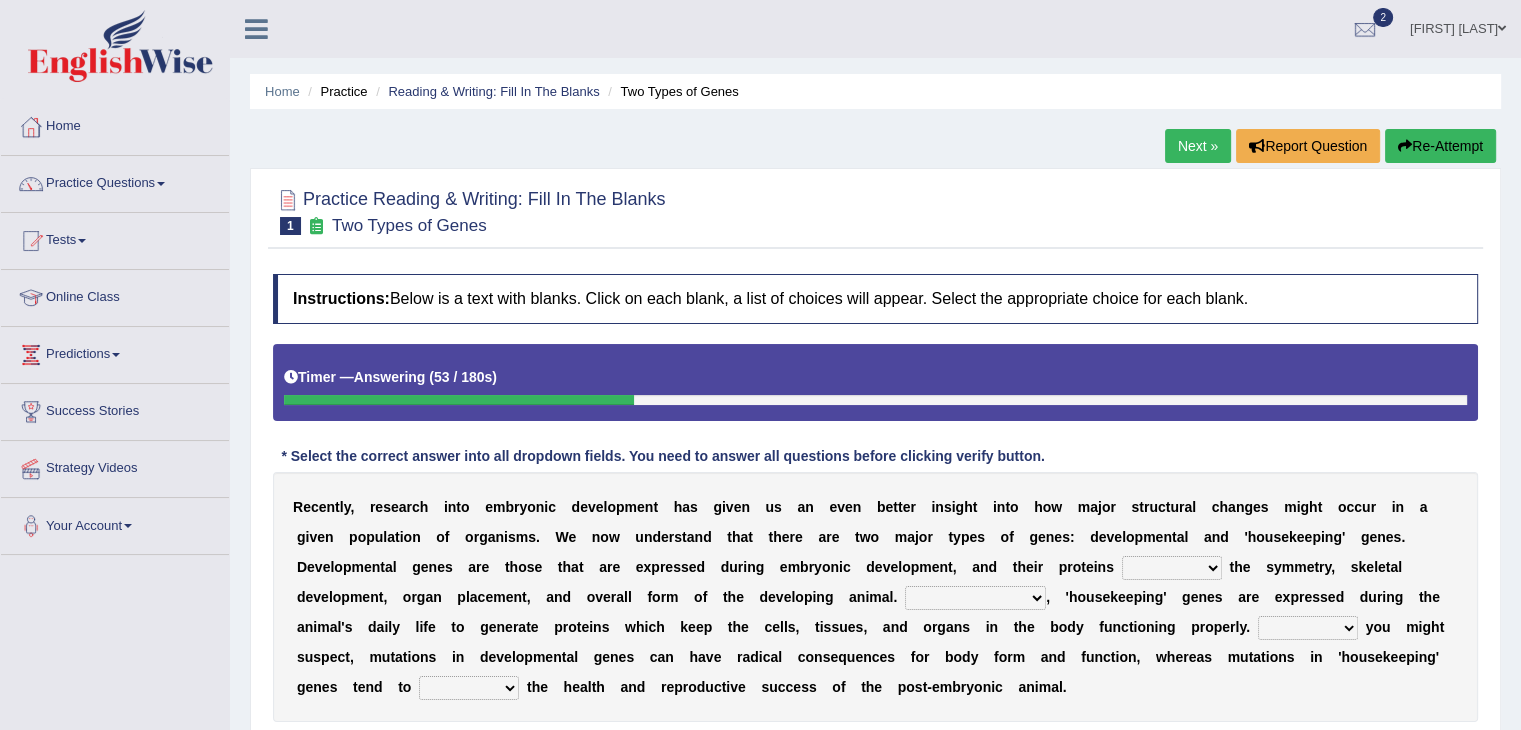 select on "control" 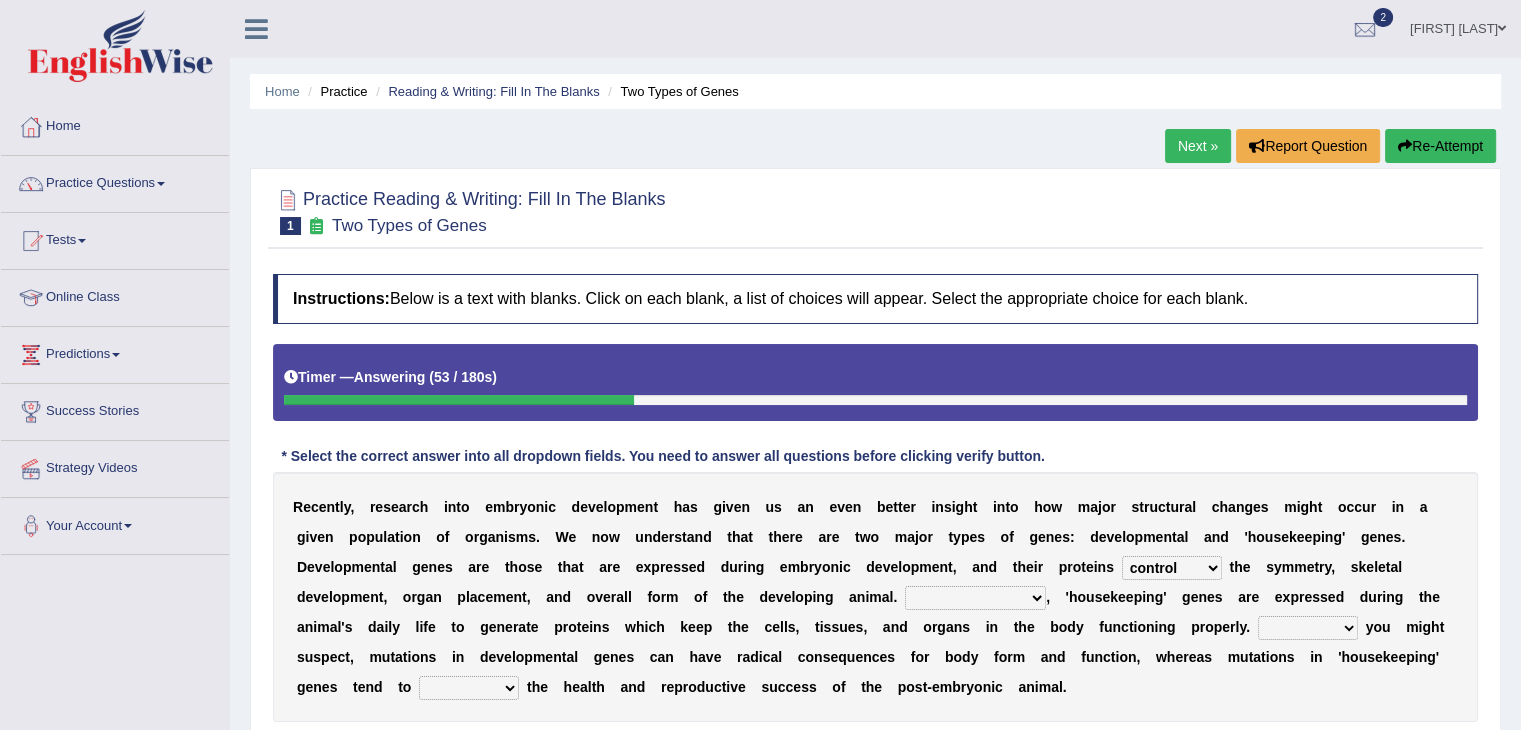 click on "push control hold elevate" at bounding box center (1172, 568) 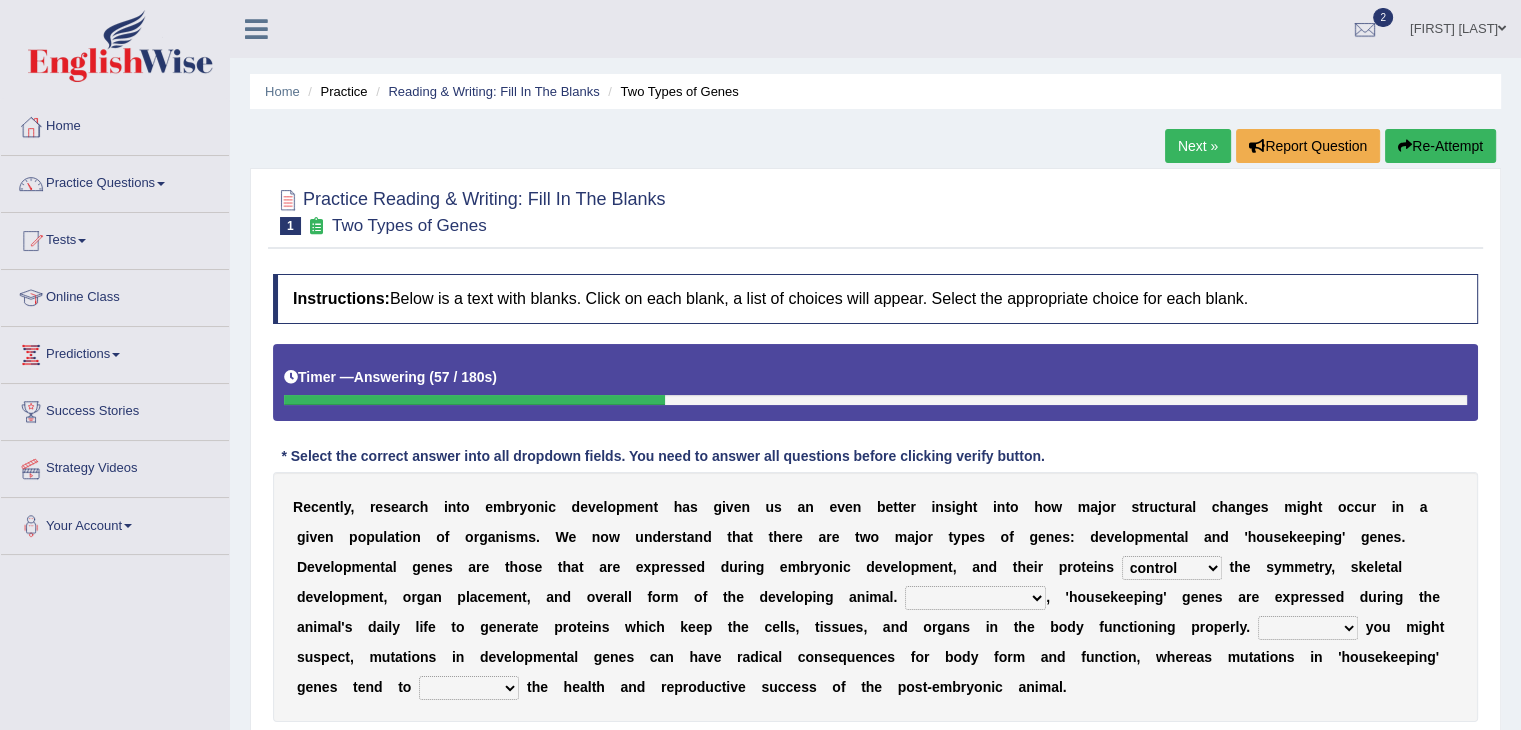 click on "Correspondingly Inclusively Conversely In contrast" at bounding box center (975, 598) 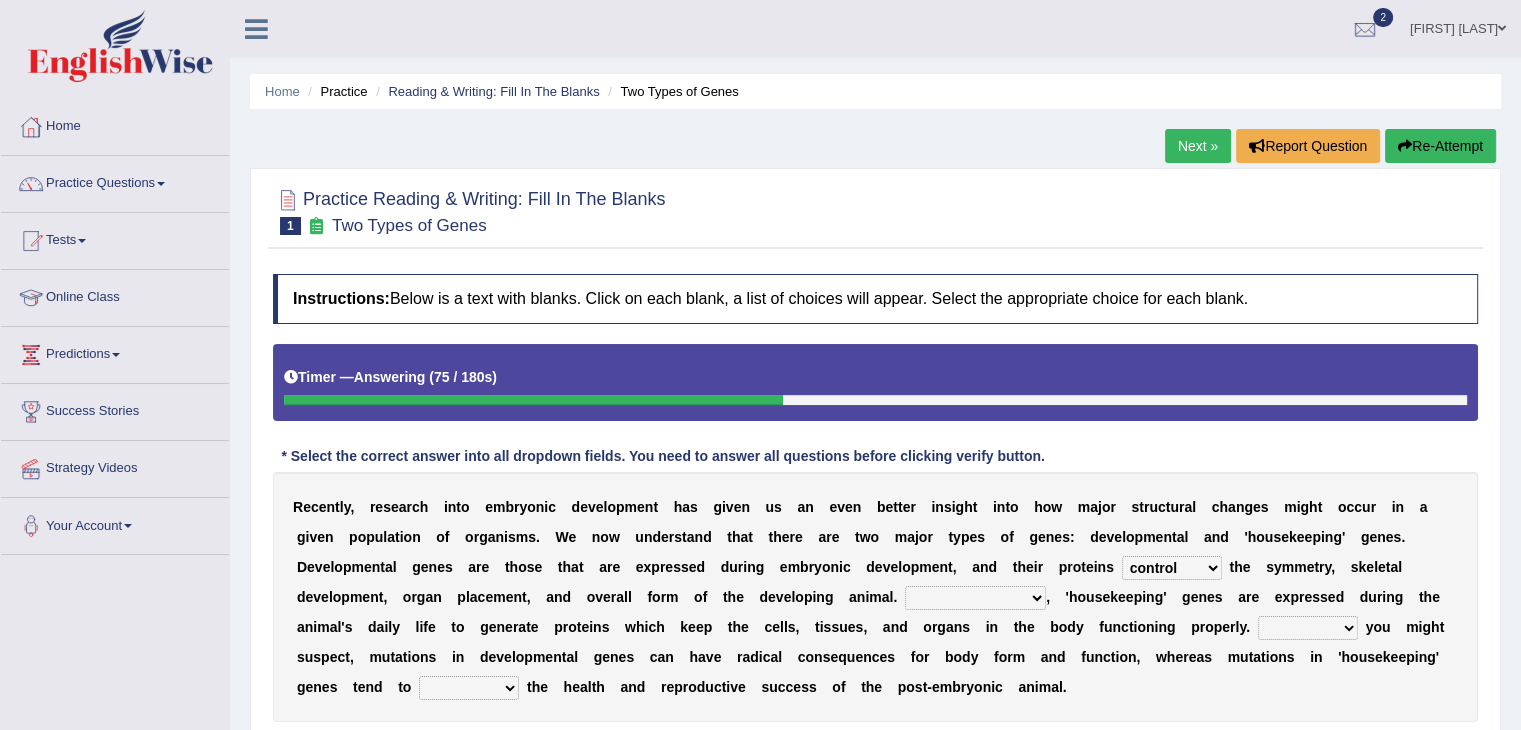 click on "d" at bounding box center (1071, 627) 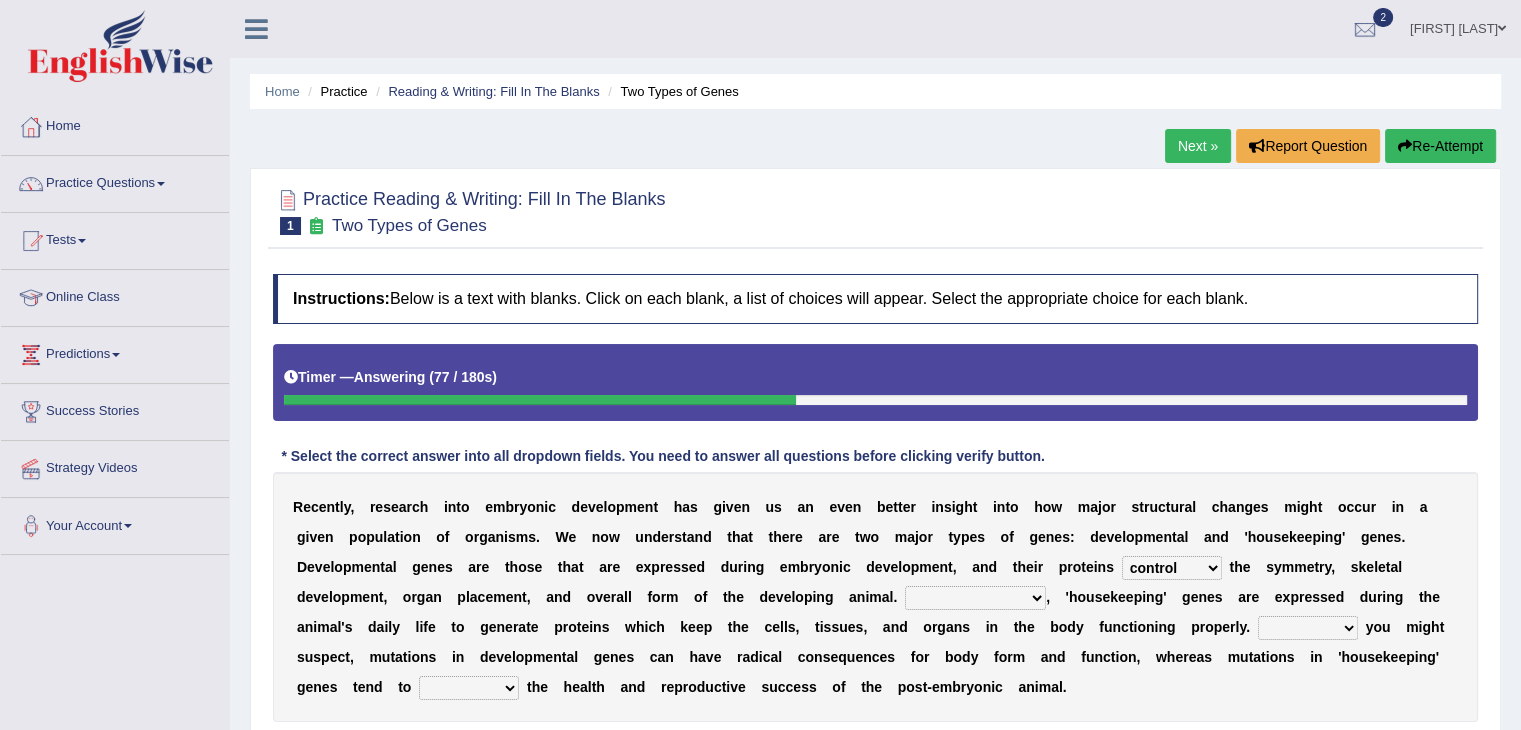 click on "Correspondingly Inclusively Conversely In contrast" at bounding box center [975, 598] 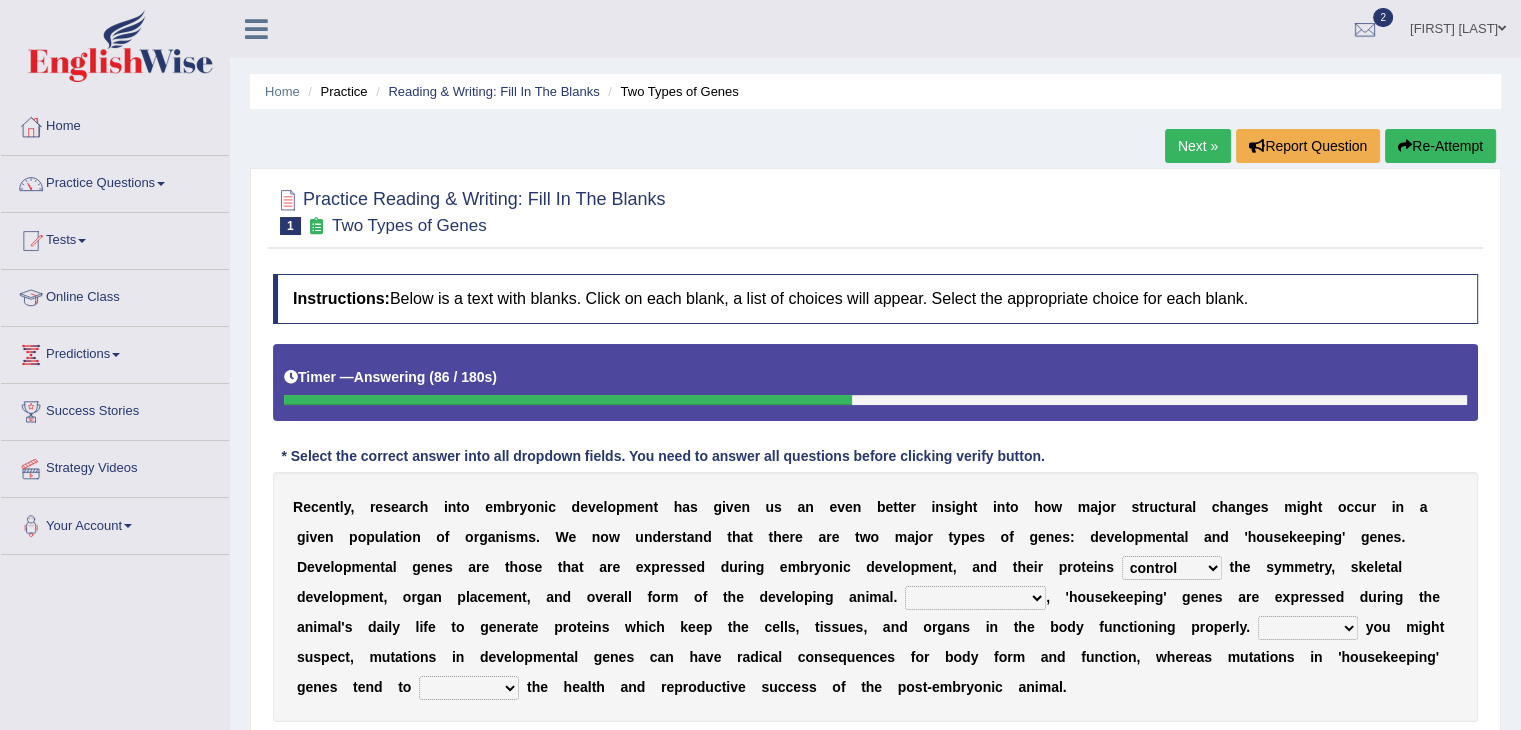 select on "In contrast" 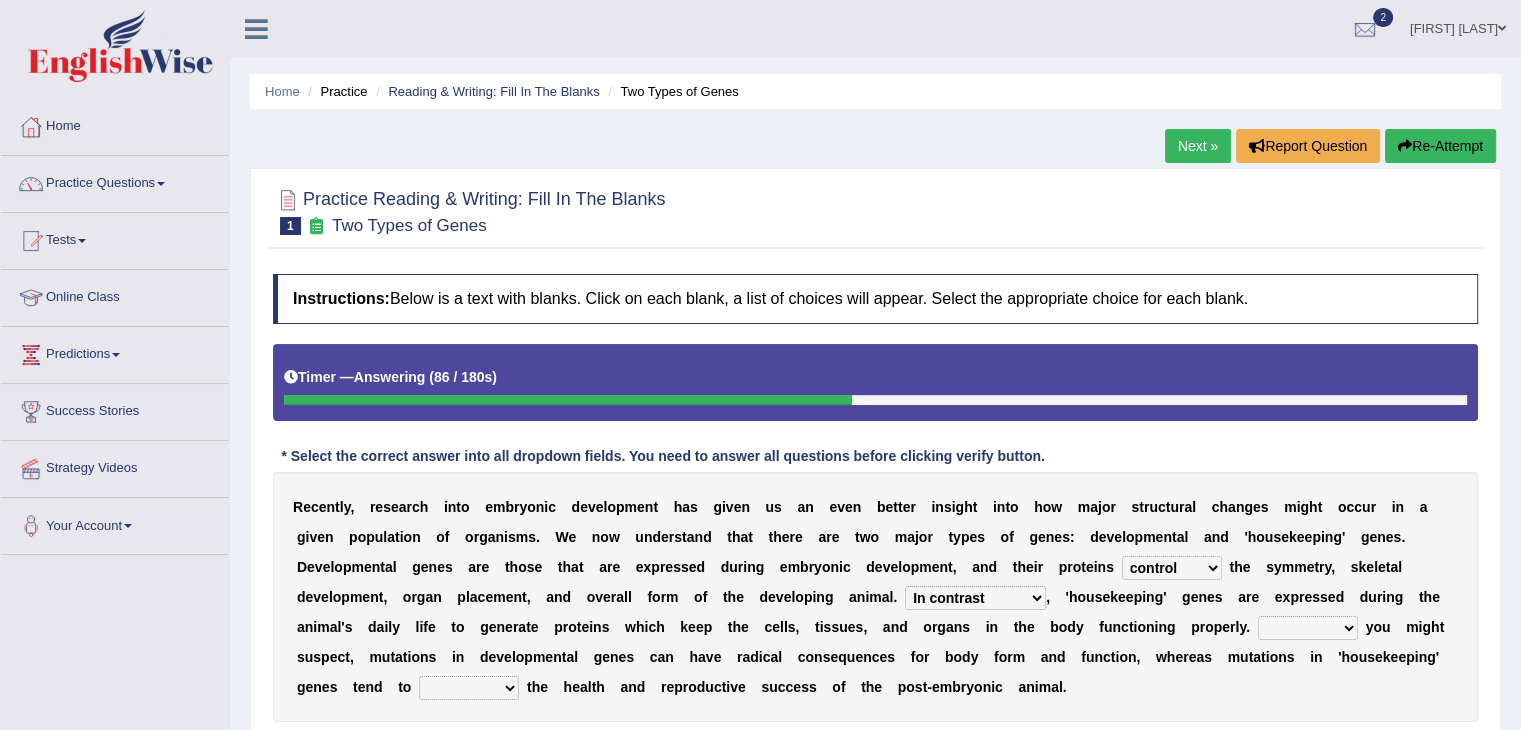 click on "Correspondingly Inclusively Conversely In contrast" at bounding box center [975, 598] 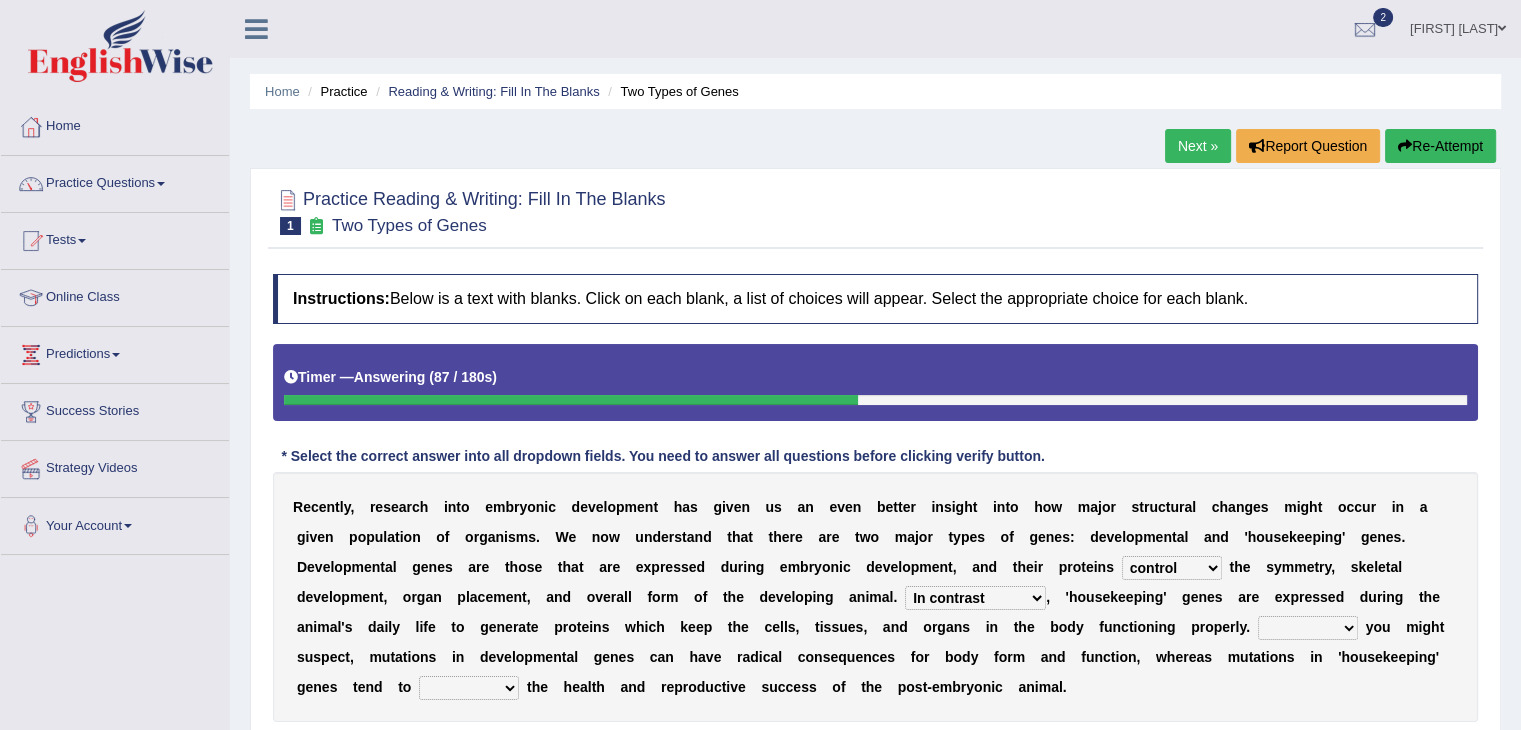 click on "Correspondingly Inclusively Conversely In contrast" at bounding box center [975, 598] 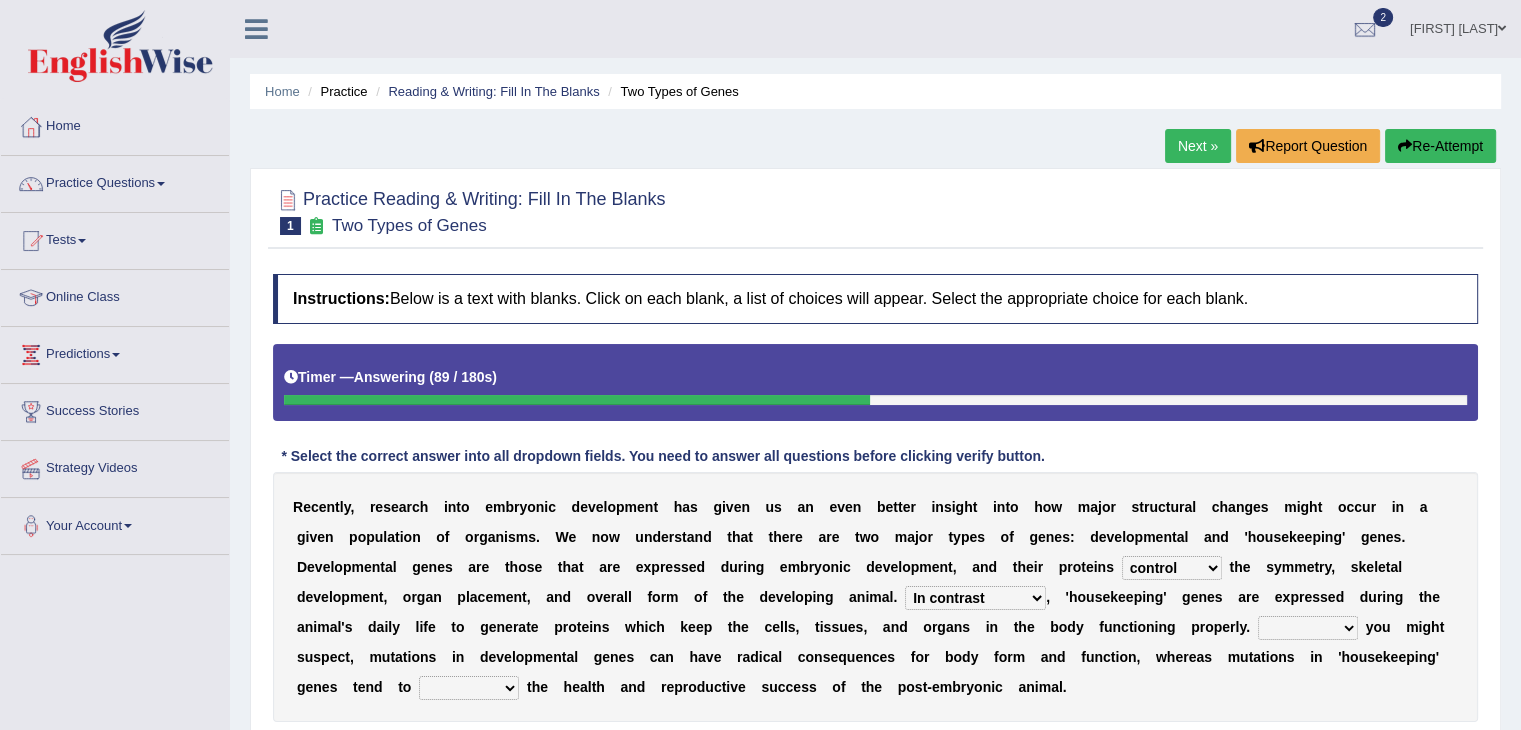 click at bounding box center [1039, 627] 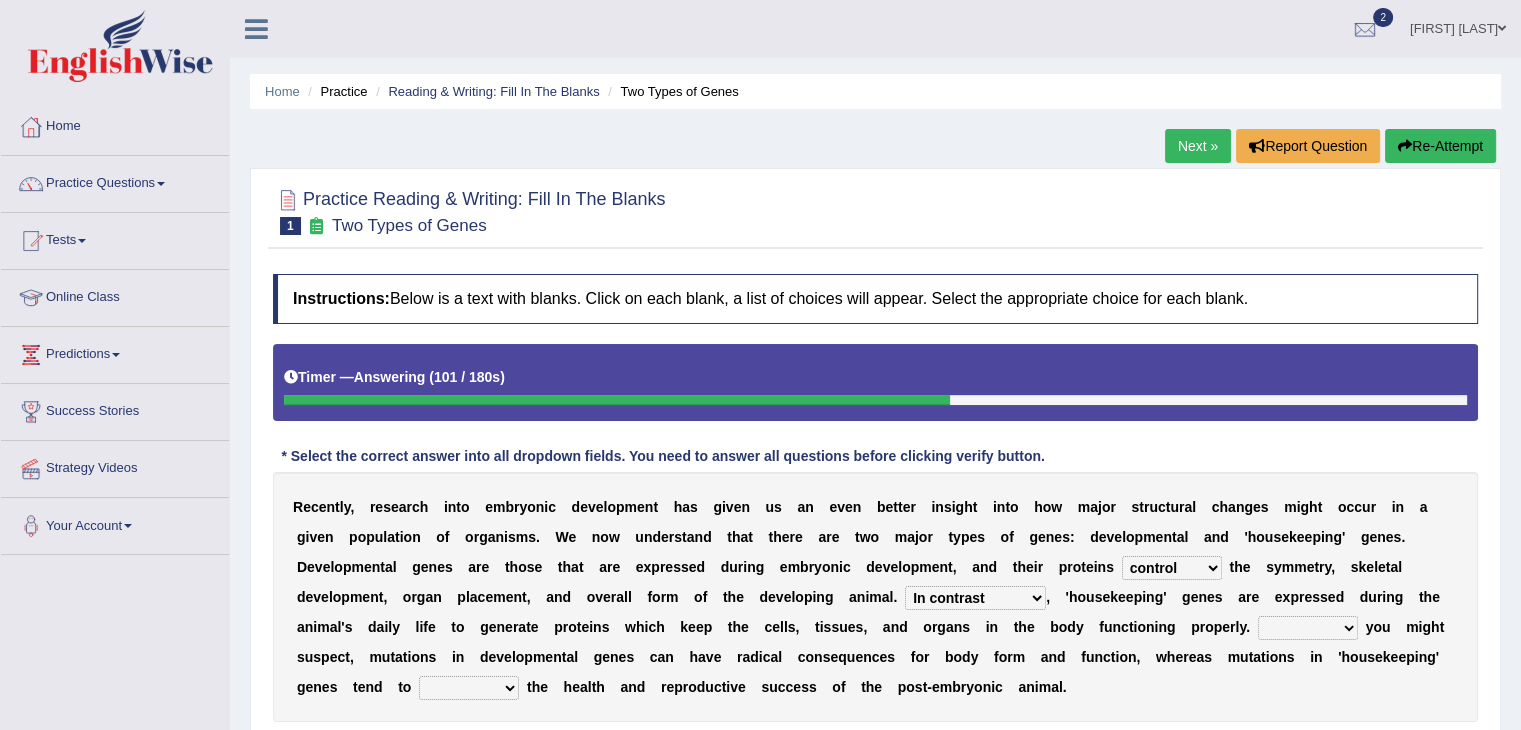 click on "For As With Within" at bounding box center [1308, 628] 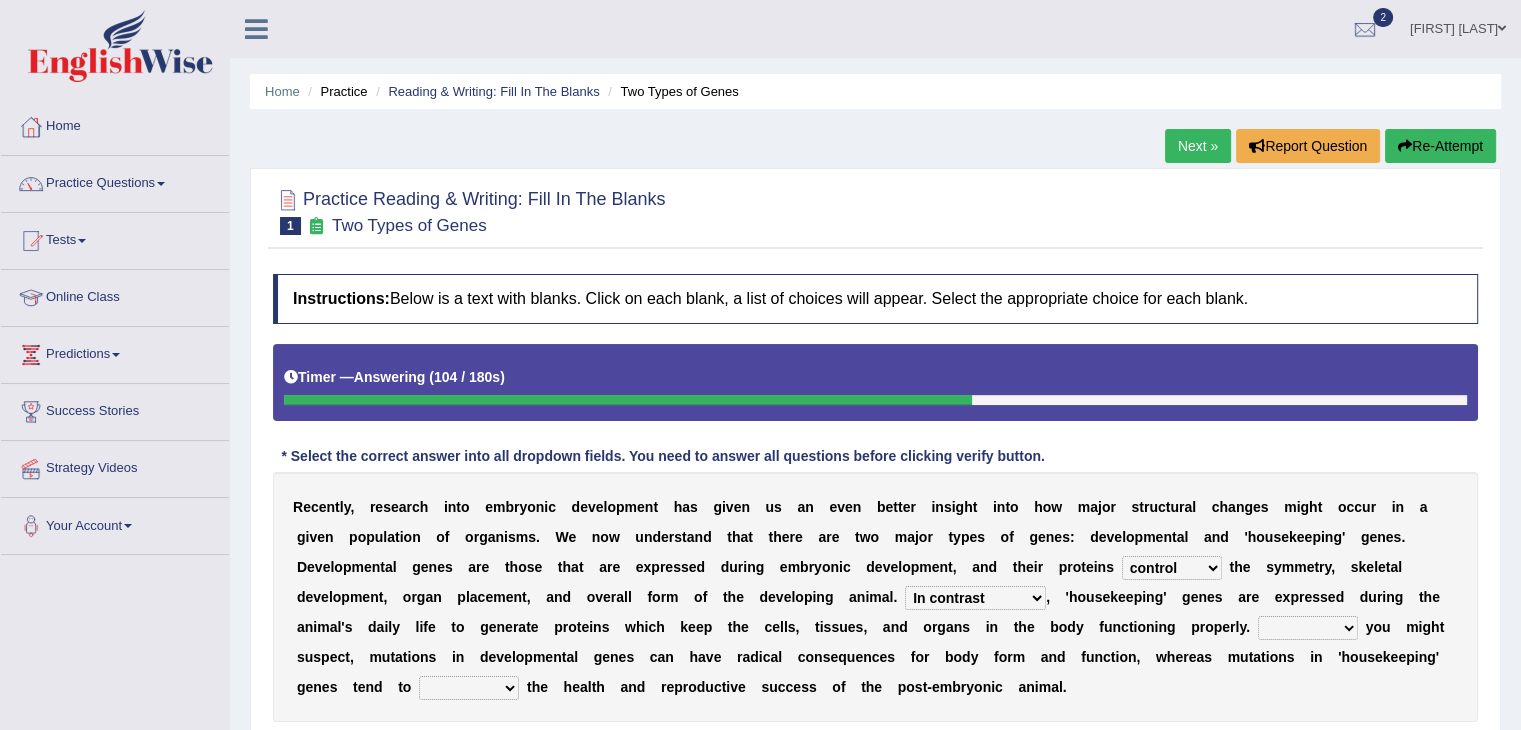 select on "As" 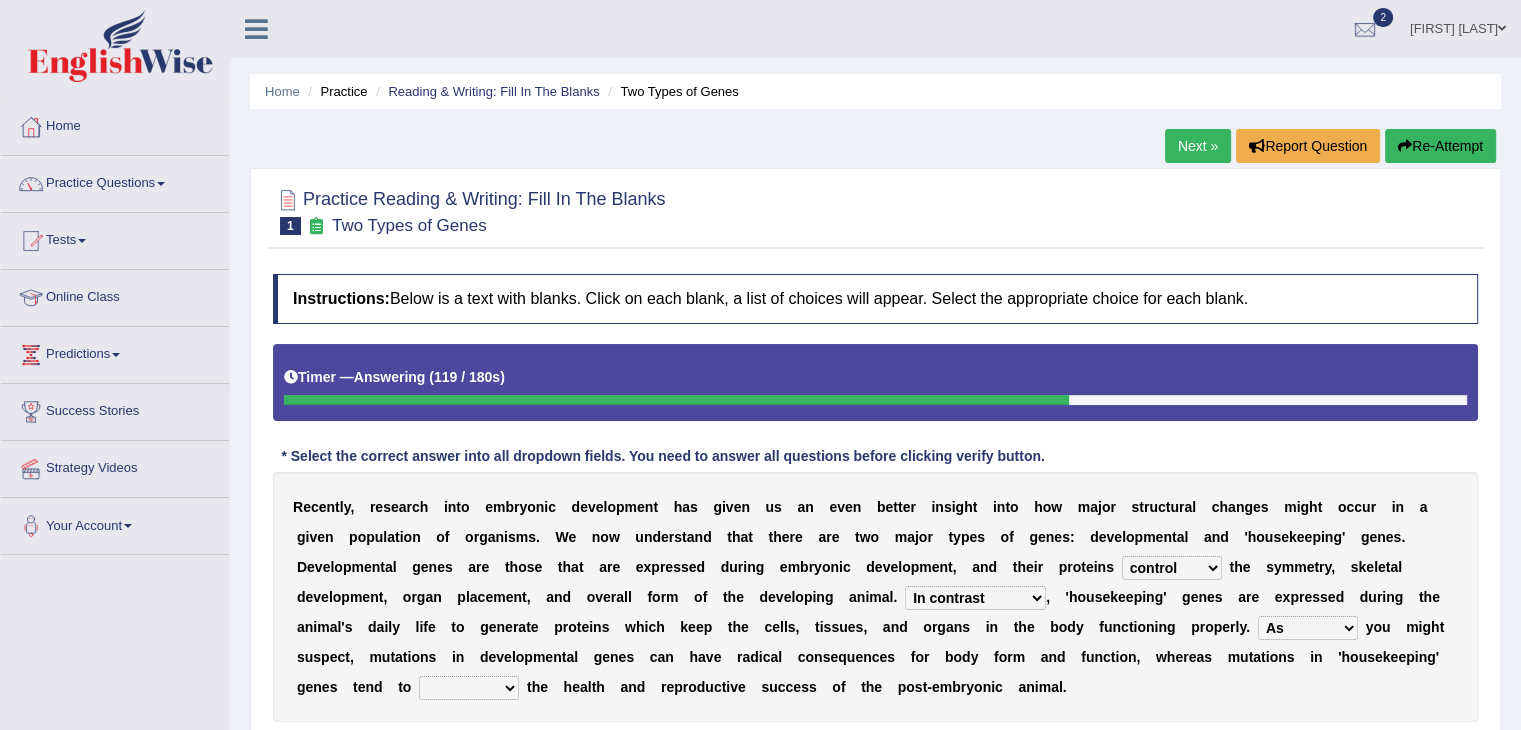 click on "affect effect interrupt defect" at bounding box center (469, 688) 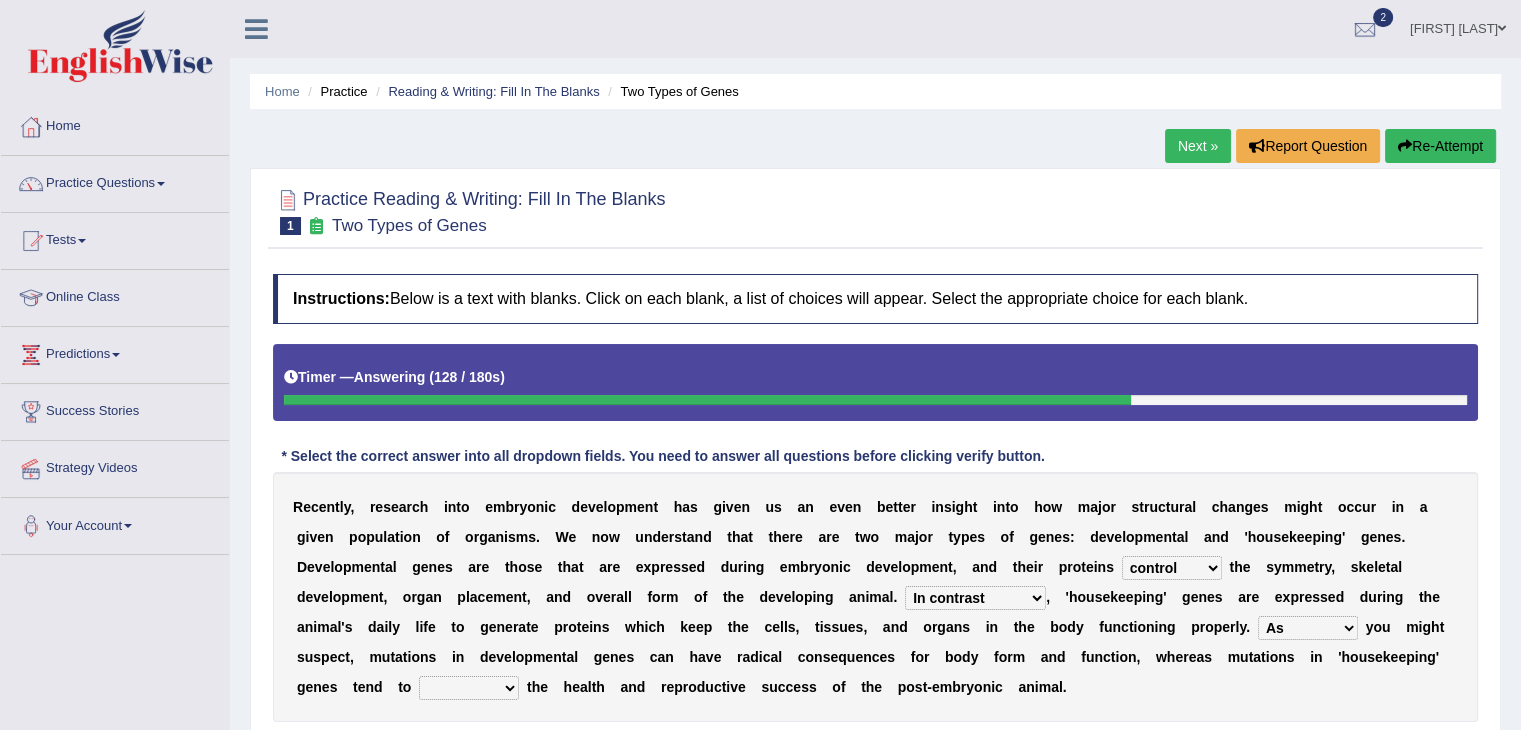 select on "effect" 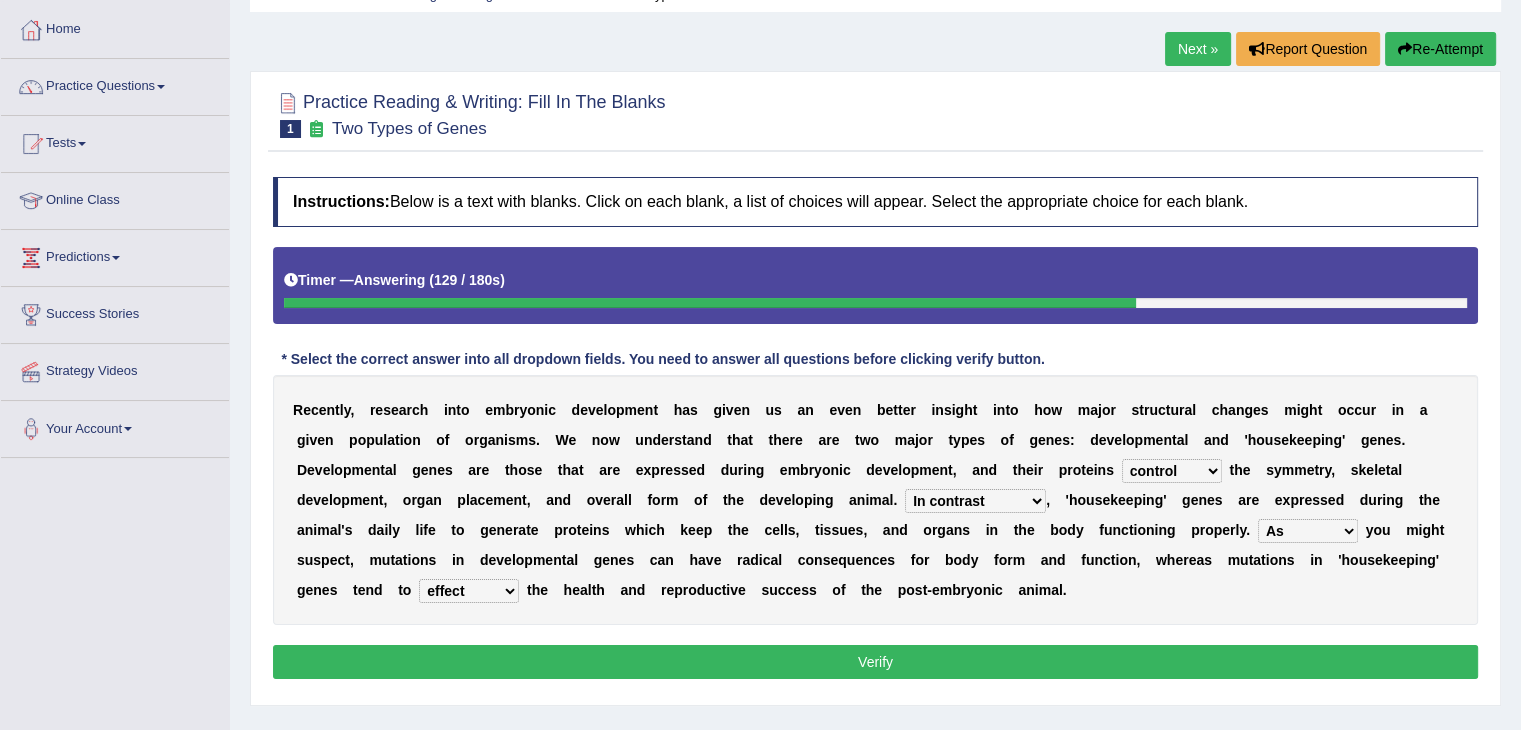 scroll, scrollTop: 100, scrollLeft: 0, axis: vertical 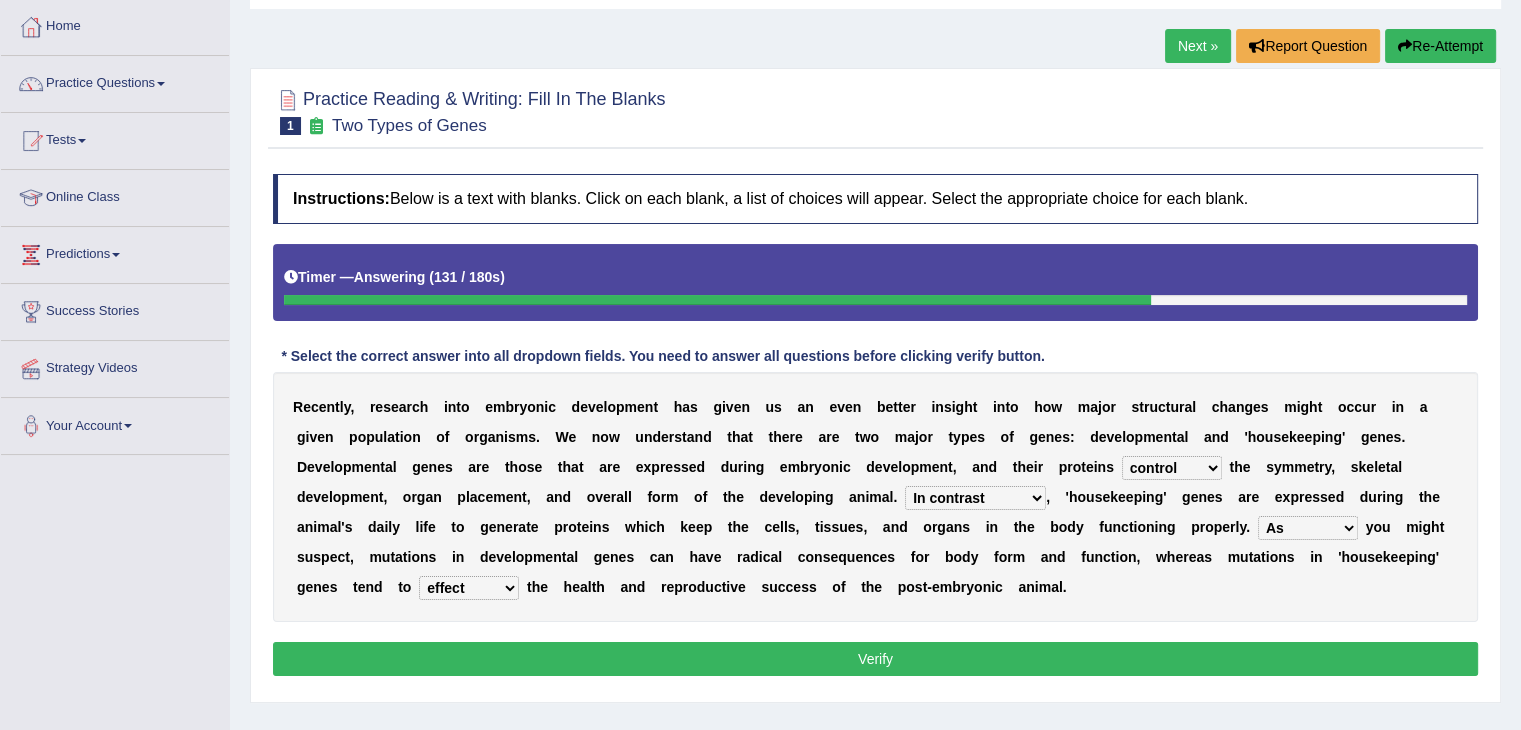 click on "Correspondingly Inclusively Conversely In contrast" at bounding box center (975, 498) 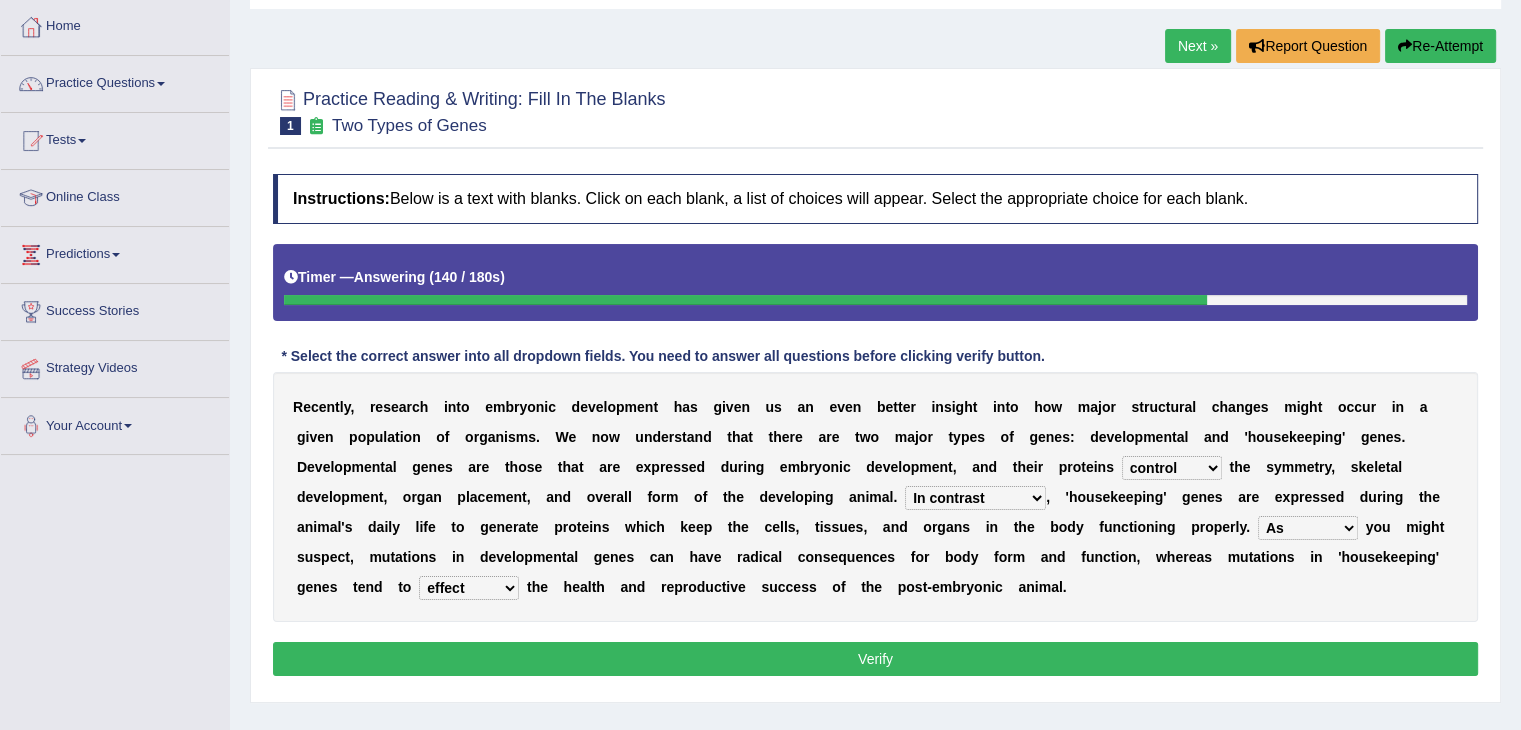 click on "Correspondingly Inclusively Conversely In contrast" at bounding box center [975, 498] 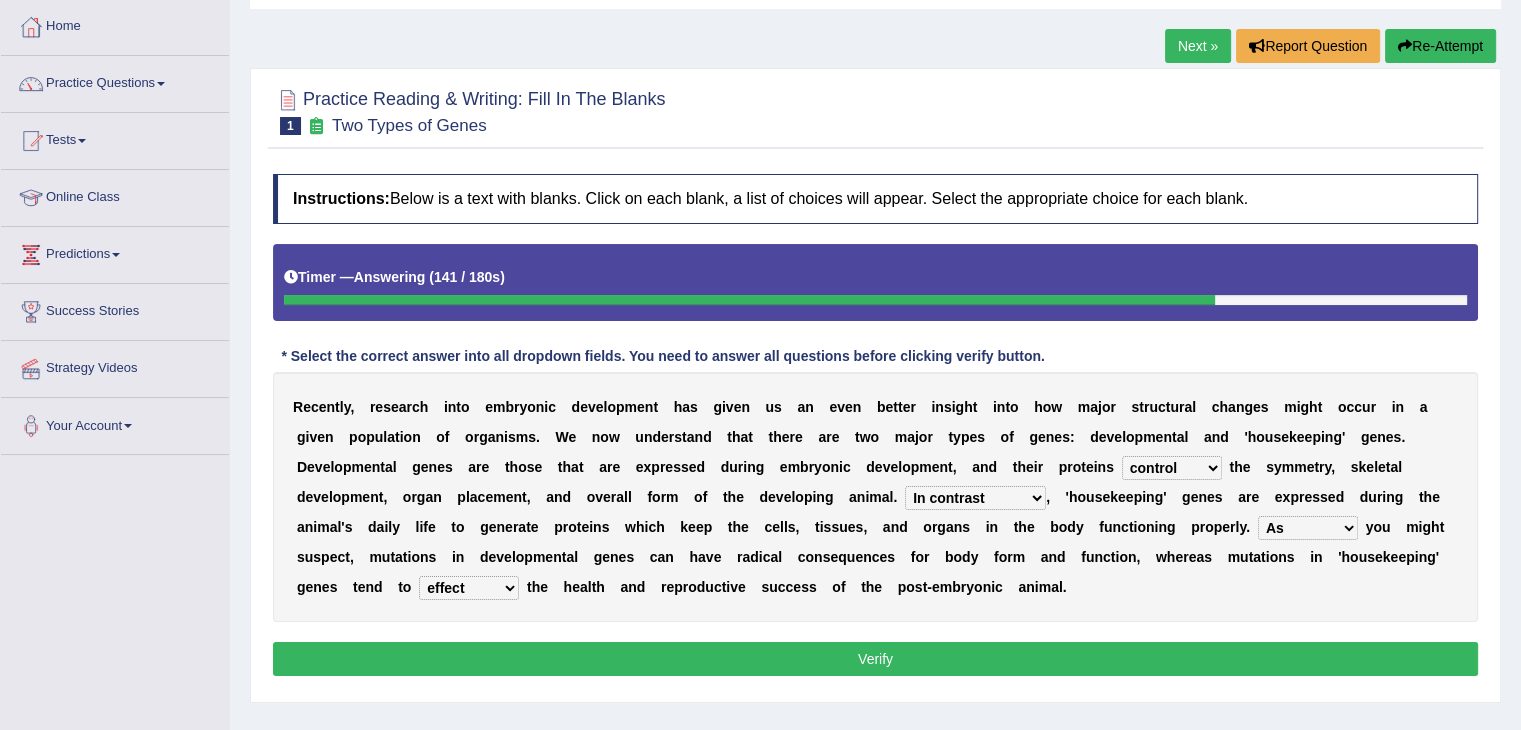 click on "Verify" at bounding box center [875, 659] 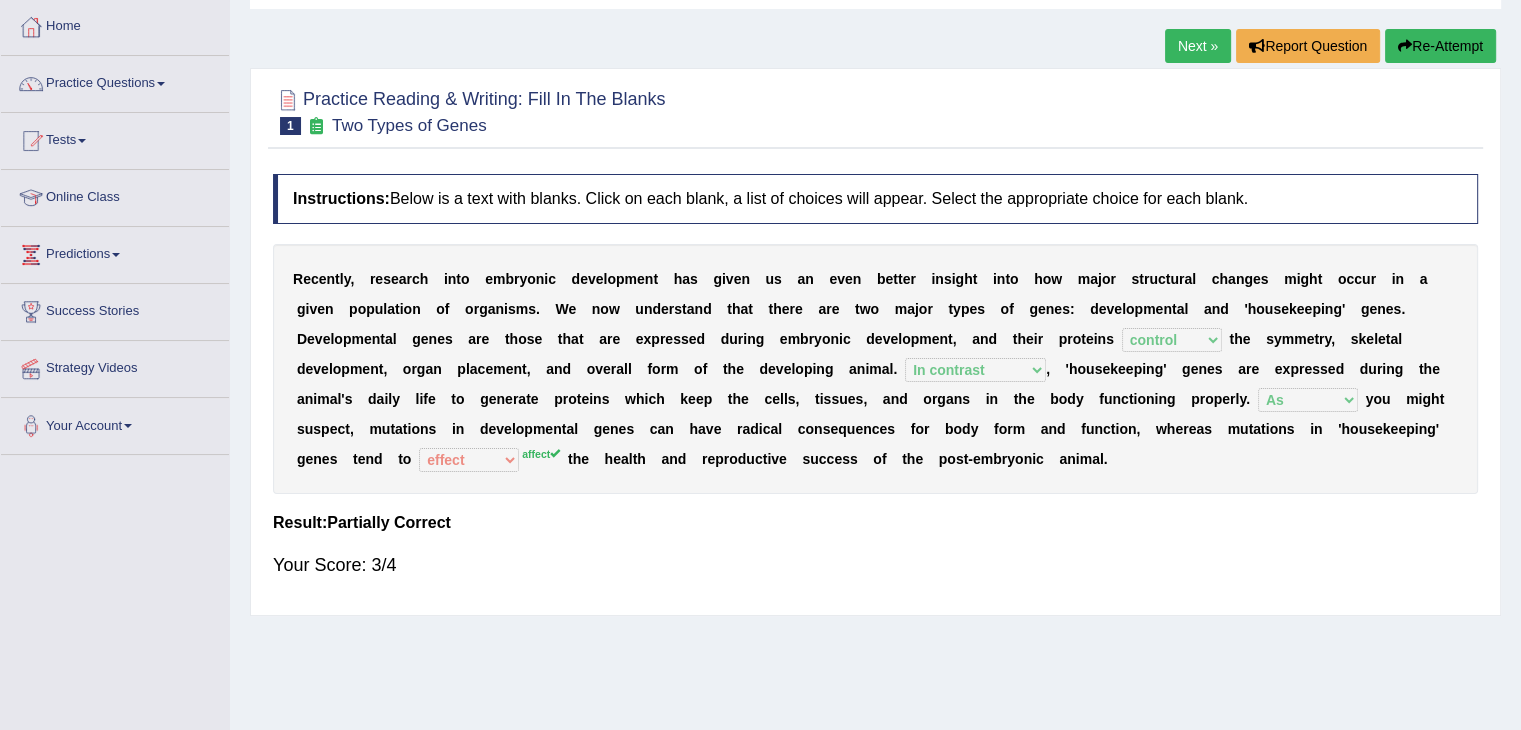 click on "Next »" at bounding box center [1198, 46] 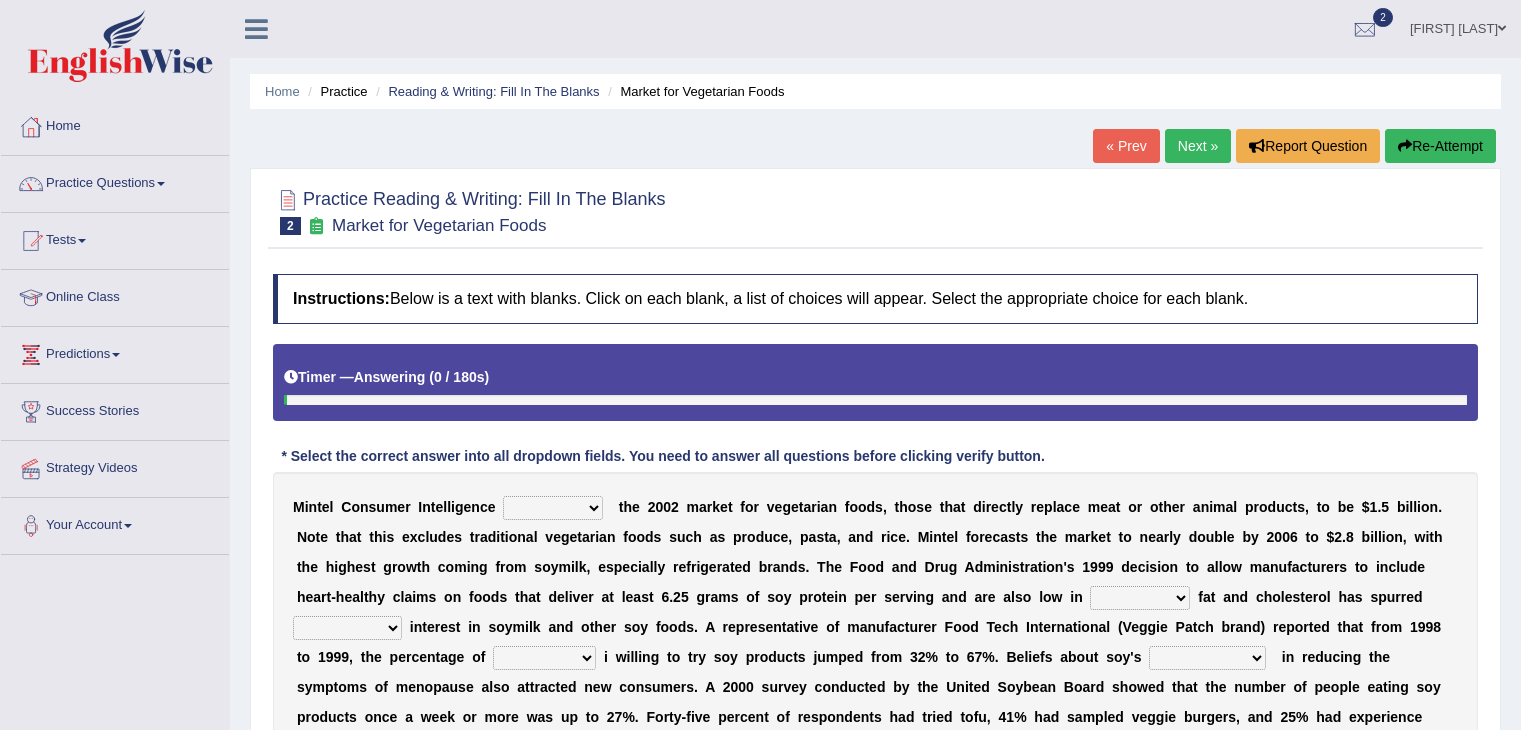 scroll, scrollTop: 0, scrollLeft: 0, axis: both 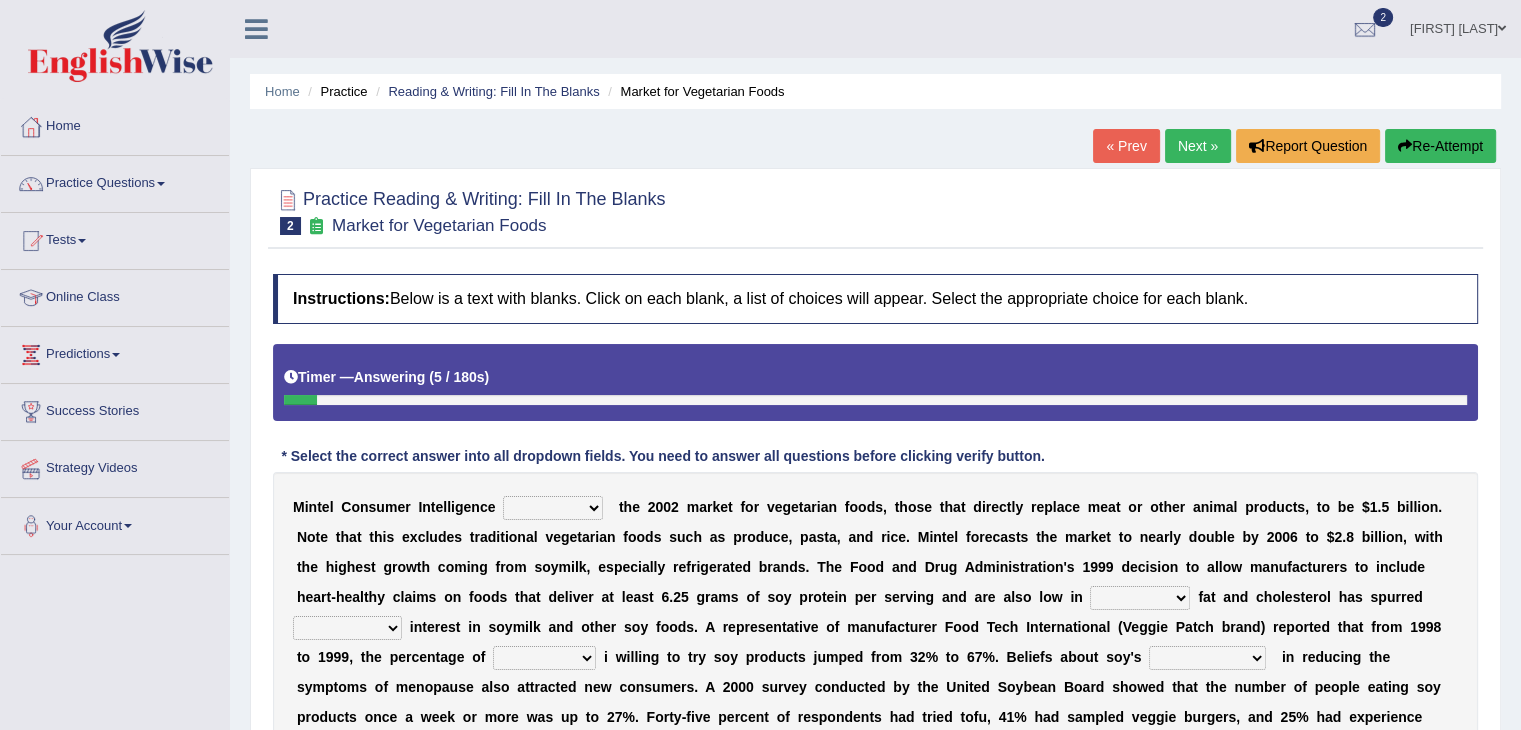 click on "deals fulfills creates estimates" at bounding box center (553, 508) 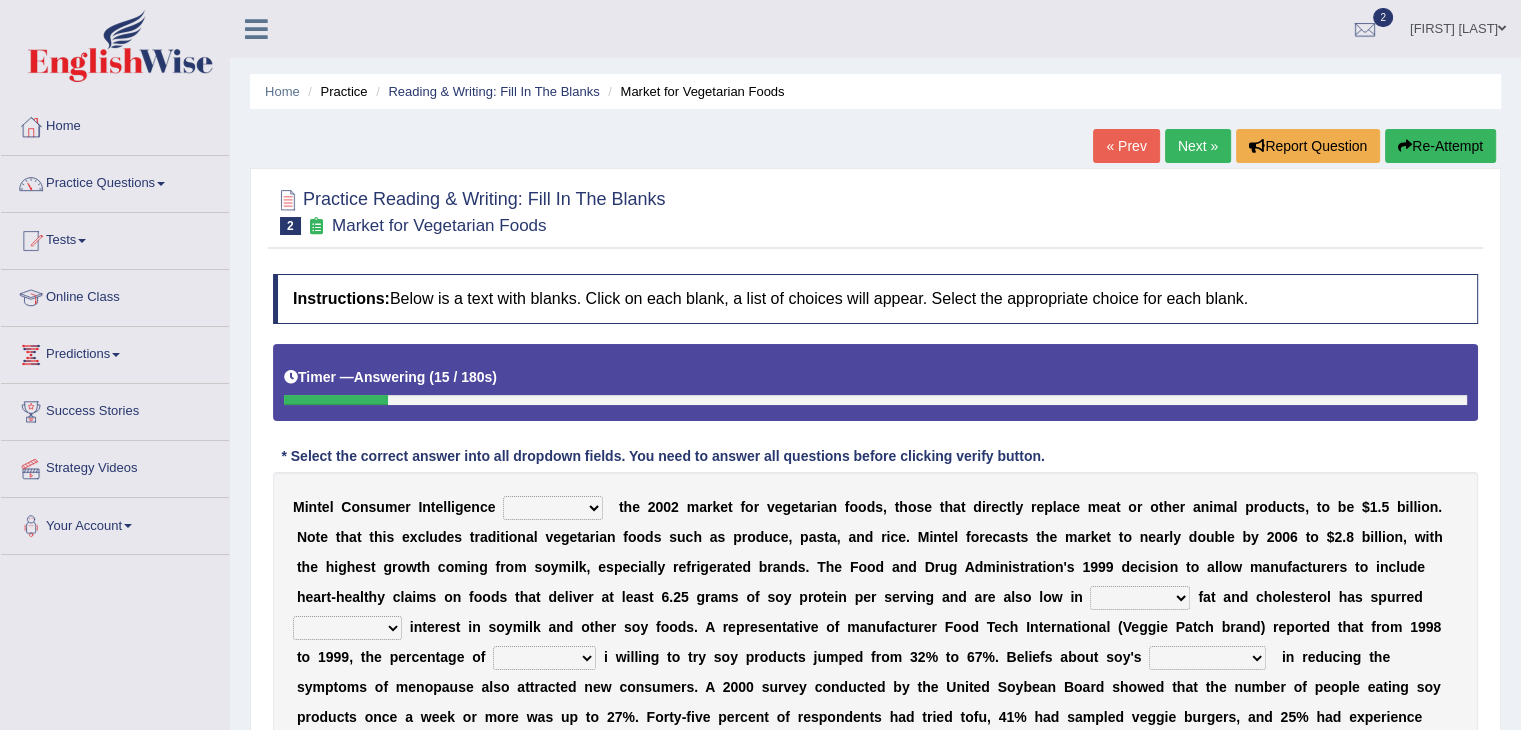 select on "estimates" 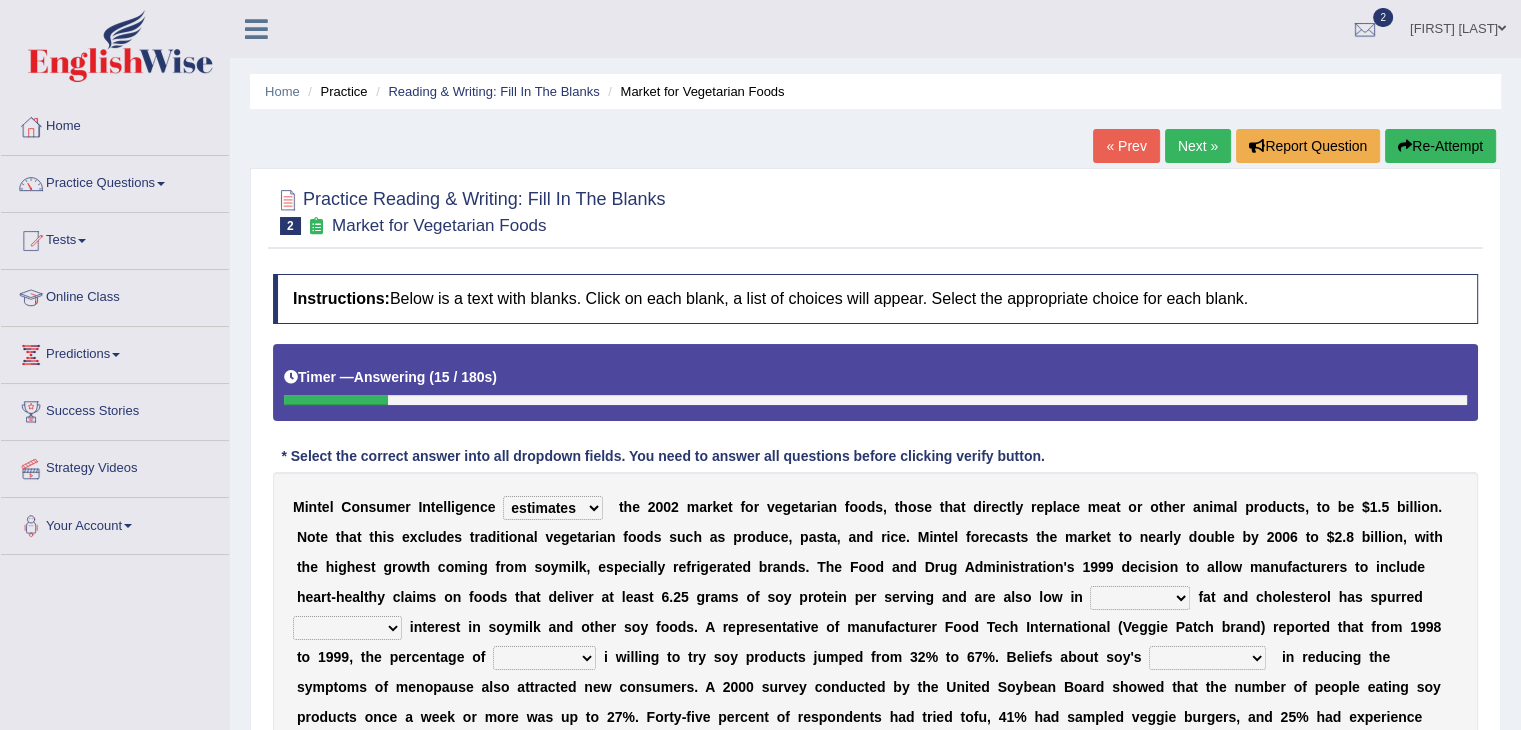 click on "deals fulfills creates estimates" at bounding box center (553, 508) 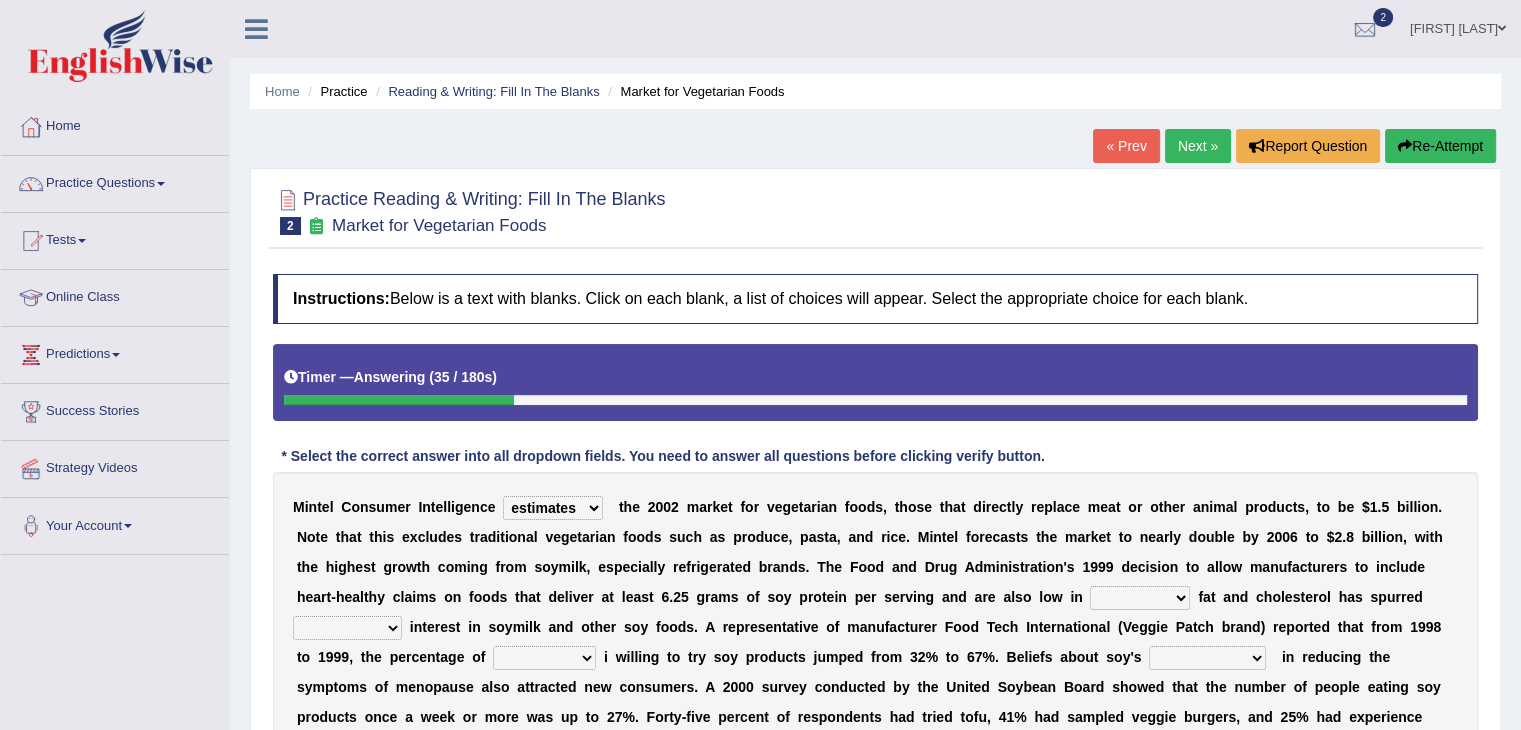 click on "saturated solid acid liquid" at bounding box center [1140, 598] 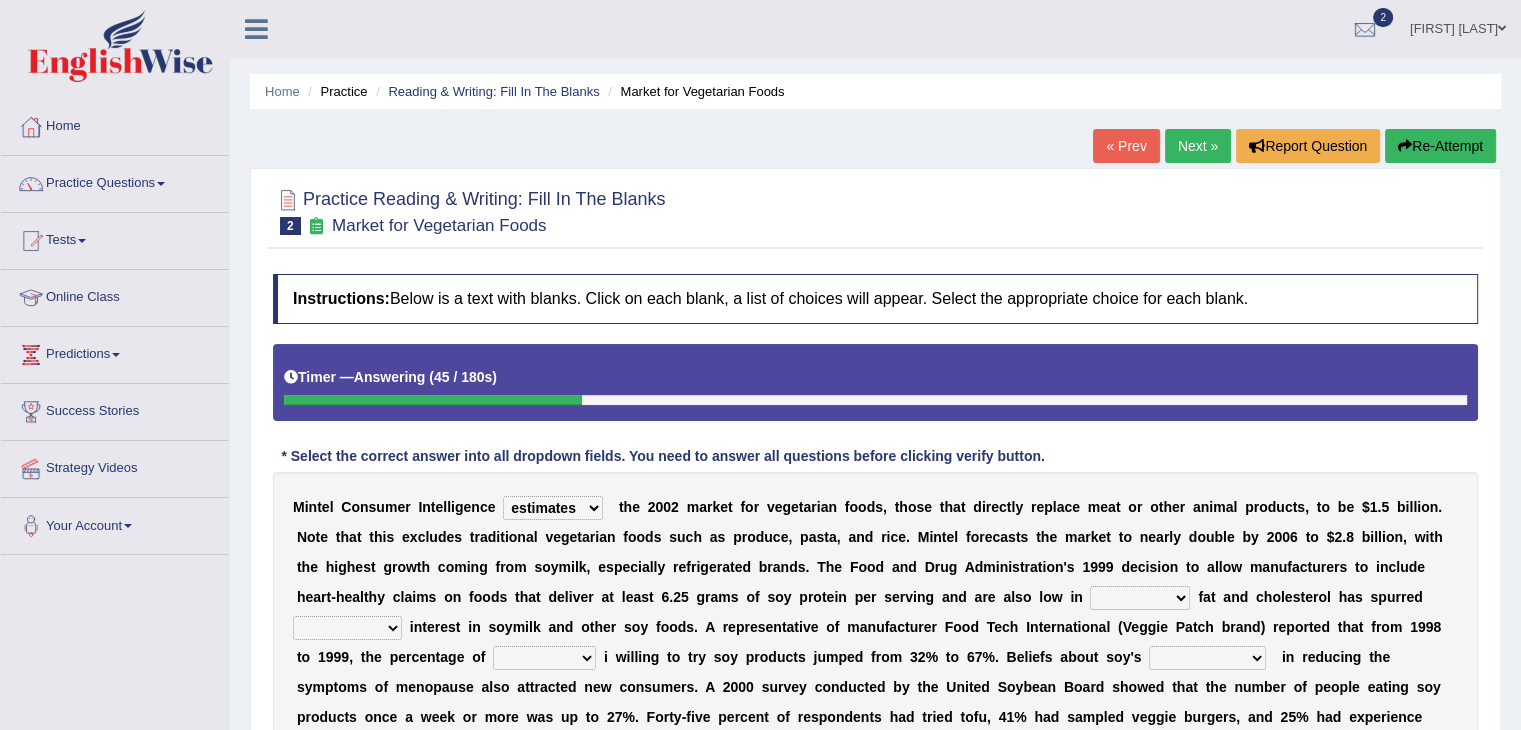 select on "solid" 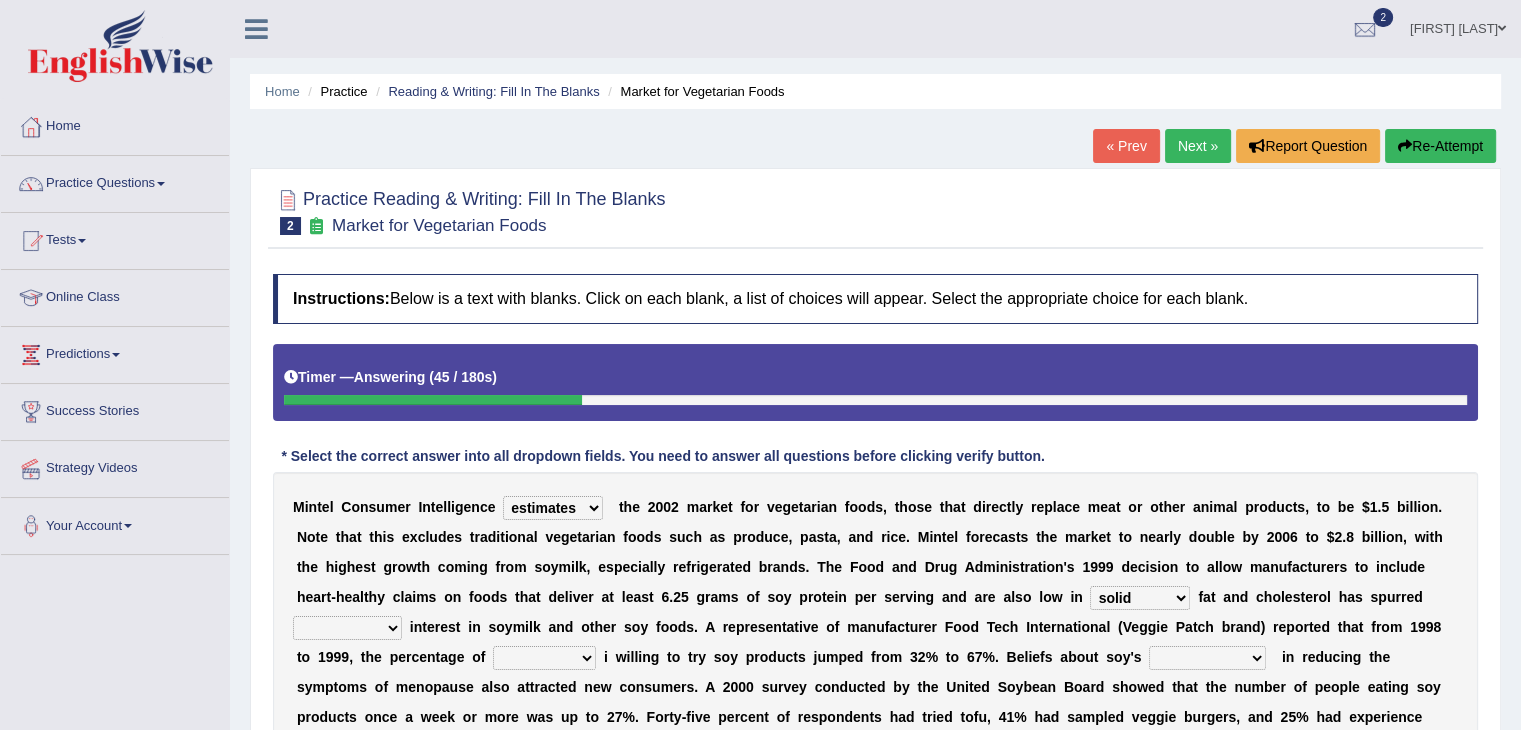 click on "saturated solid acid liquid" at bounding box center (1140, 598) 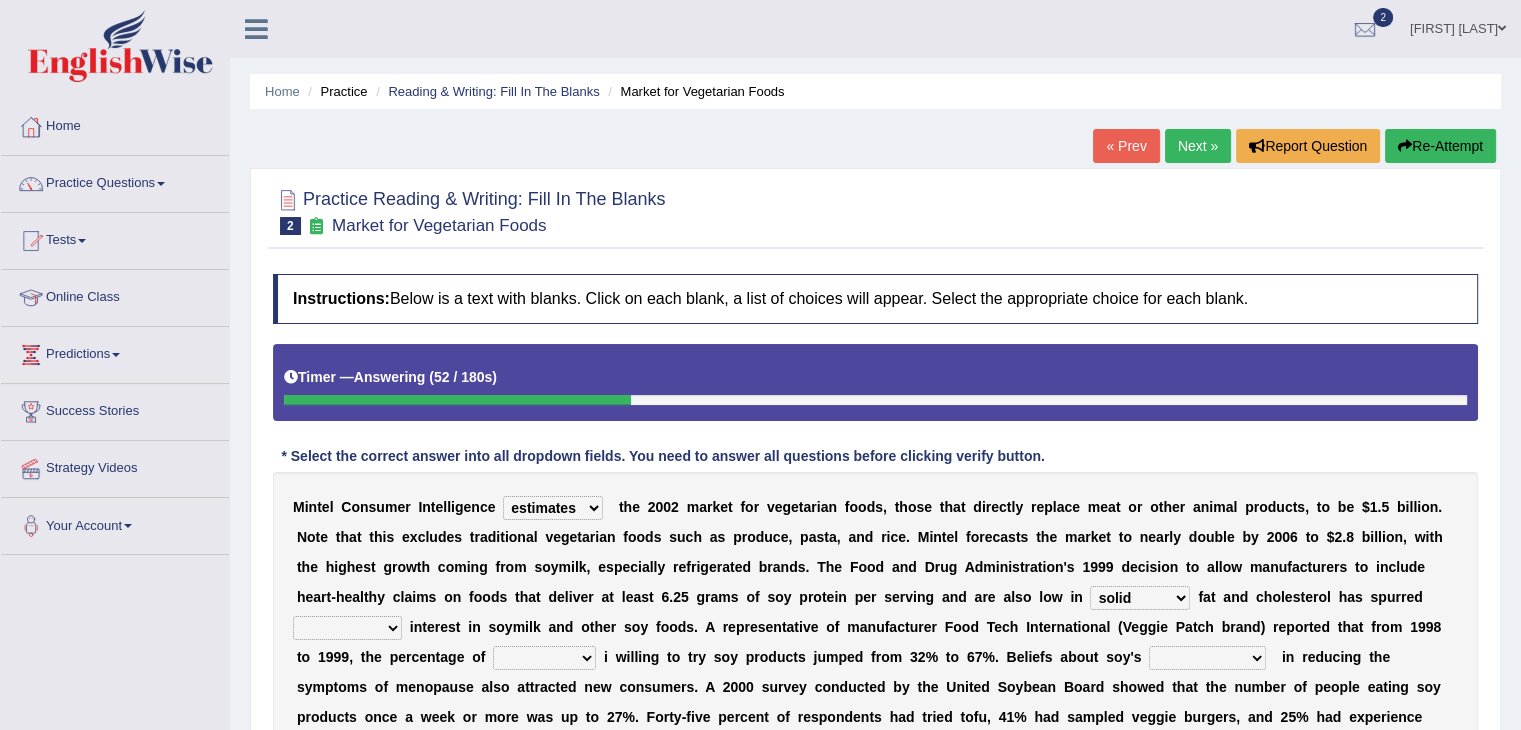 click on "good big tremendous extreme" at bounding box center [347, 628] 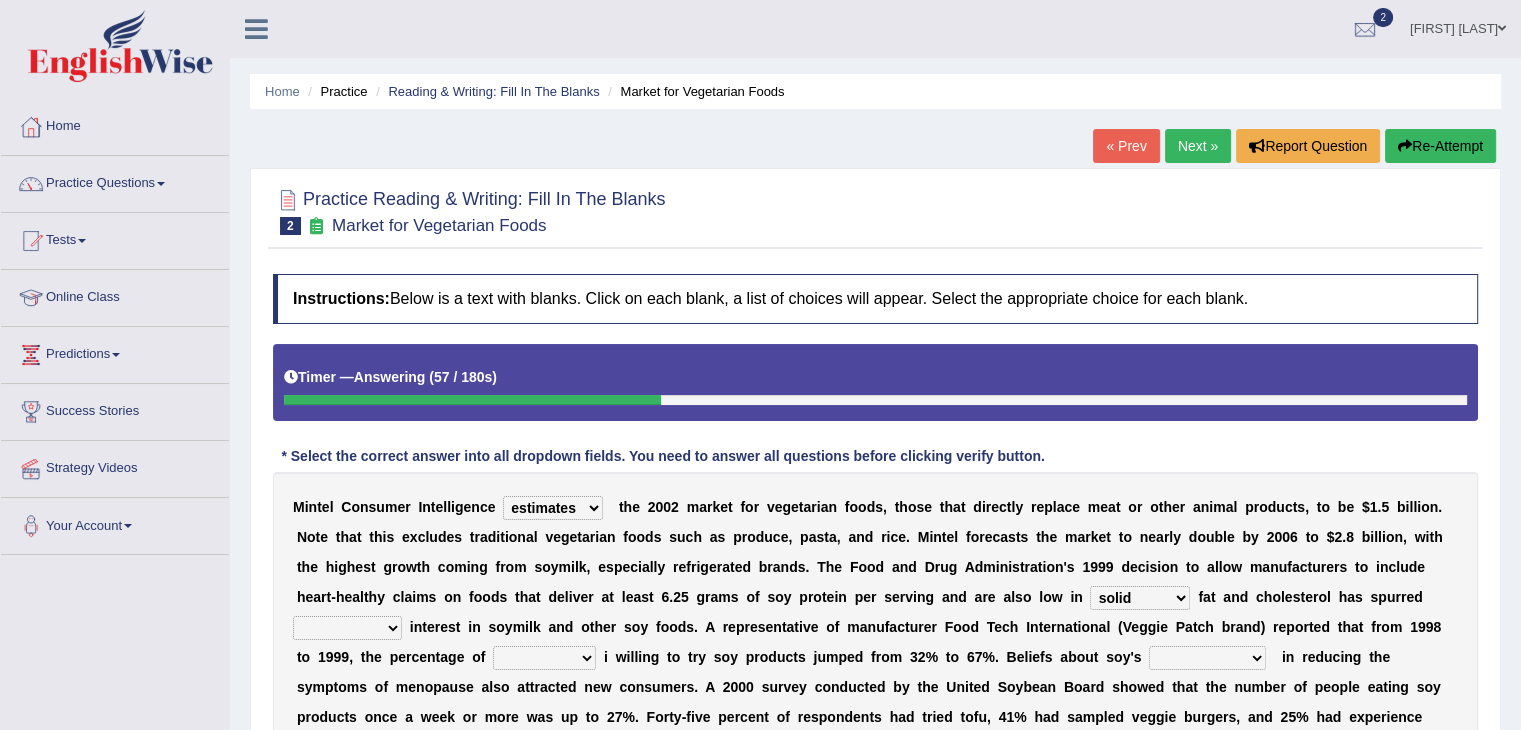 select on "tremendous" 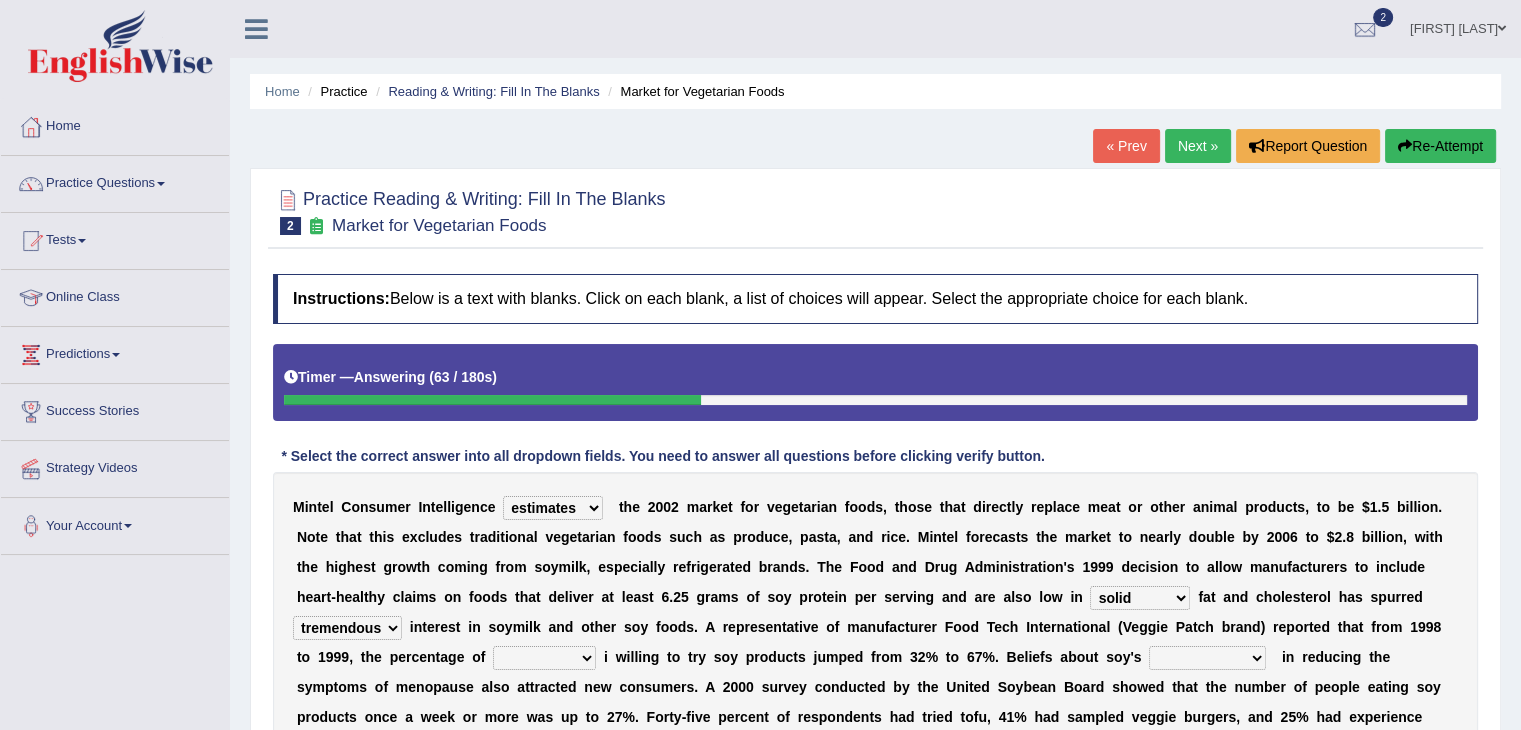 click on "saturated solid acid liquid" at bounding box center [1140, 598] 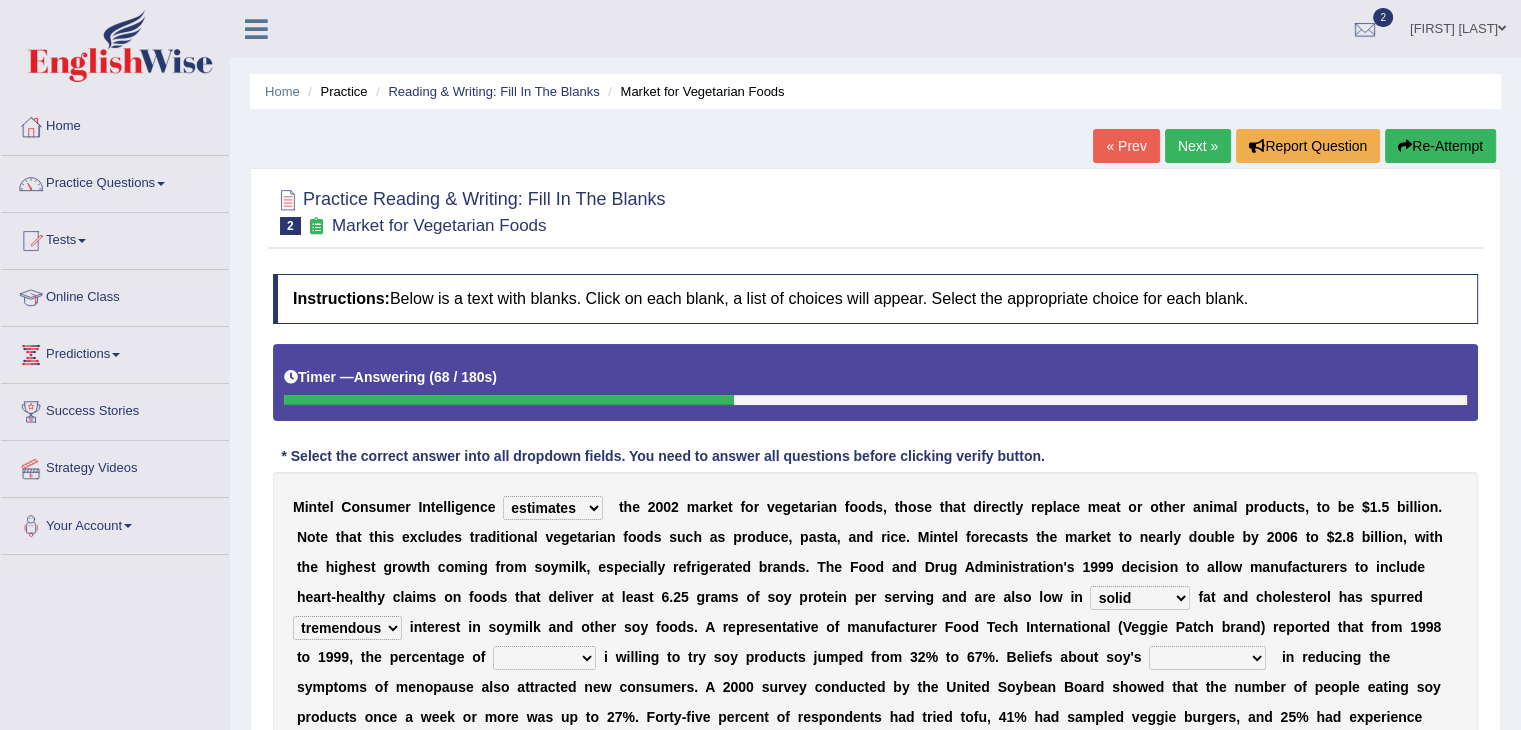 click on "M i n t e l    C o n s u m e r    I n t e l l i g e n c e    deals fulfills creates estimates       t h e    2 0 0 2    m a r k e t    f o r    v e g e t a r i a n    f o o d s ,    t h o s e    t h a t    d i r e c t l y    r e p l a c e    m e a t    o r    o t h e r    a n i m a l    p r o d u c t s ,    t o    b e    $ 1 . 5    b i l l i o n .    N o t e    t h a t    t h i s    e x c l u d e s    t r a d i t i o n a l    v e g e t a r i a n    f o o d s    s u c h    a s    p r o d u c e ,    p a s t a ,    a n d    r i c e .    M i n t e l    f o r e c a s t s    t h e    m a r k e t    t o    n e a r l y    d o u b l e    b y    2 0 0 6    t o    $ 2 . 8    b i l l i o n ,    w i t h    t h e    h i g h e s t    g r o w t h    c o m i n g    f r o m    s o y m i l k ,    e s p e c i a l l y    r e f r i g e r a t e d    b r a n d s .    T h e    F o o d    a n d    D r u g    A d m i n i s t r a t i o n ' s    1 9 9 9    d e c i s i o n t" at bounding box center [875, 642] 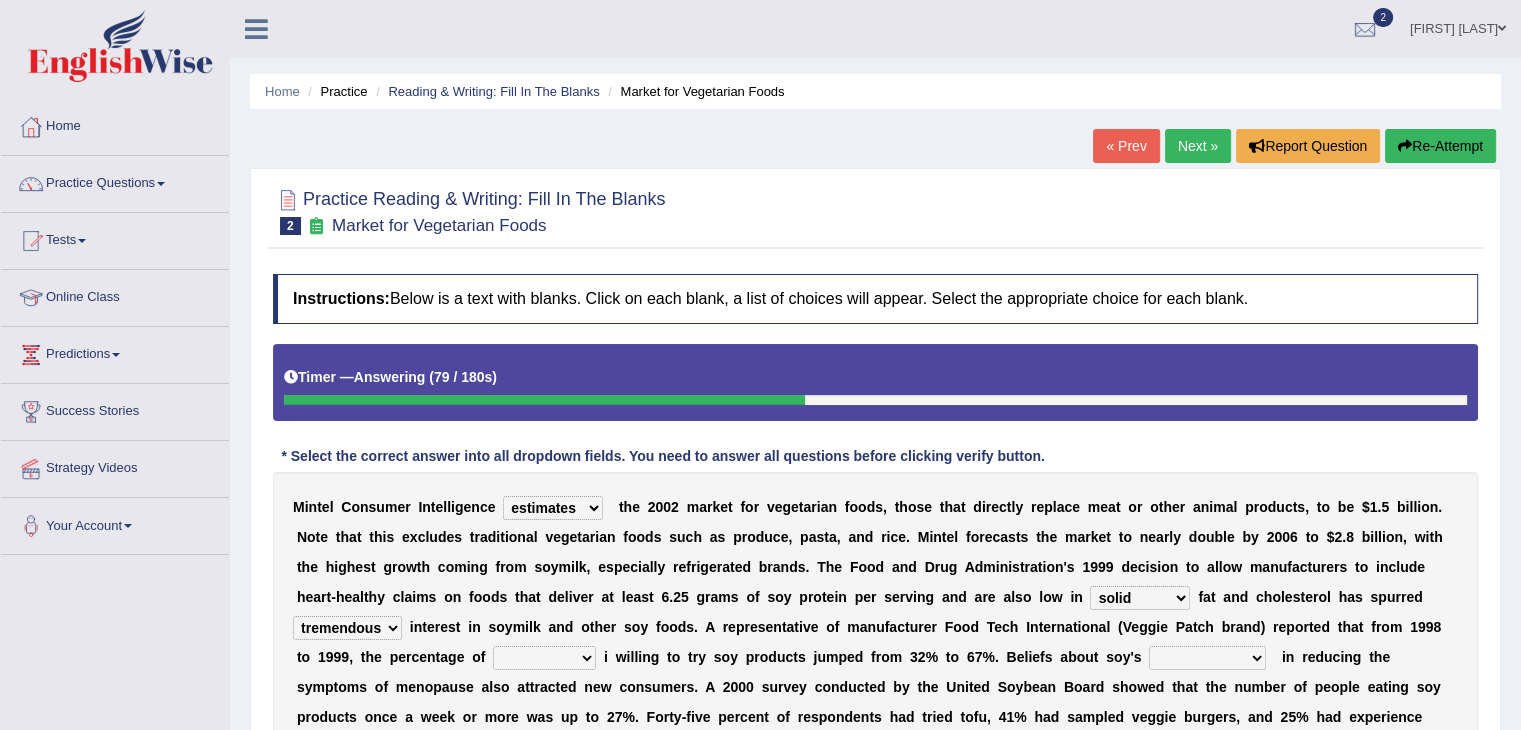 click on "saturated solid acid liquid" at bounding box center [1140, 598] 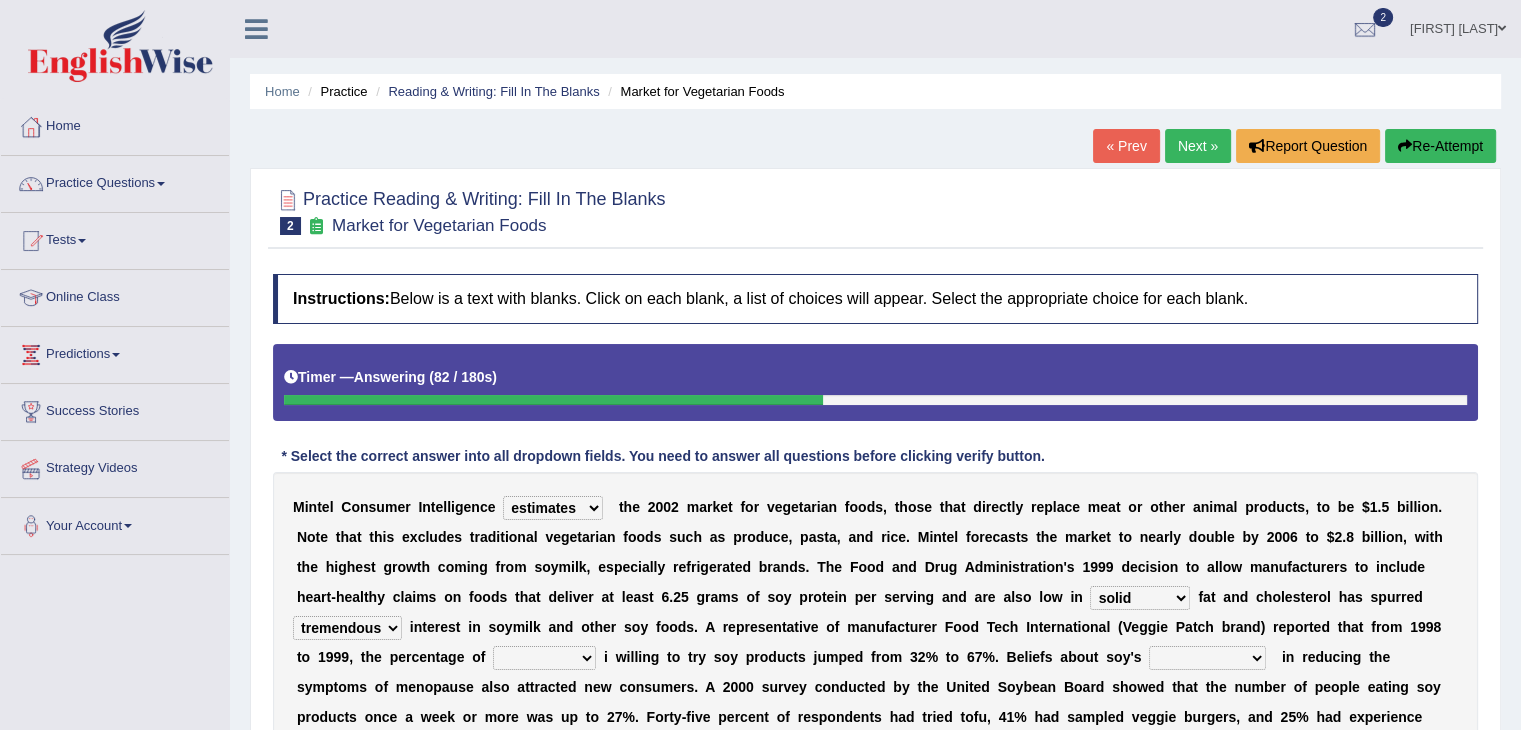 click on "M i n t e l    C o n s u m e r    I n t e l l i g e n c e    deals fulfills creates estimates       t h e    2 0 0 2    m a r k e t    f o r    v e g e t a r i a n    f o o d s ,    t h o s e    t h a t    d i r e c t l y    r e p l a c e    m e a t    o r    o t h e r    a n i m a l    p r o d u c t s ,    t o    b e    $ 1 . 5    b i l l i o n .    N o t e    t h a t    t h i s    e x c l u d e s    t r a d i t i o n a l    v e g e t a r i a n    f o o d s    s u c h    a s    p r o d u c e ,    p a s t a ,    a n d    r i c e .    M i n t e l    f o r e c a s t s    t h e    m a r k e t    t o    n e a r l y    d o u b l e    b y    2 0 0 6    t o    $ 2 . 8    b i l l i o n ,    w i t h    t h e    h i g h e s t    g r o w t h    c o m i n g    f r o m    s o y m i l k ,    e s p e c i a l l y    r e f r i g e r a t e d    b r a n d s .    T h e    F o o d    a n d    D r u g    A d m i n i s t r a t i o n ' s    1 9 9 9    d e c i s i o n t" at bounding box center (875, 642) 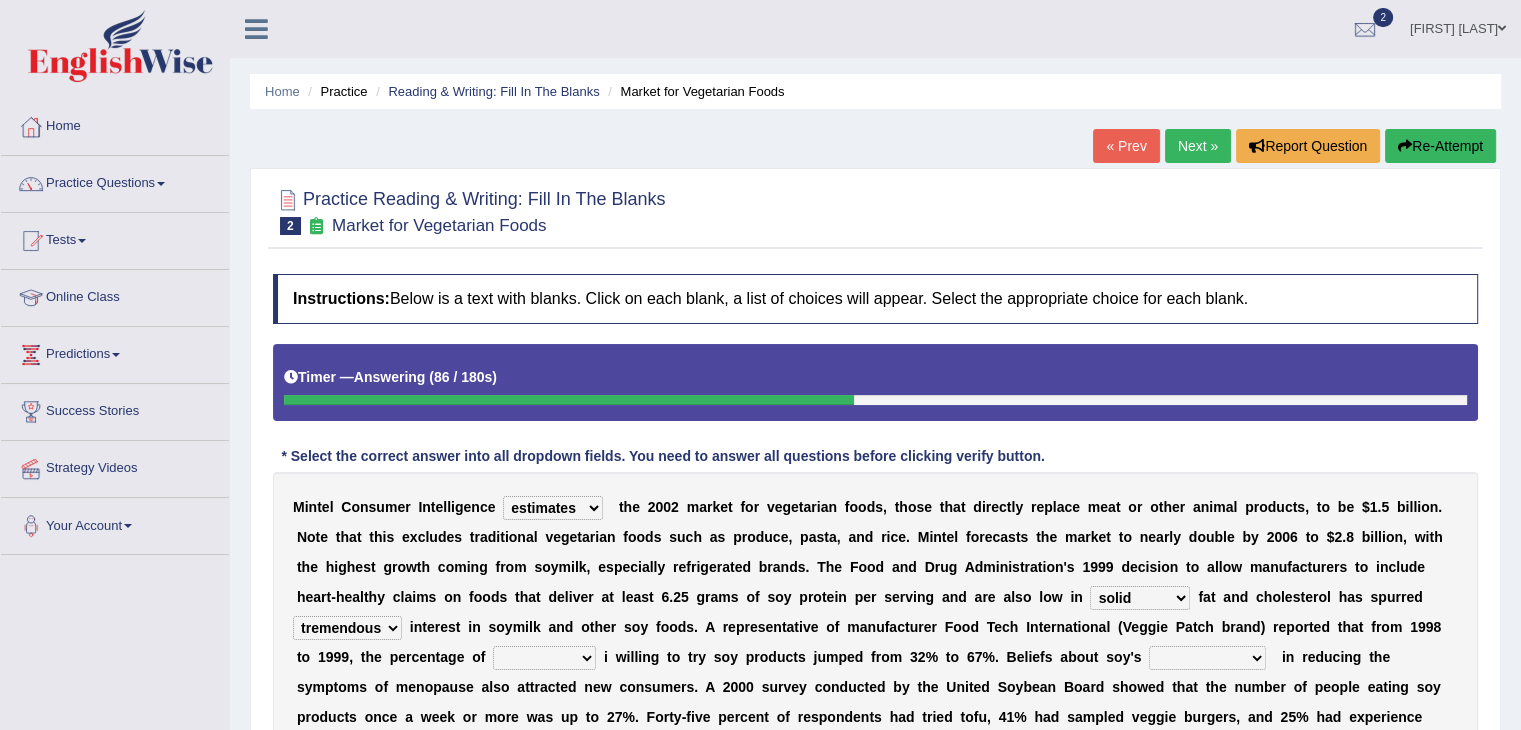 click on "saturated solid acid liquid" at bounding box center [1140, 598] 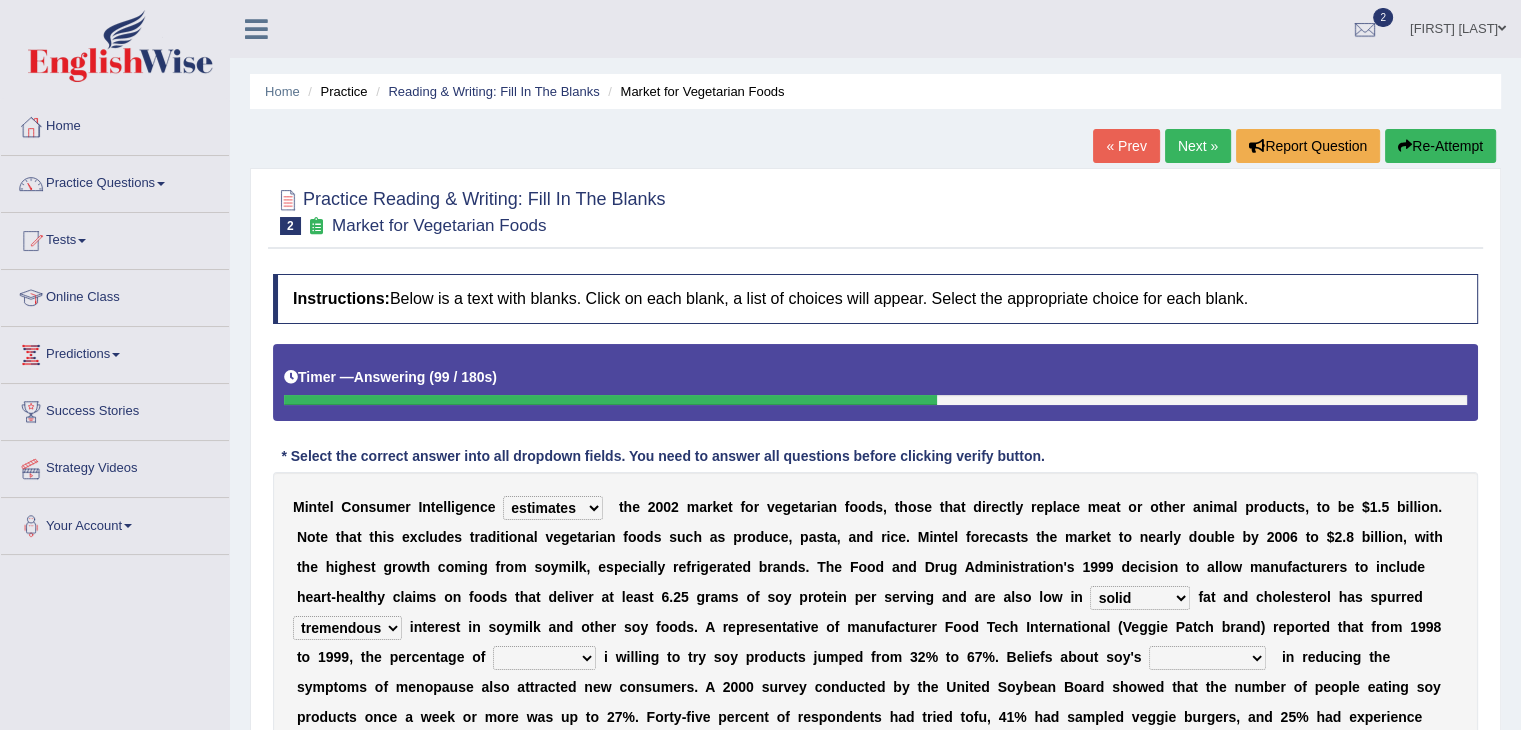 click on "M i n t e l    C o n s u m e r    I n t e l l i g e n c e    deals fulfills creates estimates       t h e    2 0 0 2    m a r k e t    f o r    v e g e t a r i a n    f o o d s ,    t h o s e    t h a t    d i r e c t l y    r e p l a c e    m e a t    o r    o t h e r    a n i m a l    p r o d u c t s ,    t o    b e    $ 1 . 5    b i l l i o n .    N o t e    t h a t    t h i s    e x c l u d e s    t r a d i t i o n a l    v e g e t a r i a n    f o o d s    s u c h    a s    p r o d u c e ,    p a s t a ,    a n d    r i c e .    M i n t e l    f o r e c a s t s    t h e    m a r k e t    t o    n e a r l y    d o u b l e    b y    2 0 0 6    t o    $ 2 . 8    b i l l i o n ,    w i t h    t h e    h i g h e s t    g r o w t h    c o m i n g    f r o m    s o y m i l k ,    e s p e c i a l l y    r e f r i g e r a t e d    b r a n d s .    T h e    F o o d    a n d    D r u g    A d m i n i s t r a t i o n ' s    1 9 9 9    d e c i s i o n t" at bounding box center [875, 642] 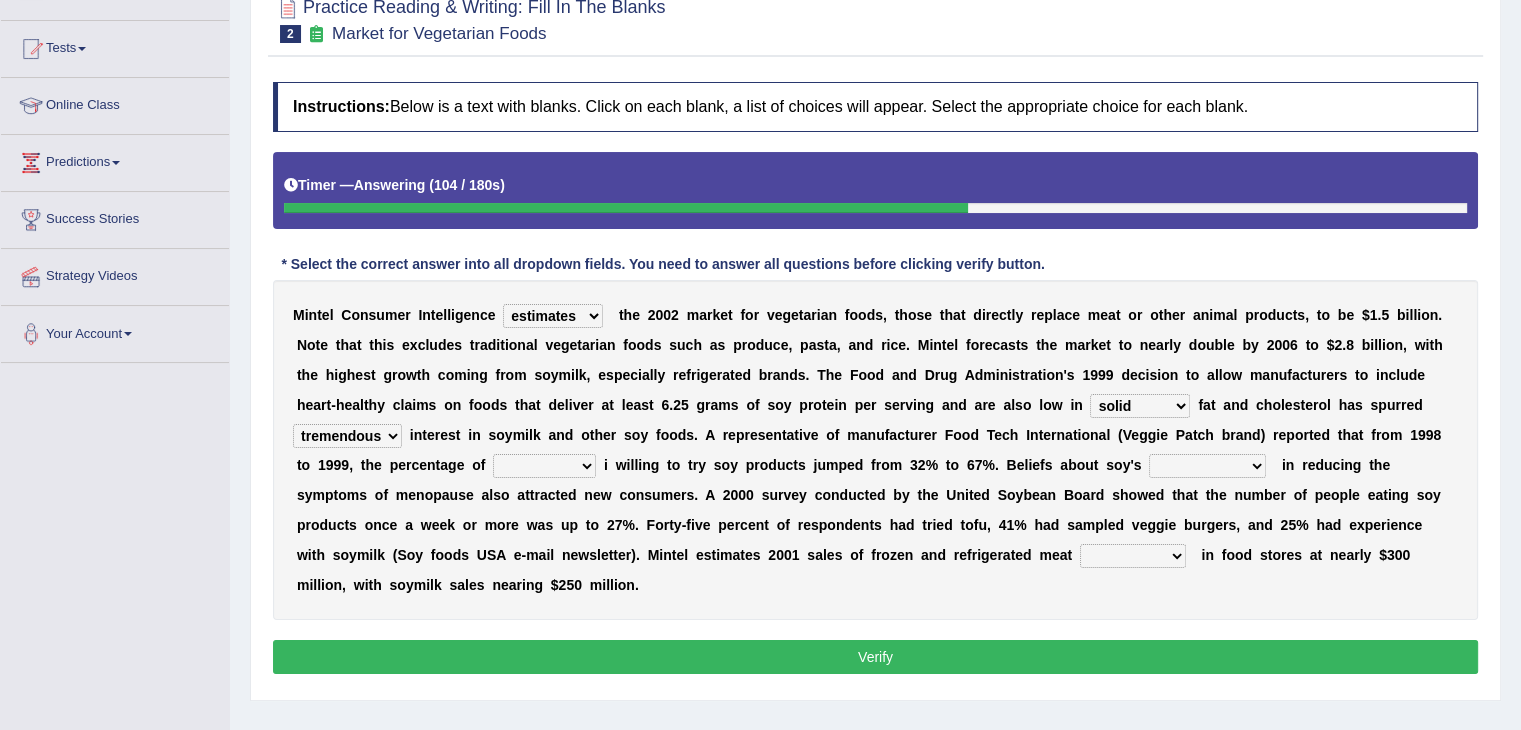 scroll, scrollTop: 200, scrollLeft: 0, axis: vertical 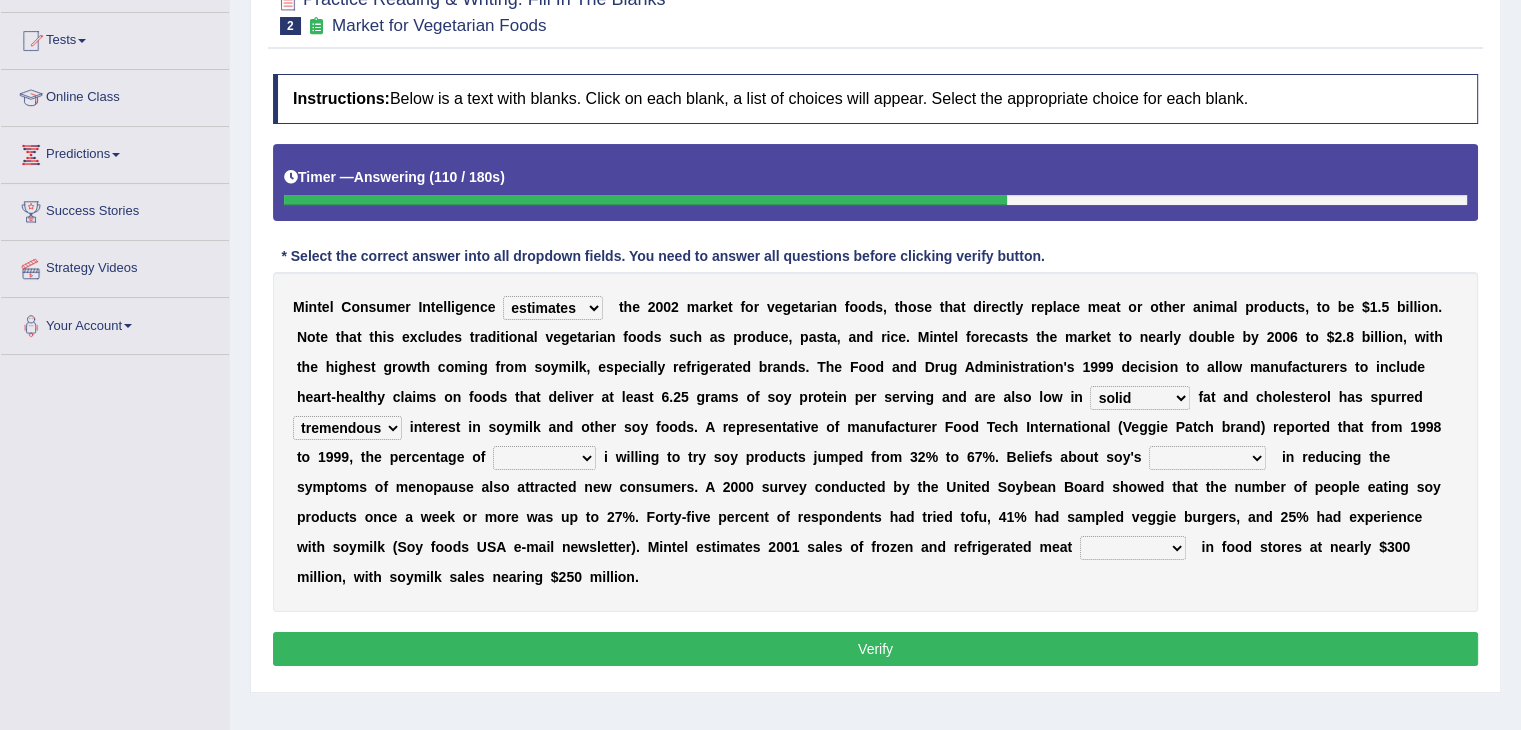 click on "guests consumers customers clients" at bounding box center [544, 458] 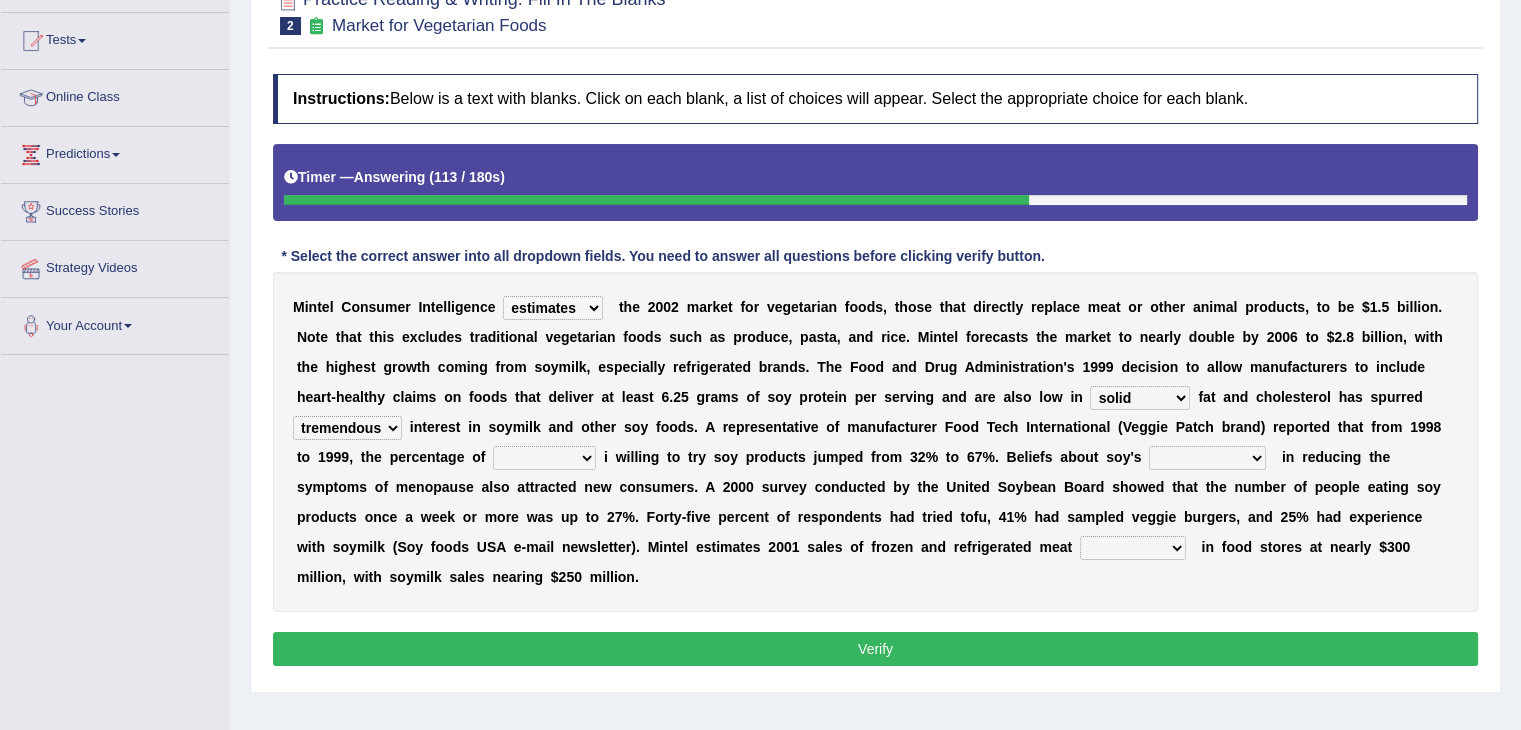 select on "consumers" 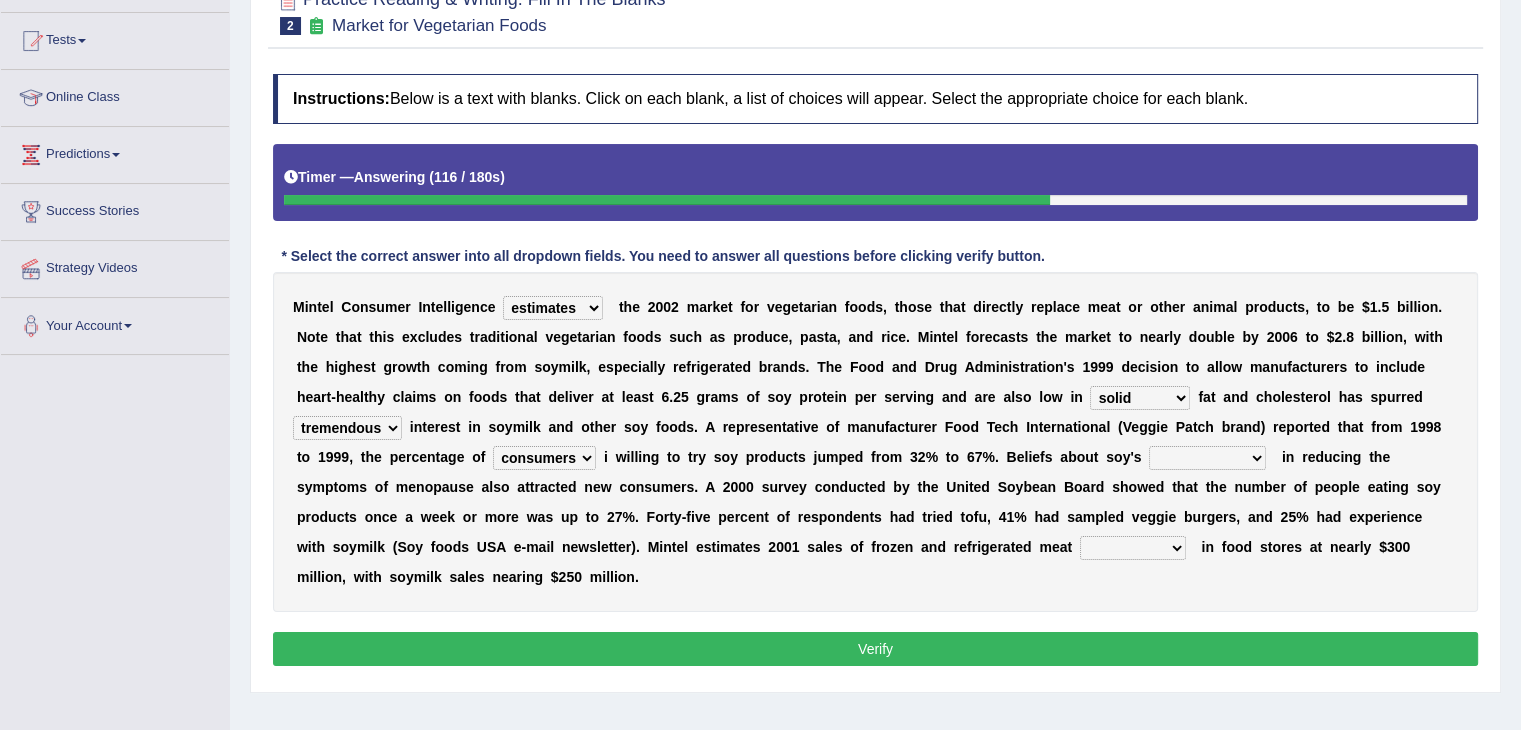 click on "effectiveness timeliness efficiency goodness" at bounding box center (1207, 458) 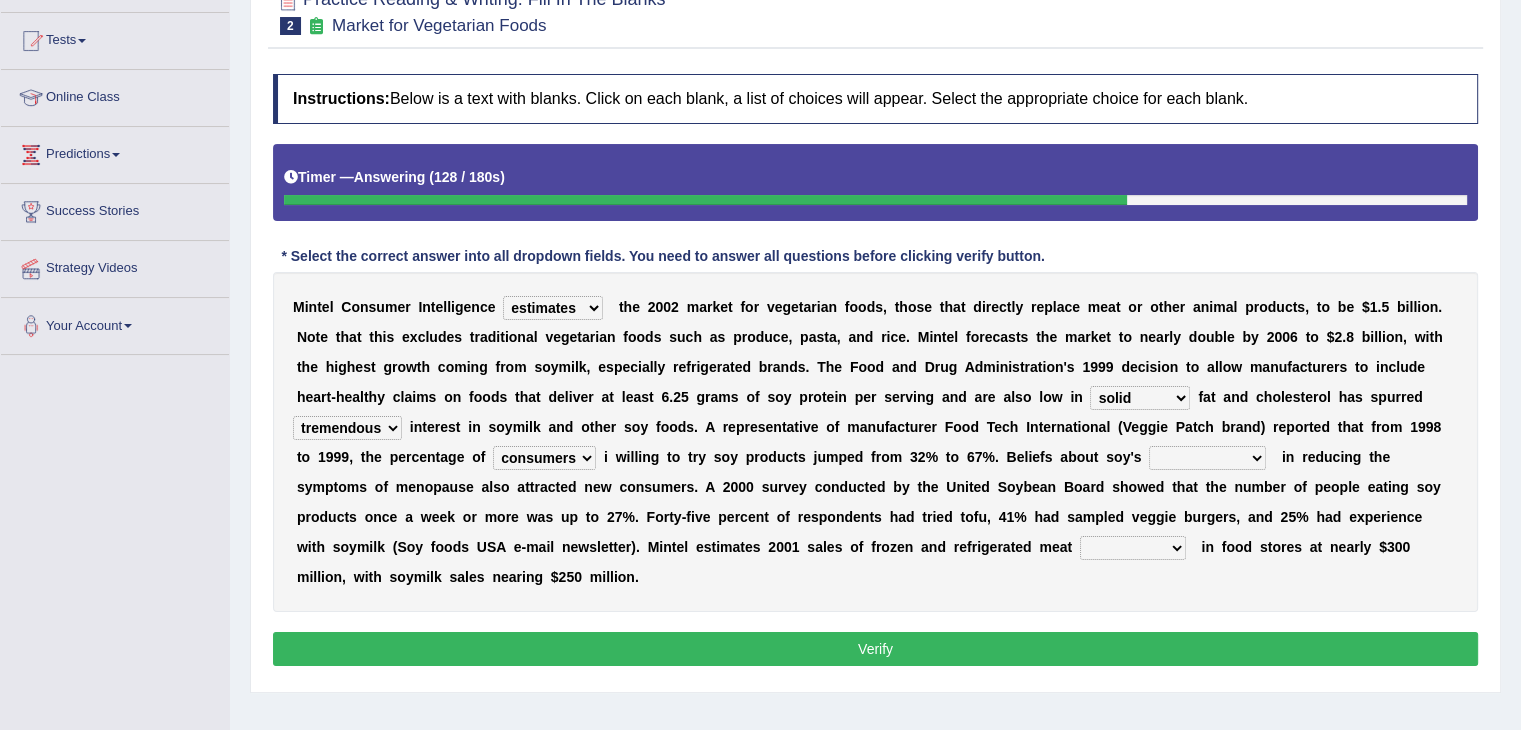 select on "effectiveness" 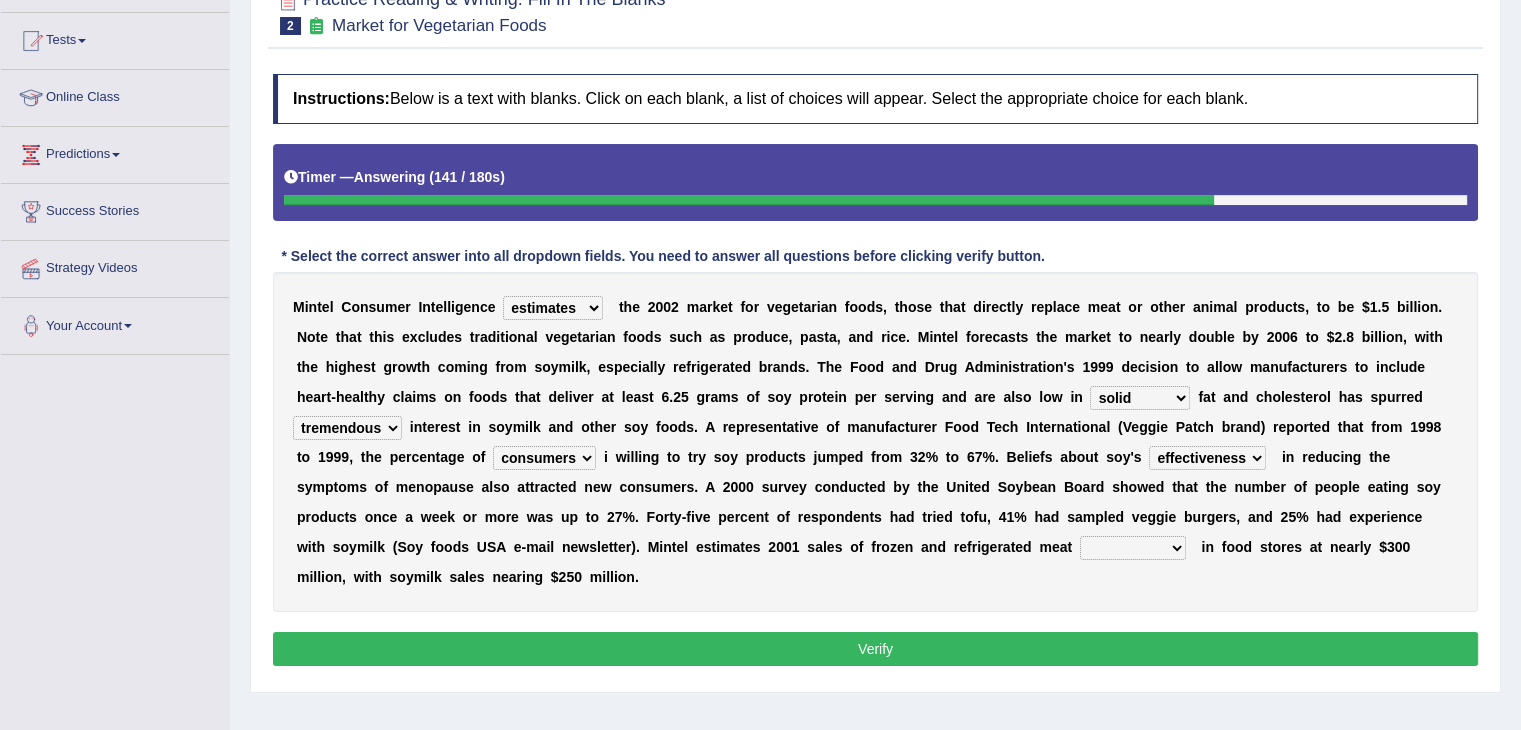 click on "foods choices staffs alternatives" at bounding box center [1133, 548] 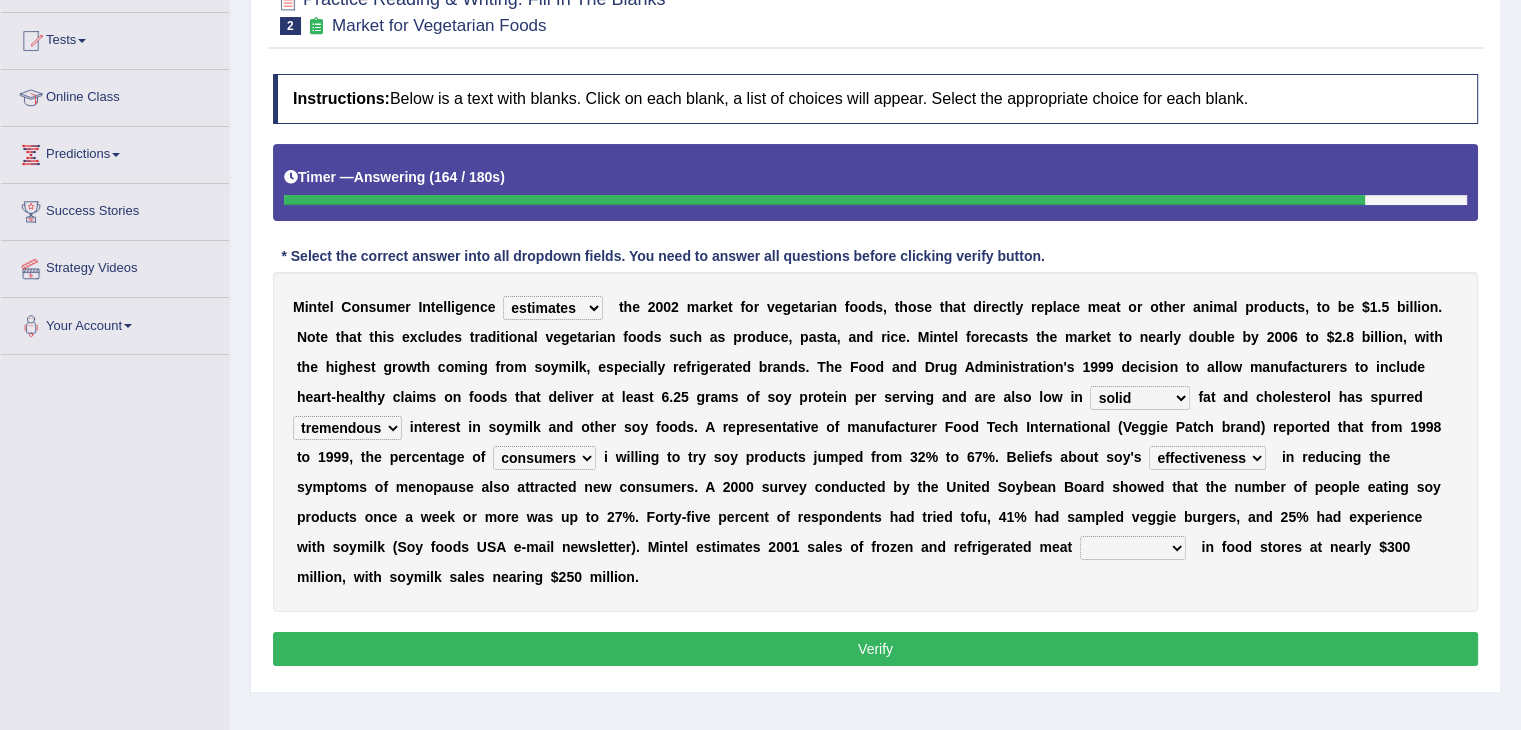 click on "foods choices staffs alternatives" at bounding box center [1133, 548] 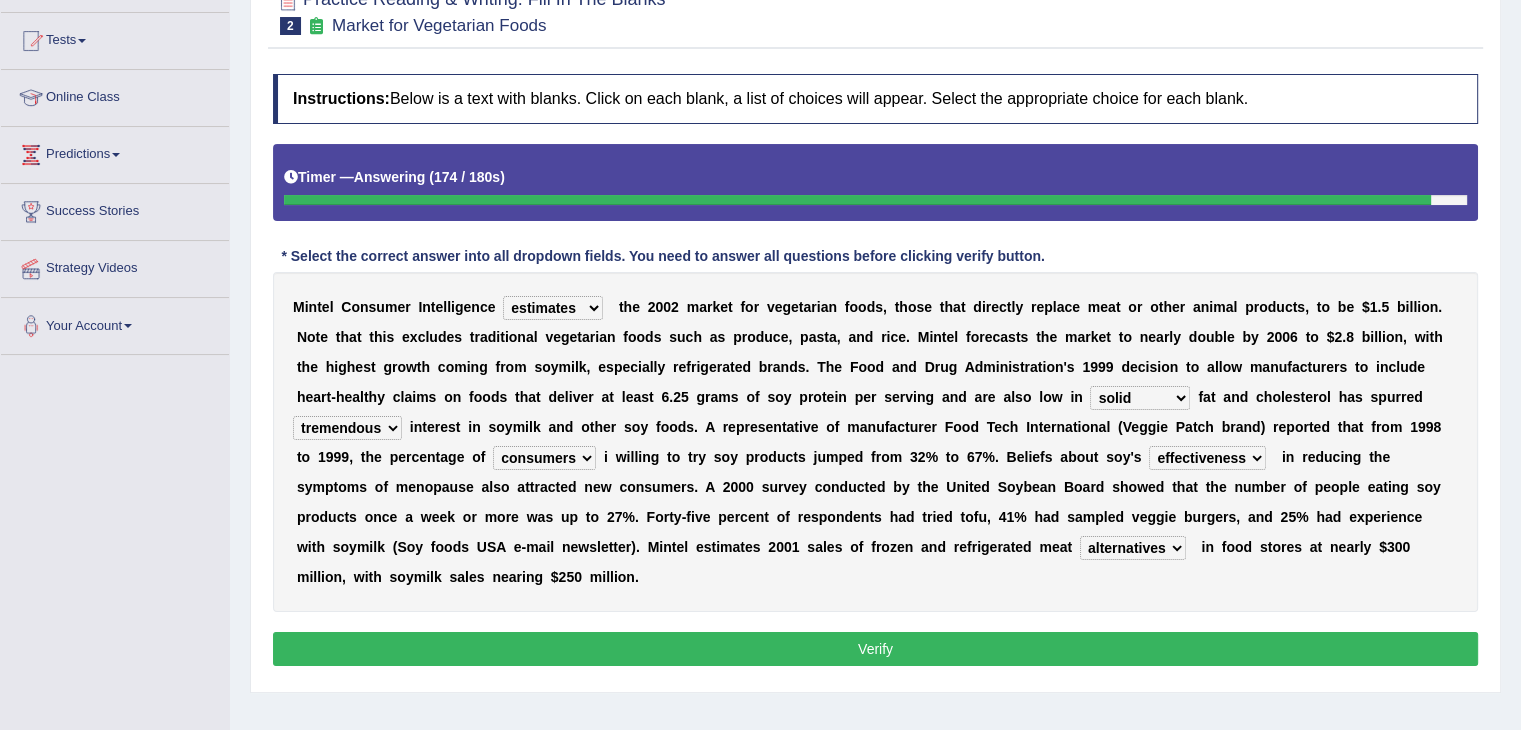 click on "foods choices staffs alternatives" at bounding box center [1133, 548] 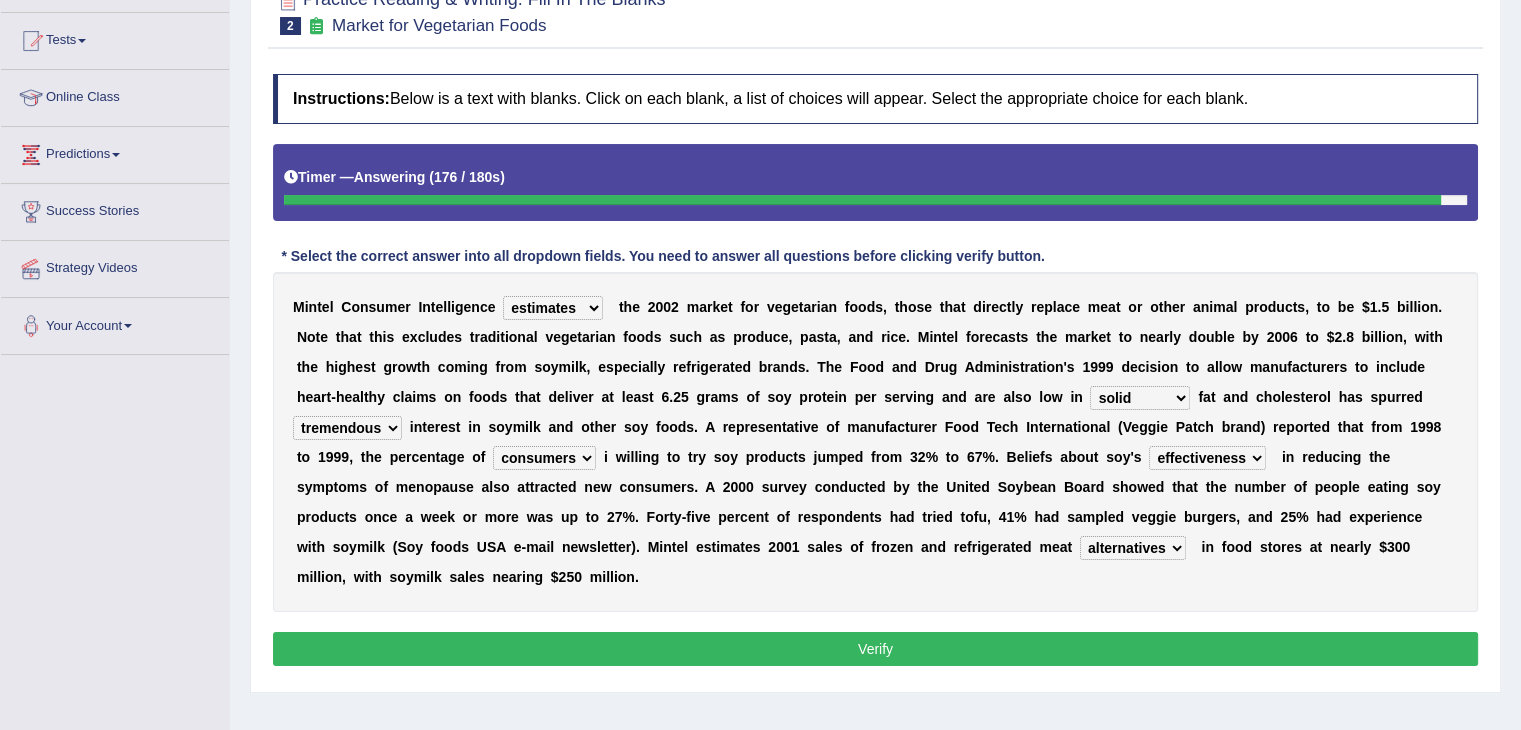 select on "choices" 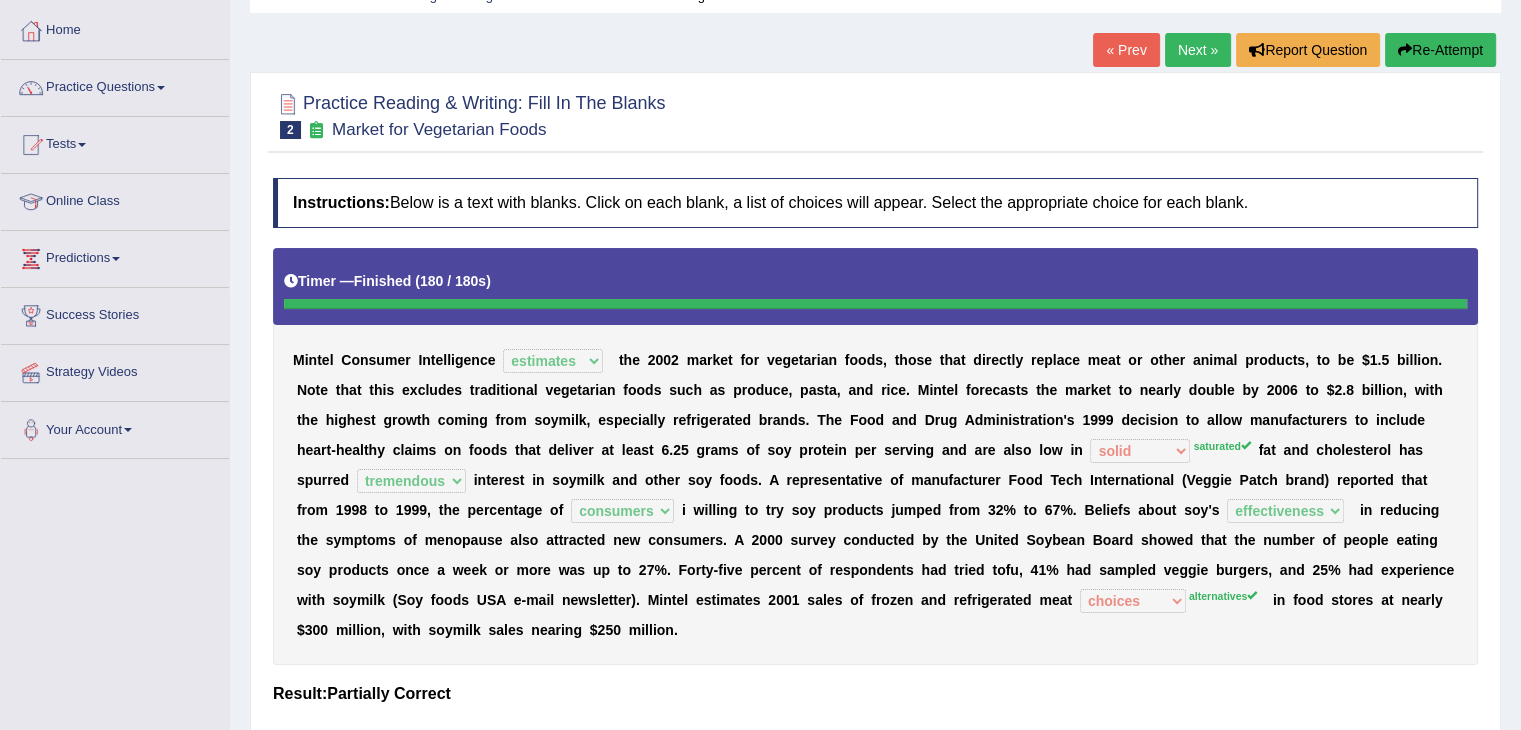 scroll, scrollTop: 100, scrollLeft: 0, axis: vertical 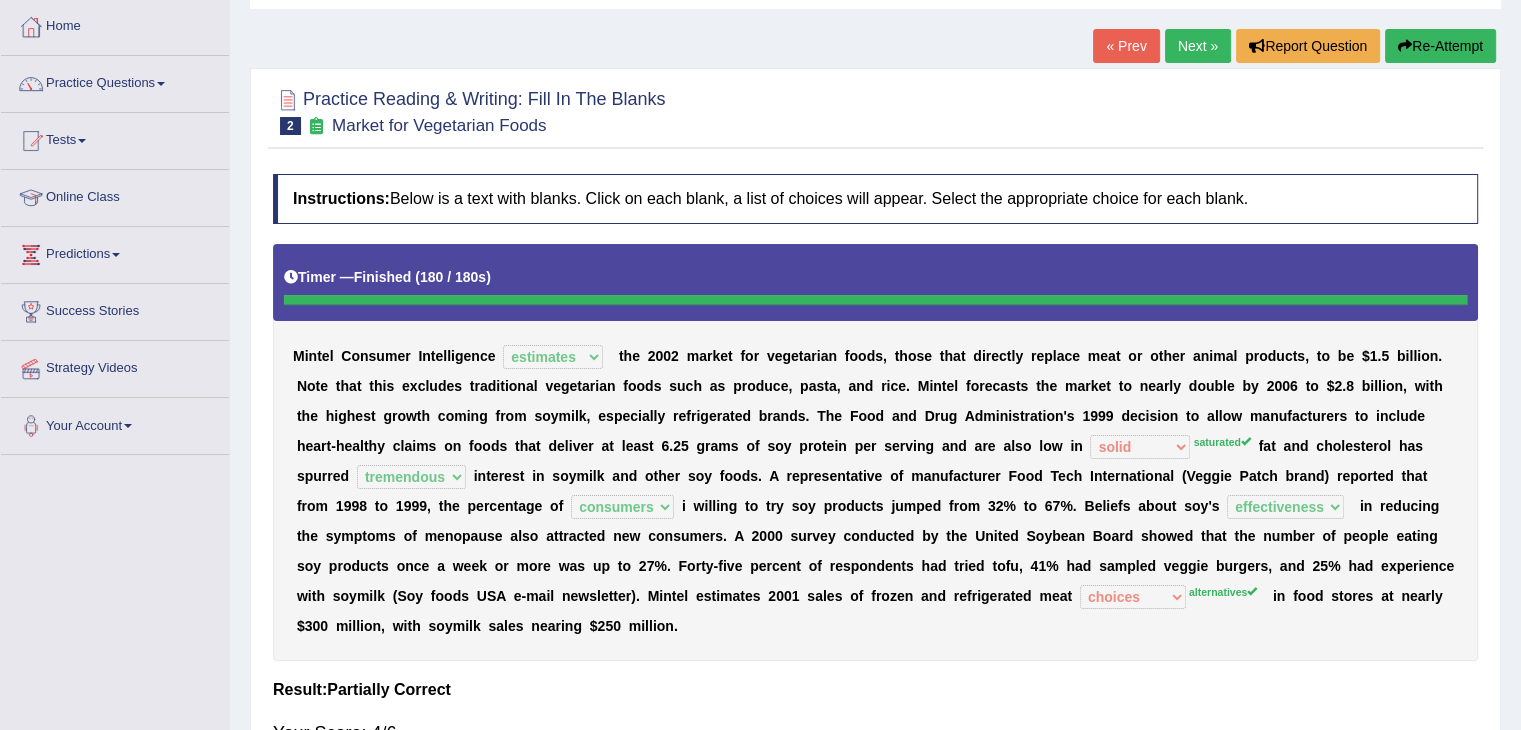 click on "Next »" at bounding box center [1198, 46] 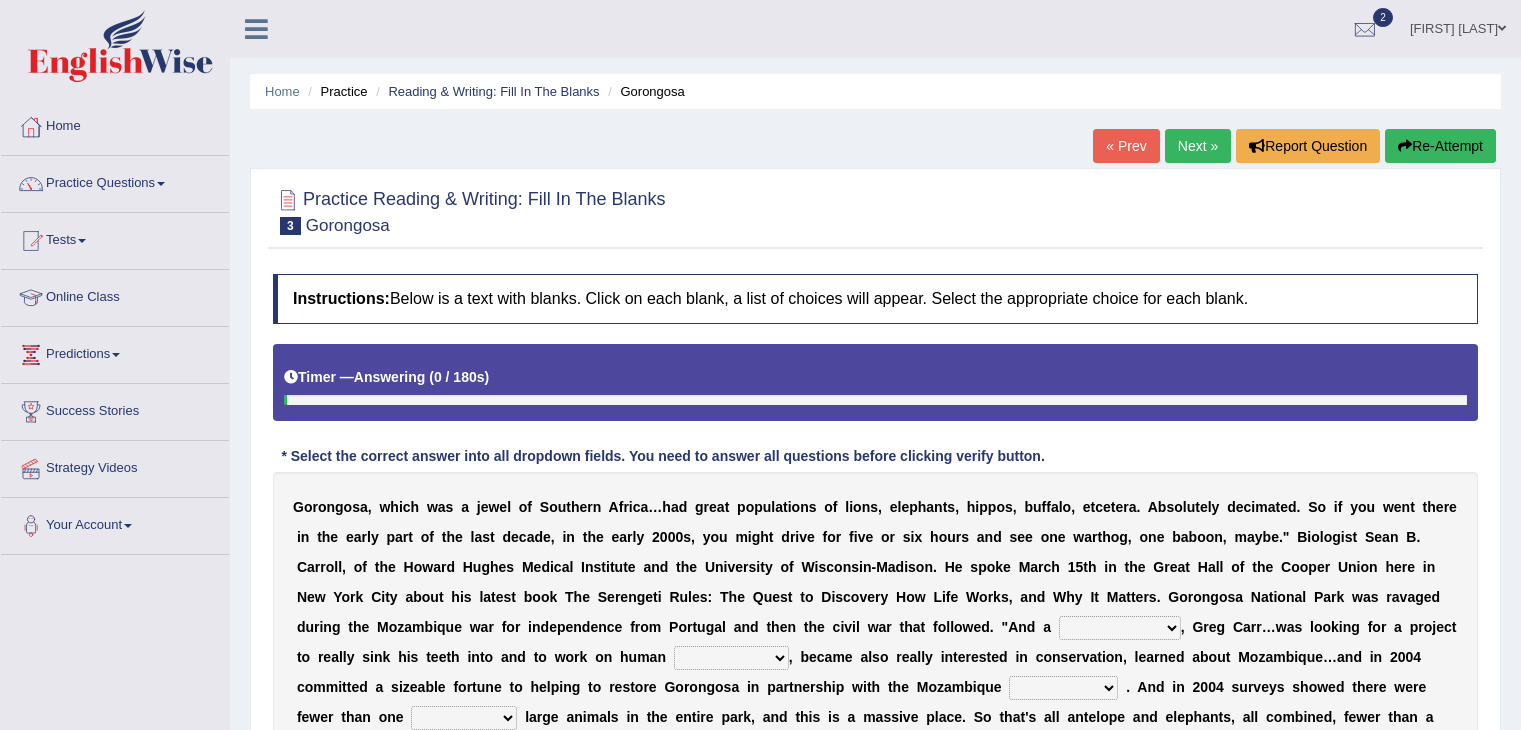 scroll, scrollTop: 0, scrollLeft: 0, axis: both 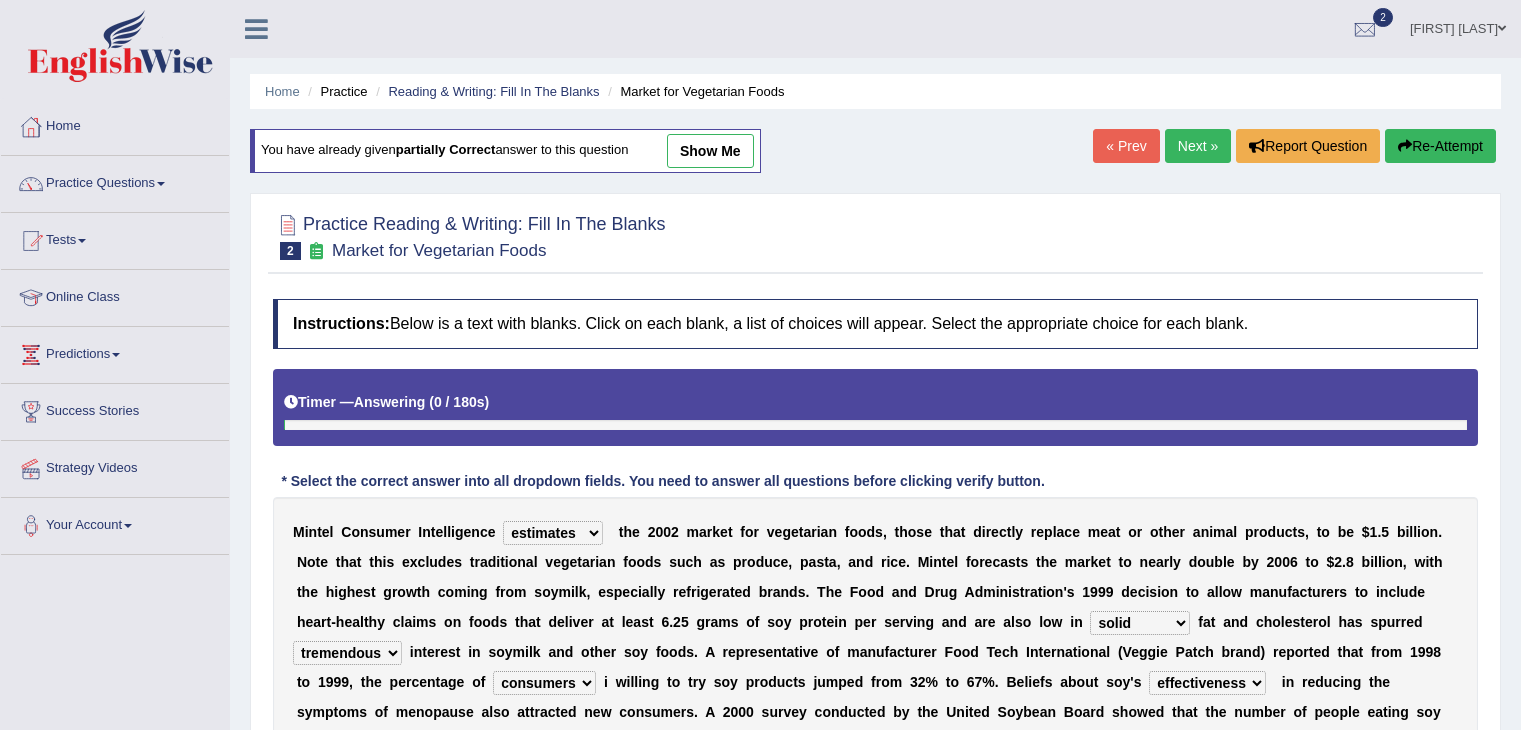 select on "estimates" 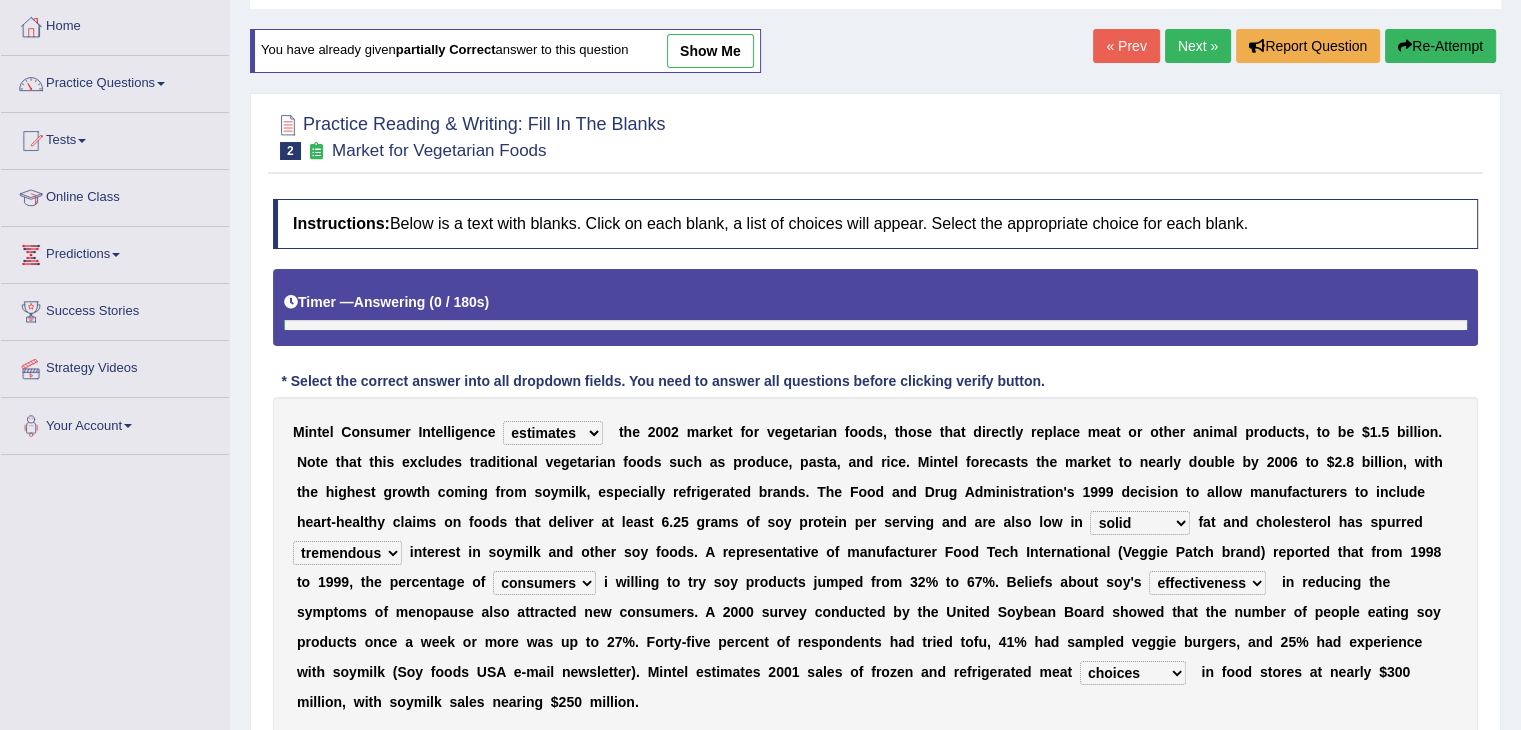 scroll, scrollTop: 0, scrollLeft: 0, axis: both 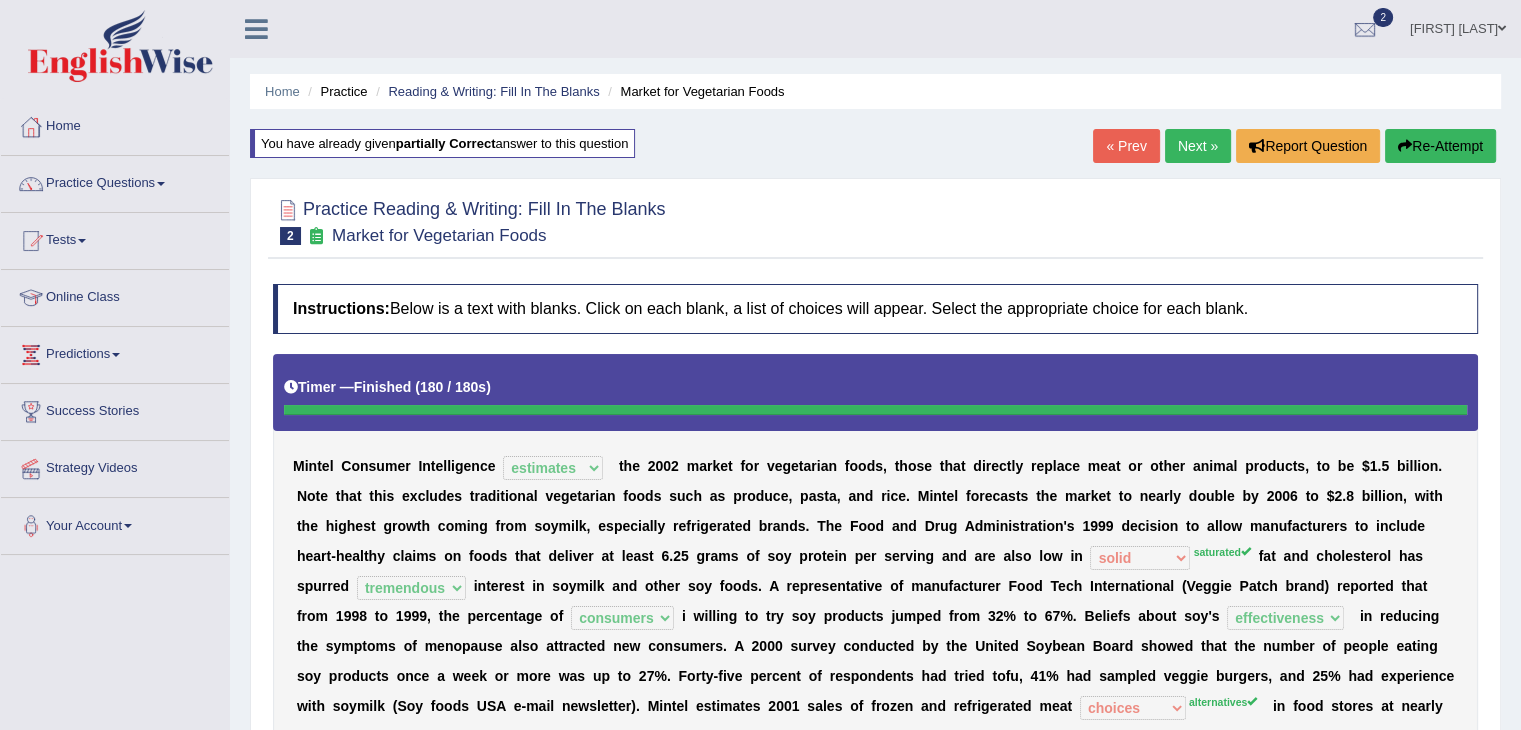 click on "Next »" at bounding box center [1198, 146] 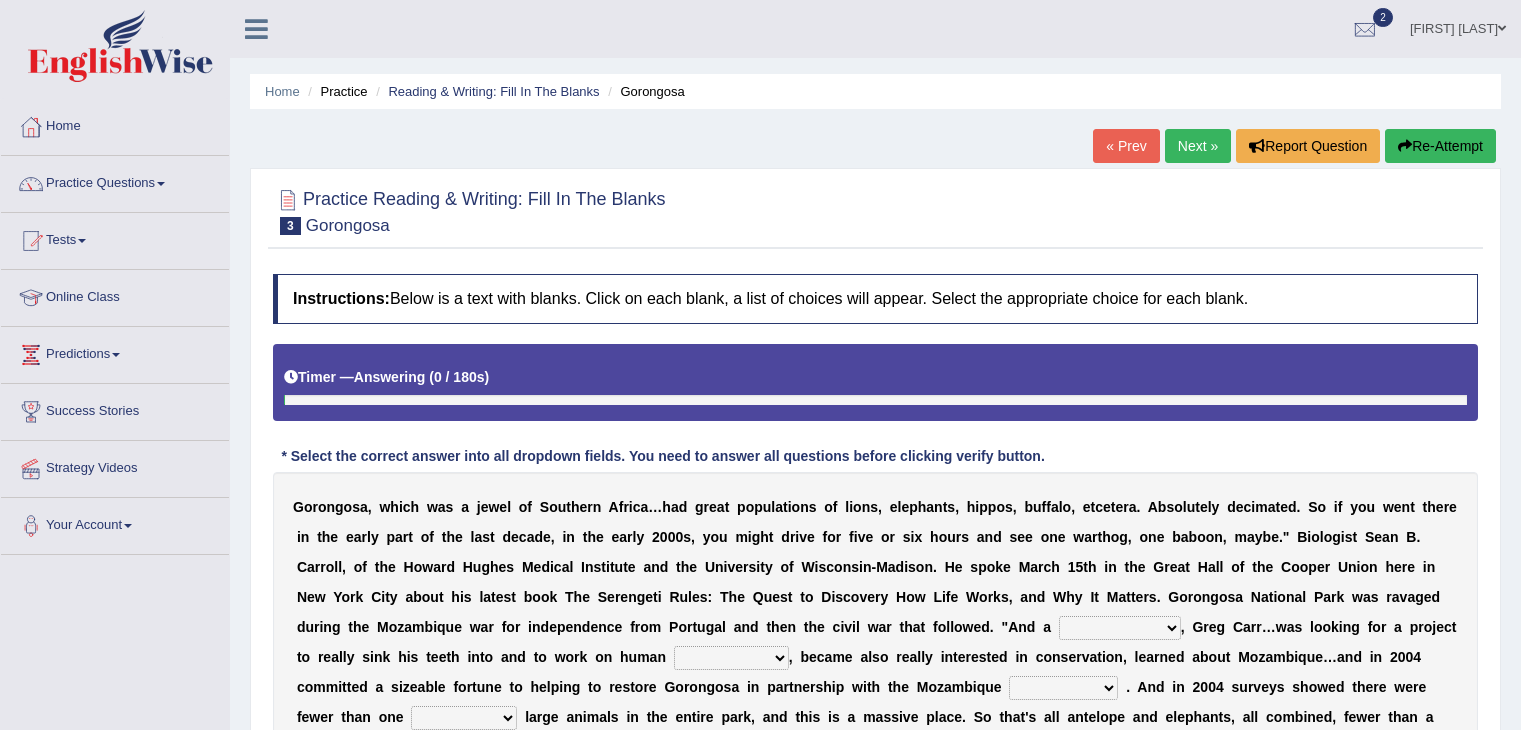 scroll, scrollTop: 0, scrollLeft: 0, axis: both 